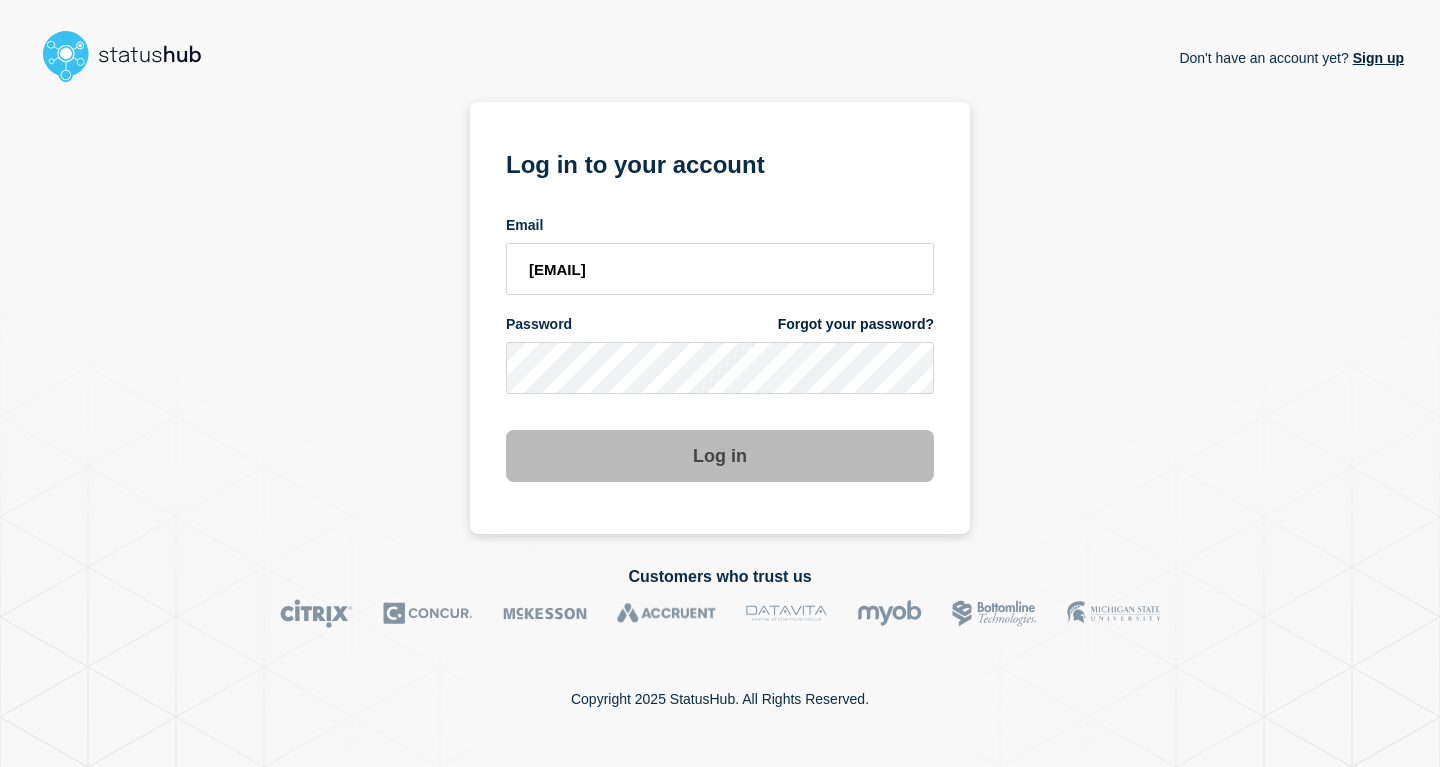 scroll, scrollTop: 0, scrollLeft: 0, axis: both 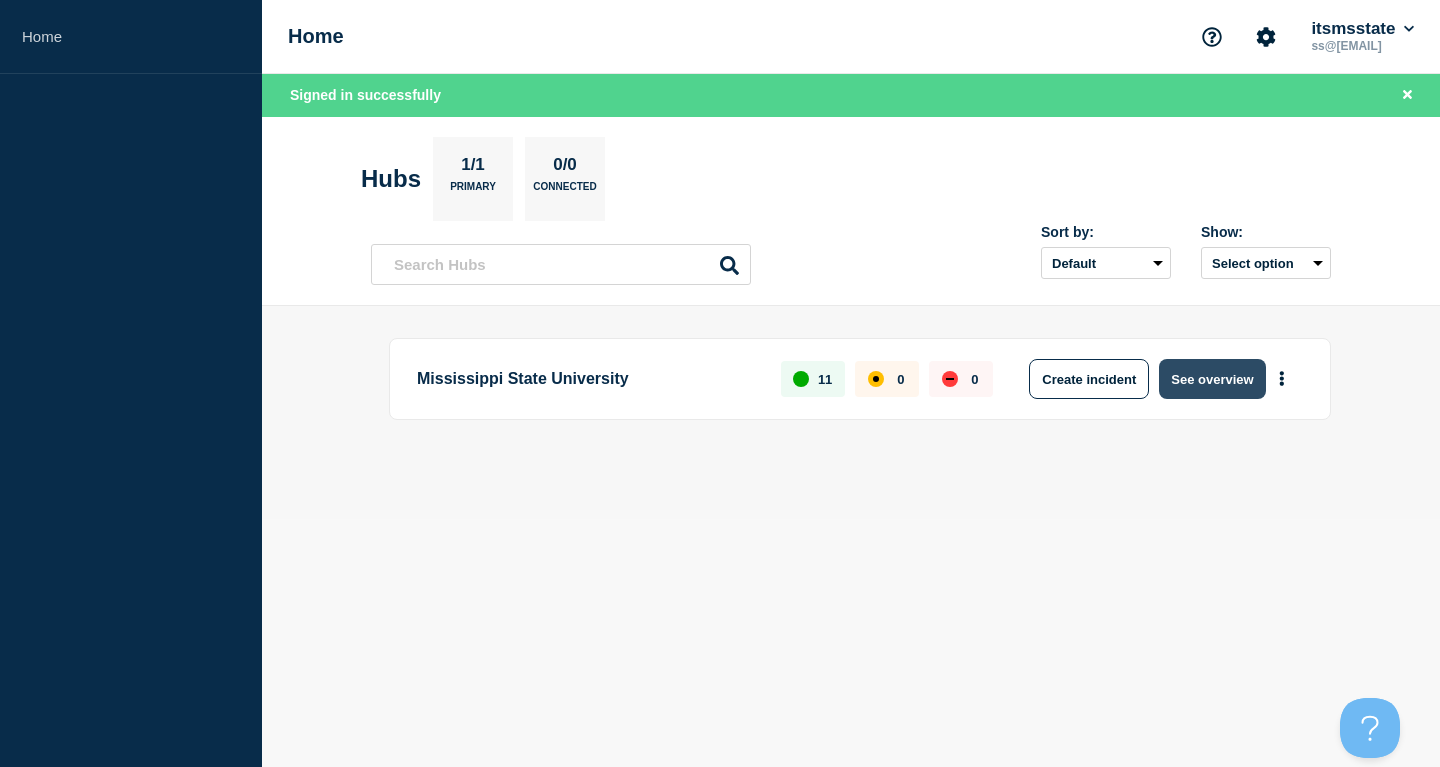 click on "See overview" at bounding box center (1212, 379) 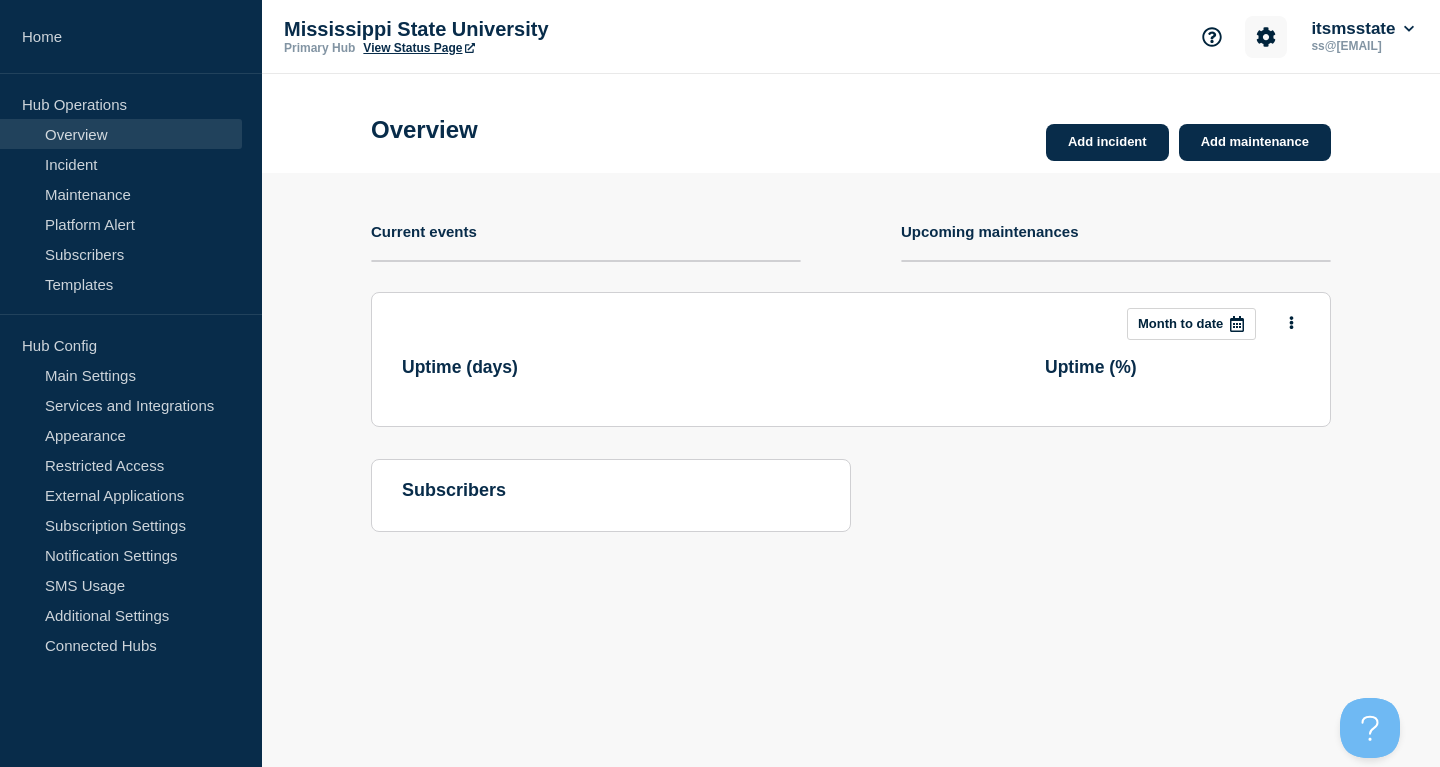 click 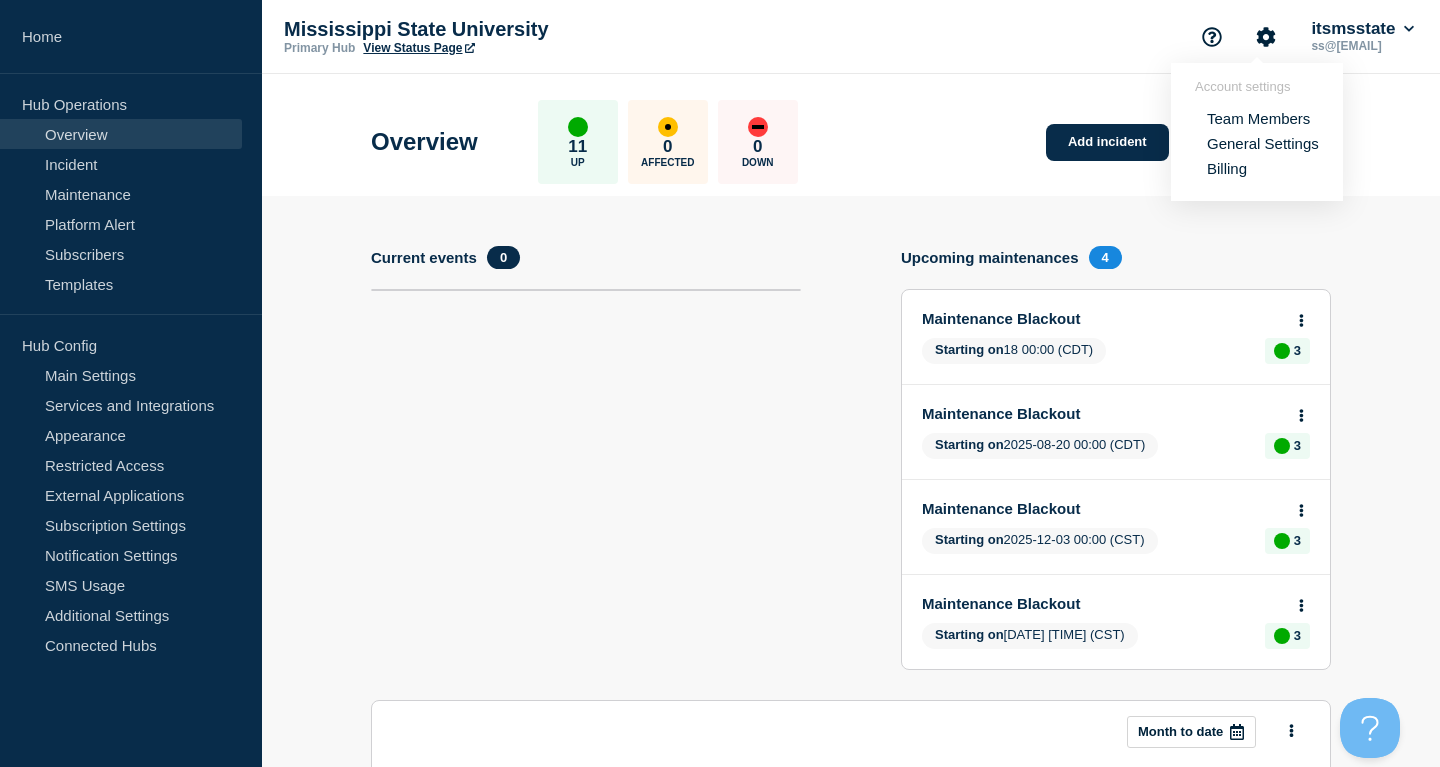 click on "Team Members" at bounding box center (1258, 118) 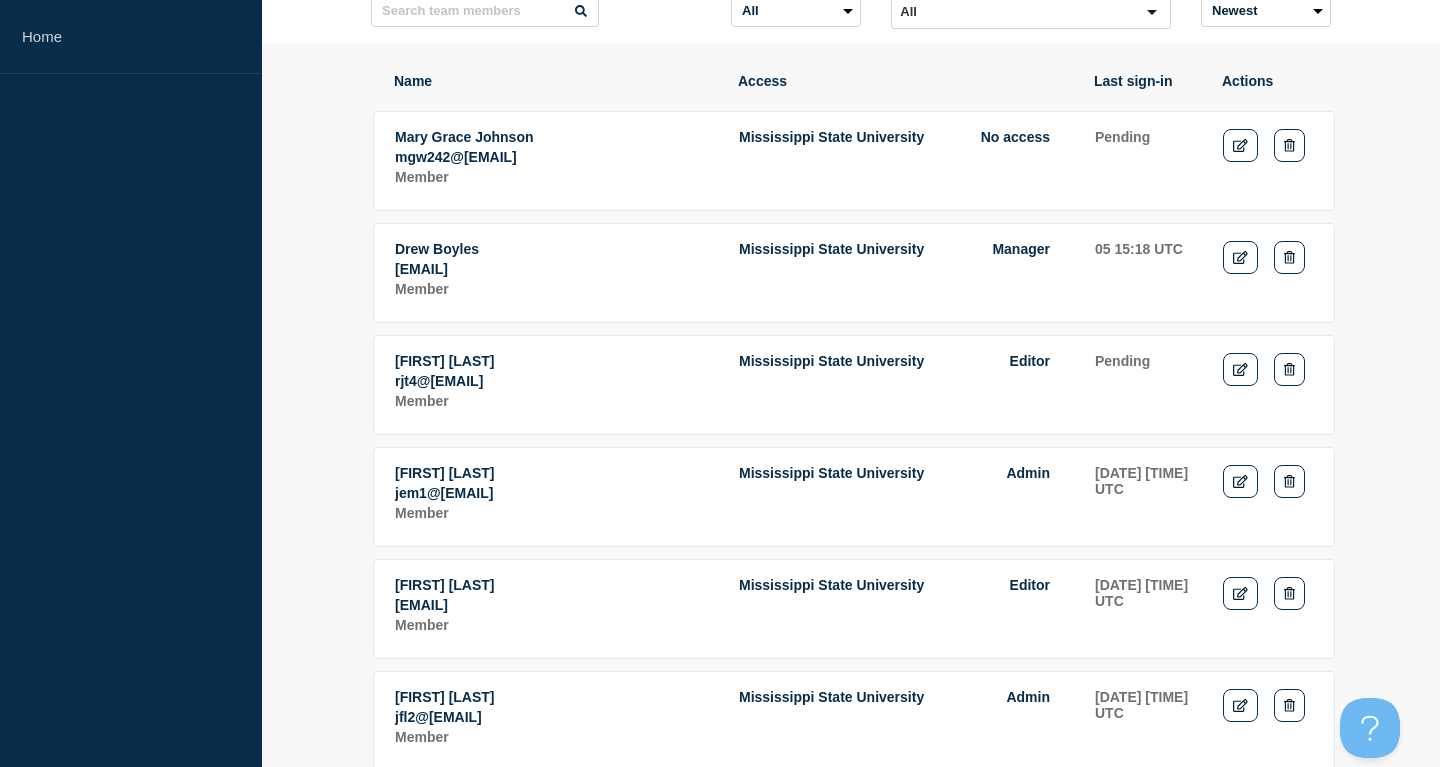 scroll, scrollTop: 0, scrollLeft: 0, axis: both 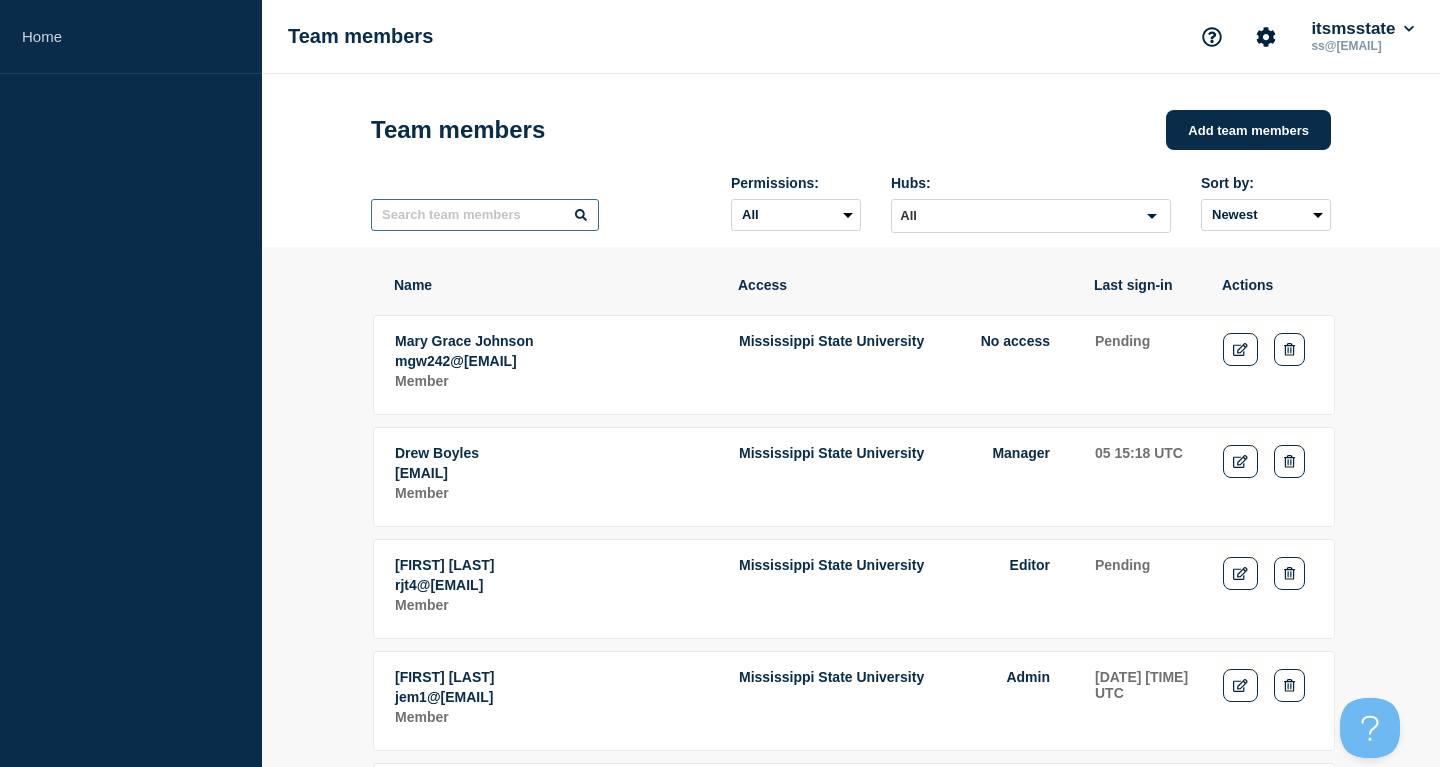 click at bounding box center (485, 215) 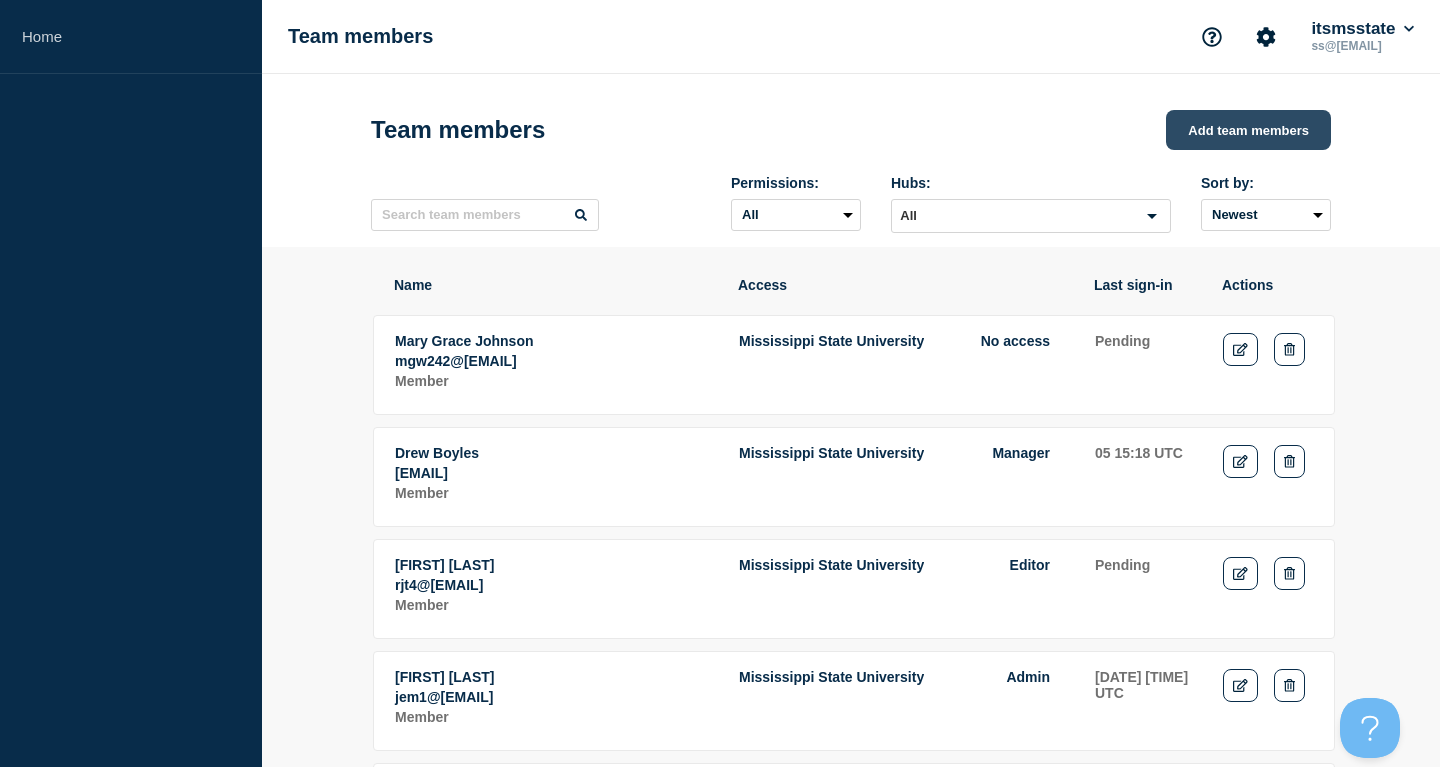click on "Add team members" at bounding box center (1248, 130) 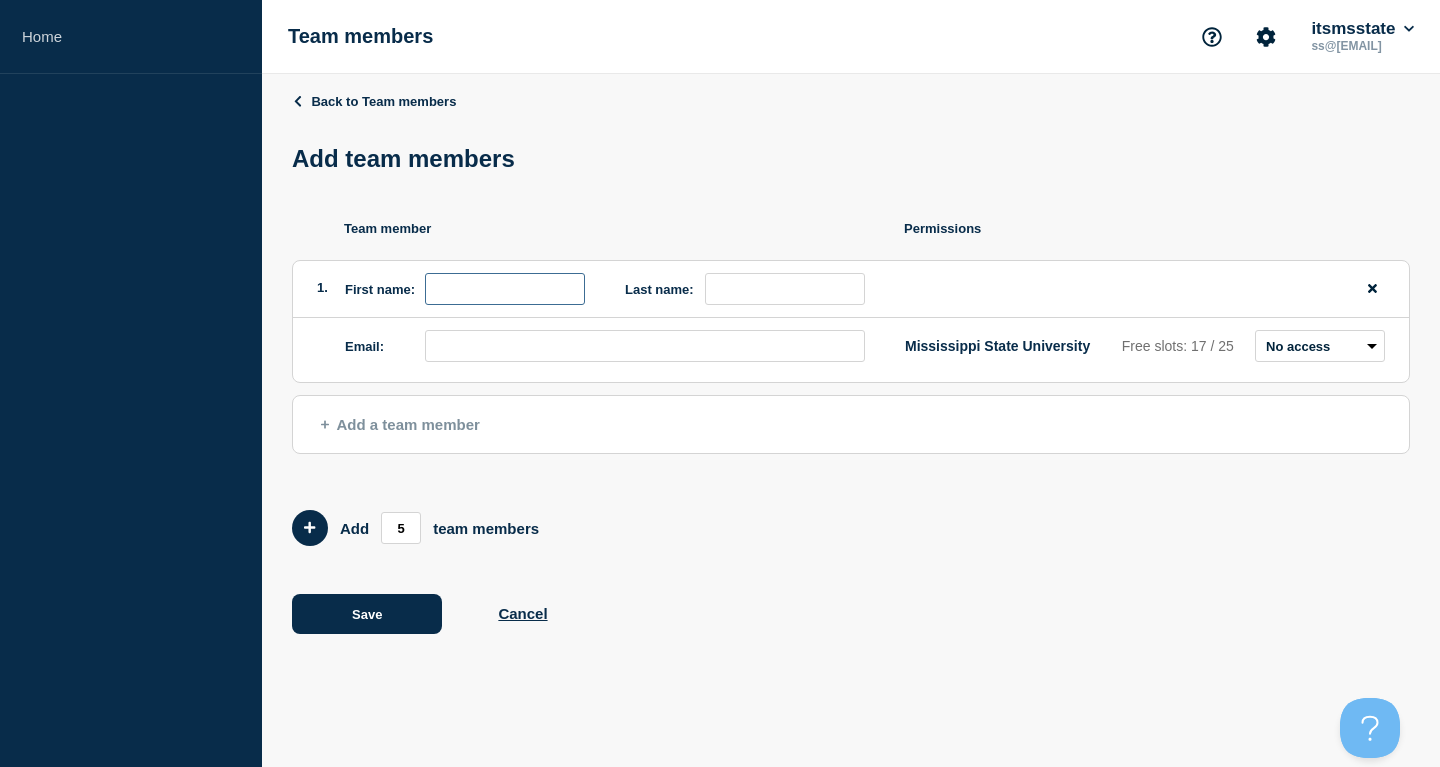 click at bounding box center [505, 289] 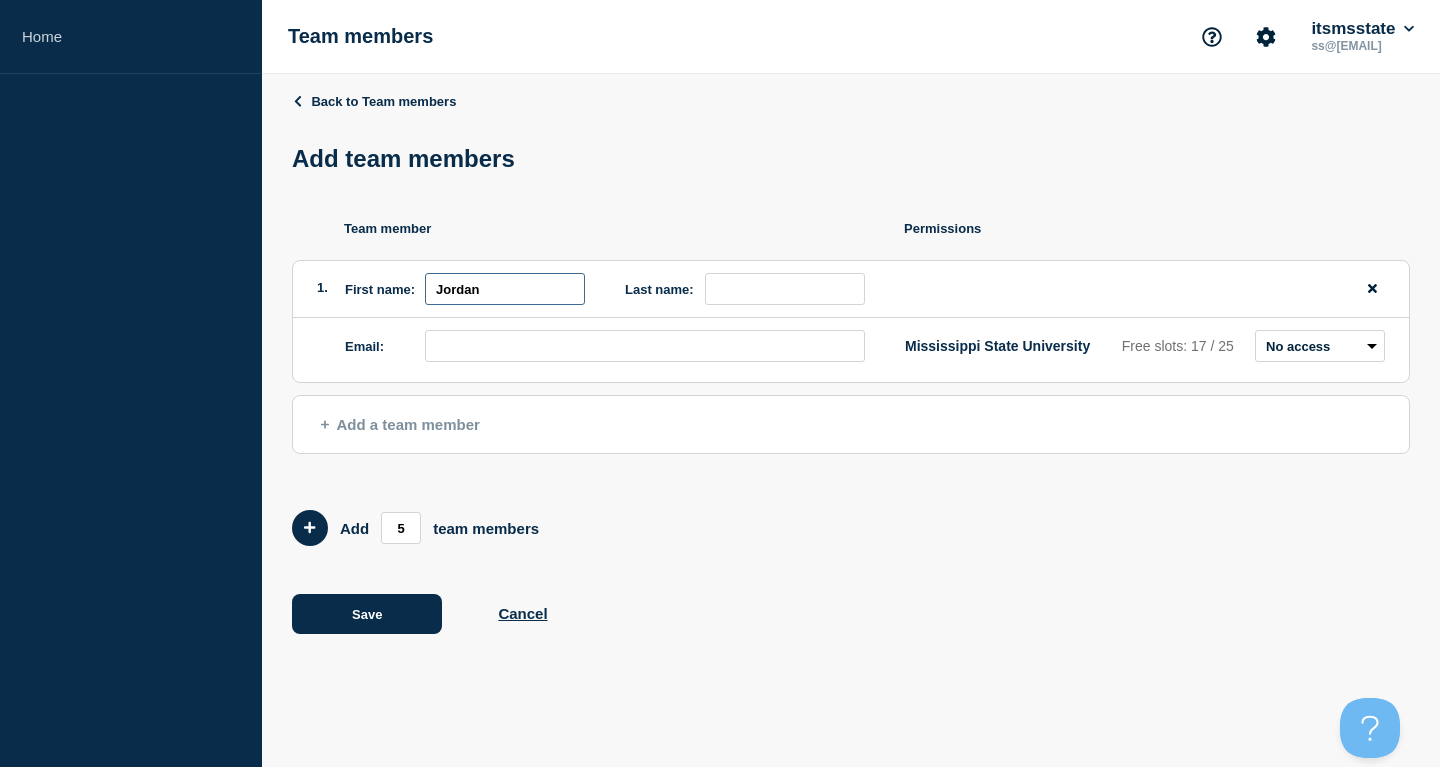 type on "Jordan" 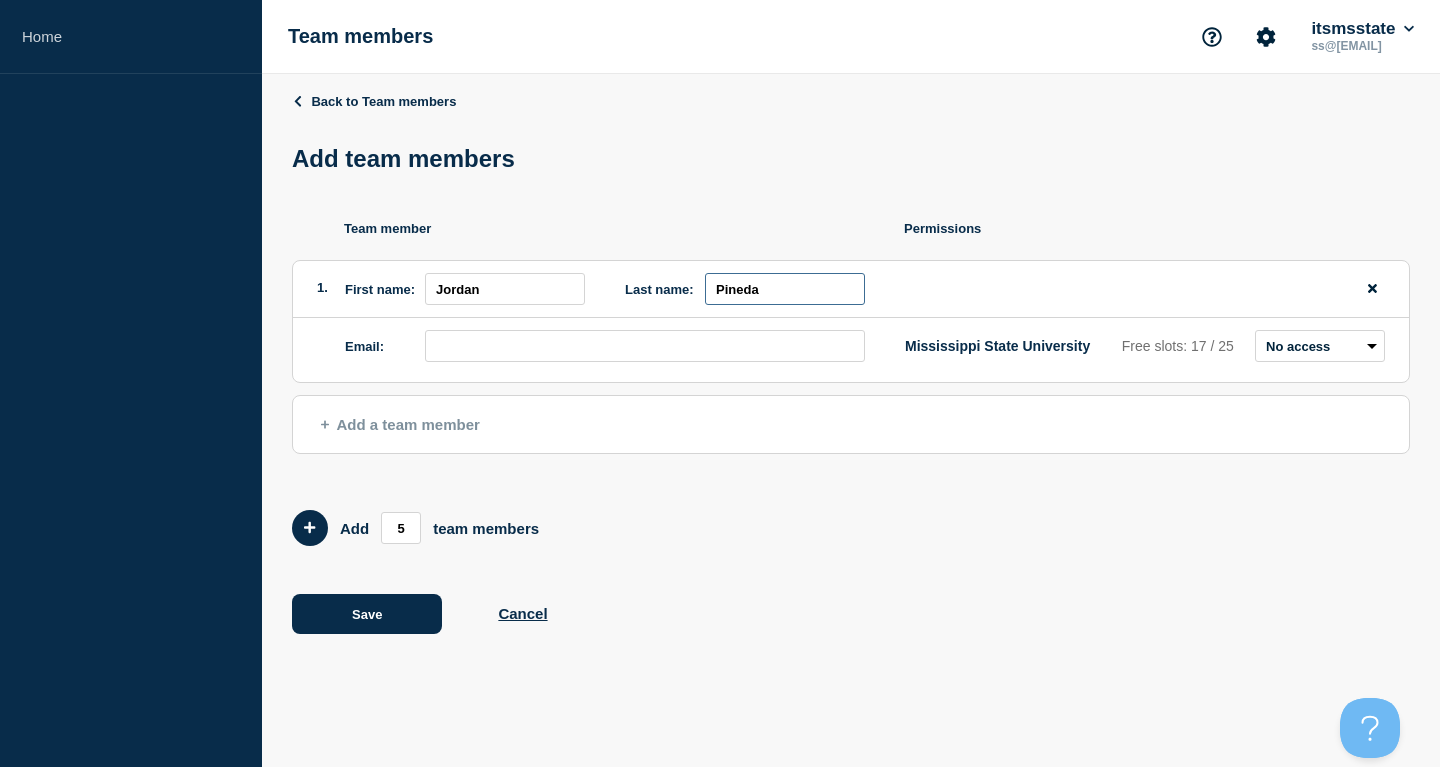 type on "Pineda" 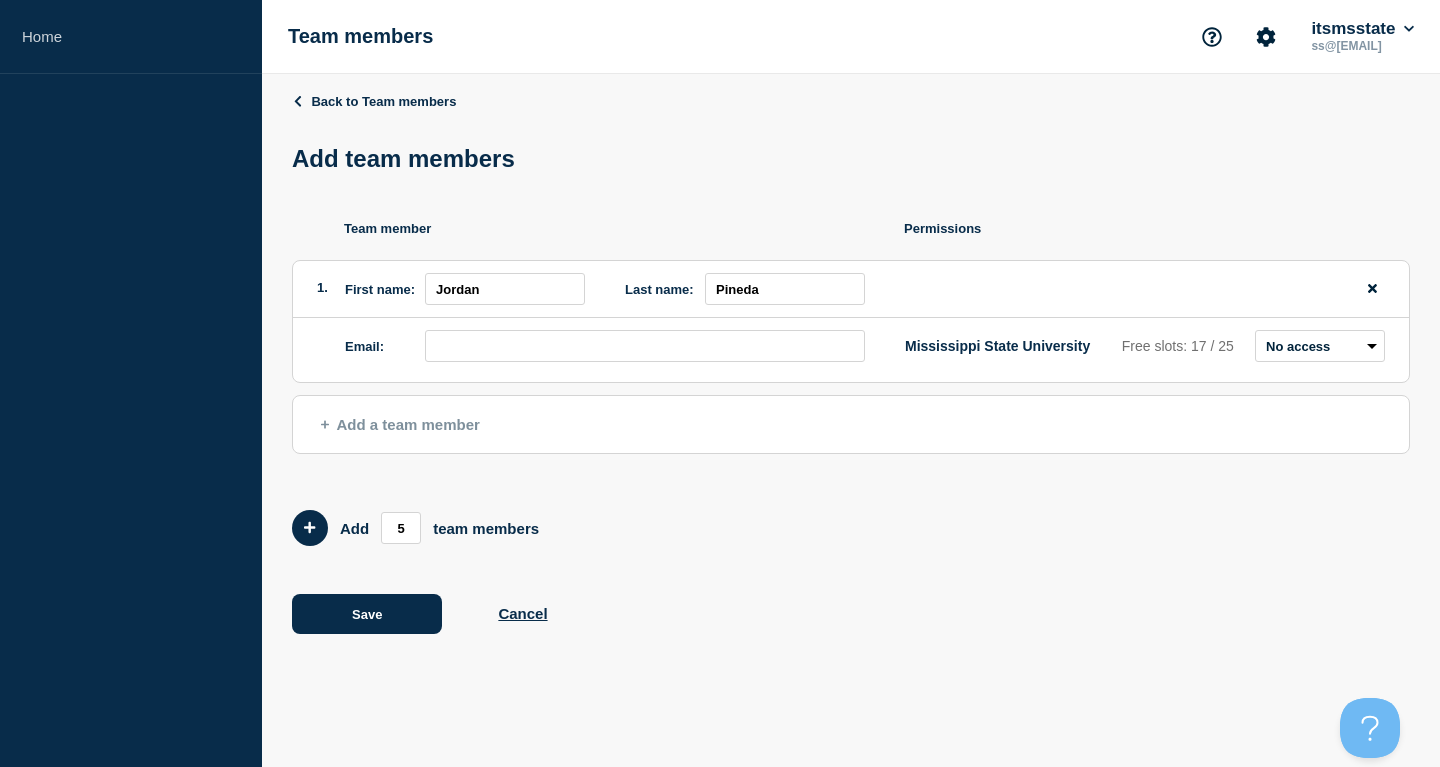 type 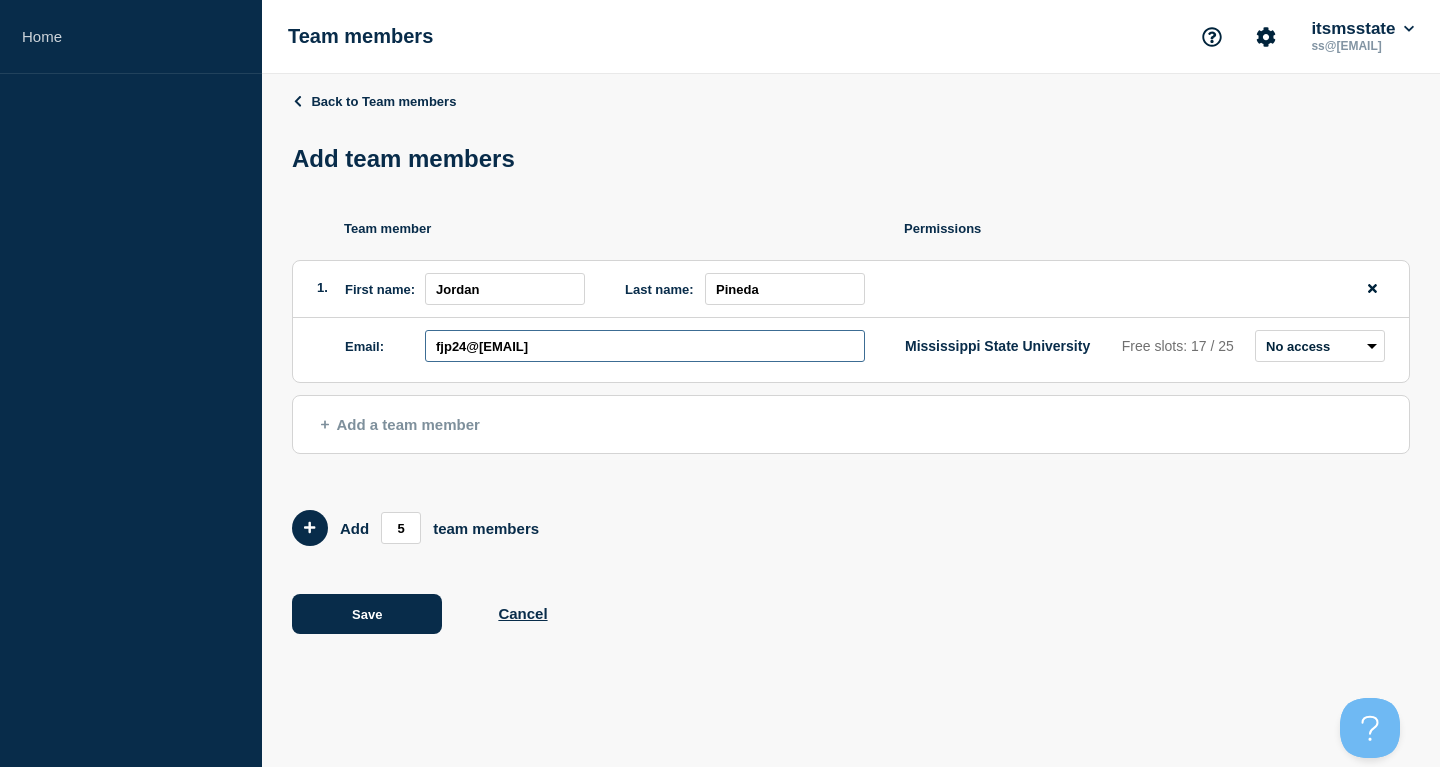 type on "fjp24@[EMAIL]" 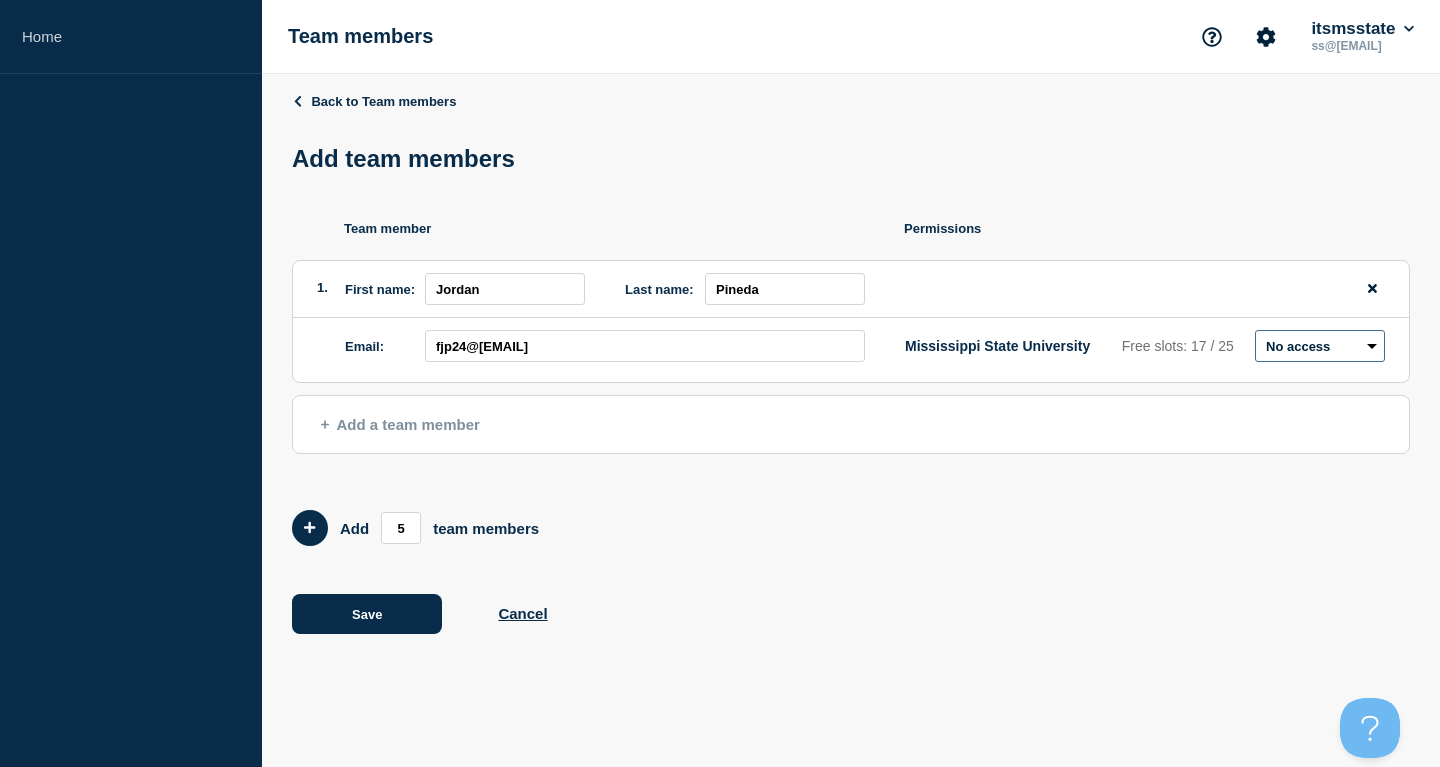 click on "Admin Manager Editor No access" at bounding box center (1320, 346) 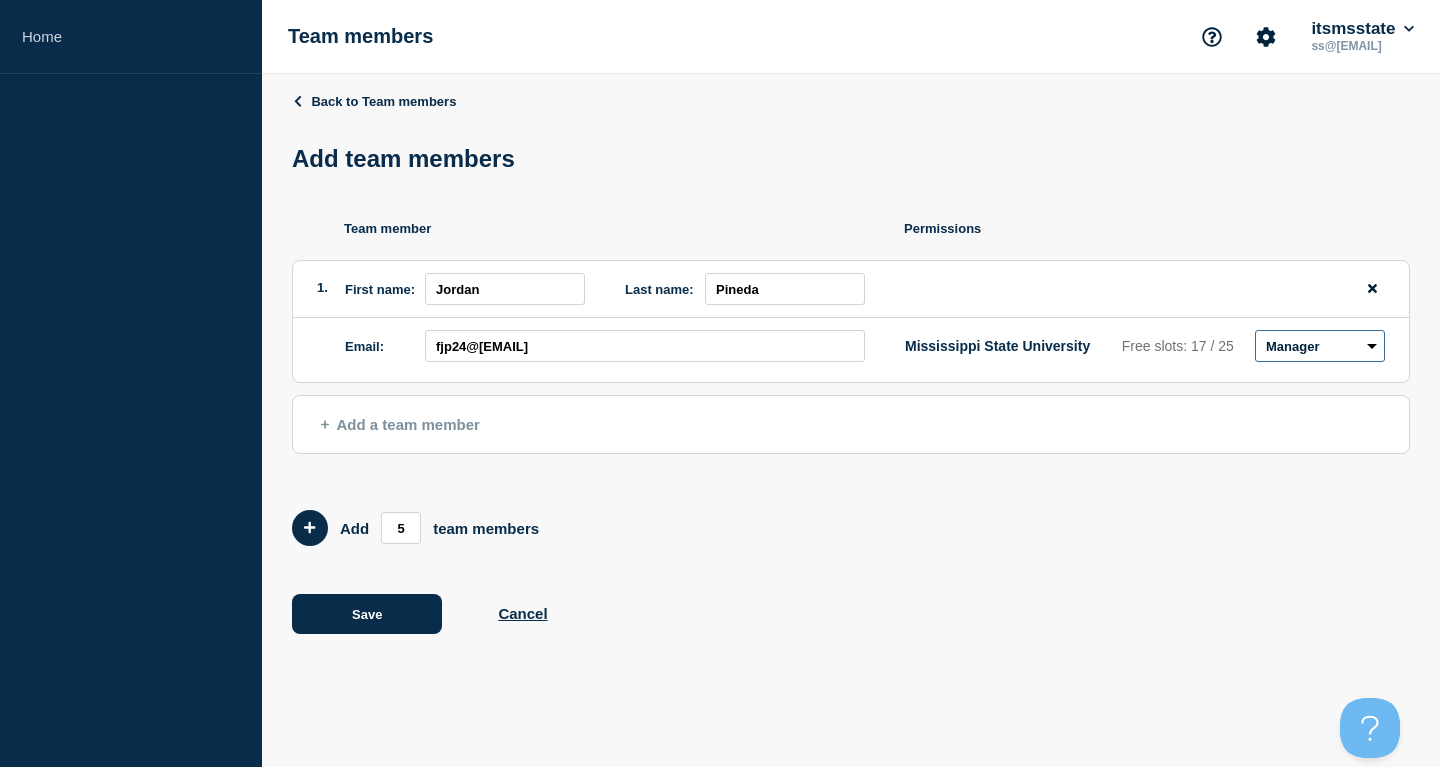 click on "Manager" 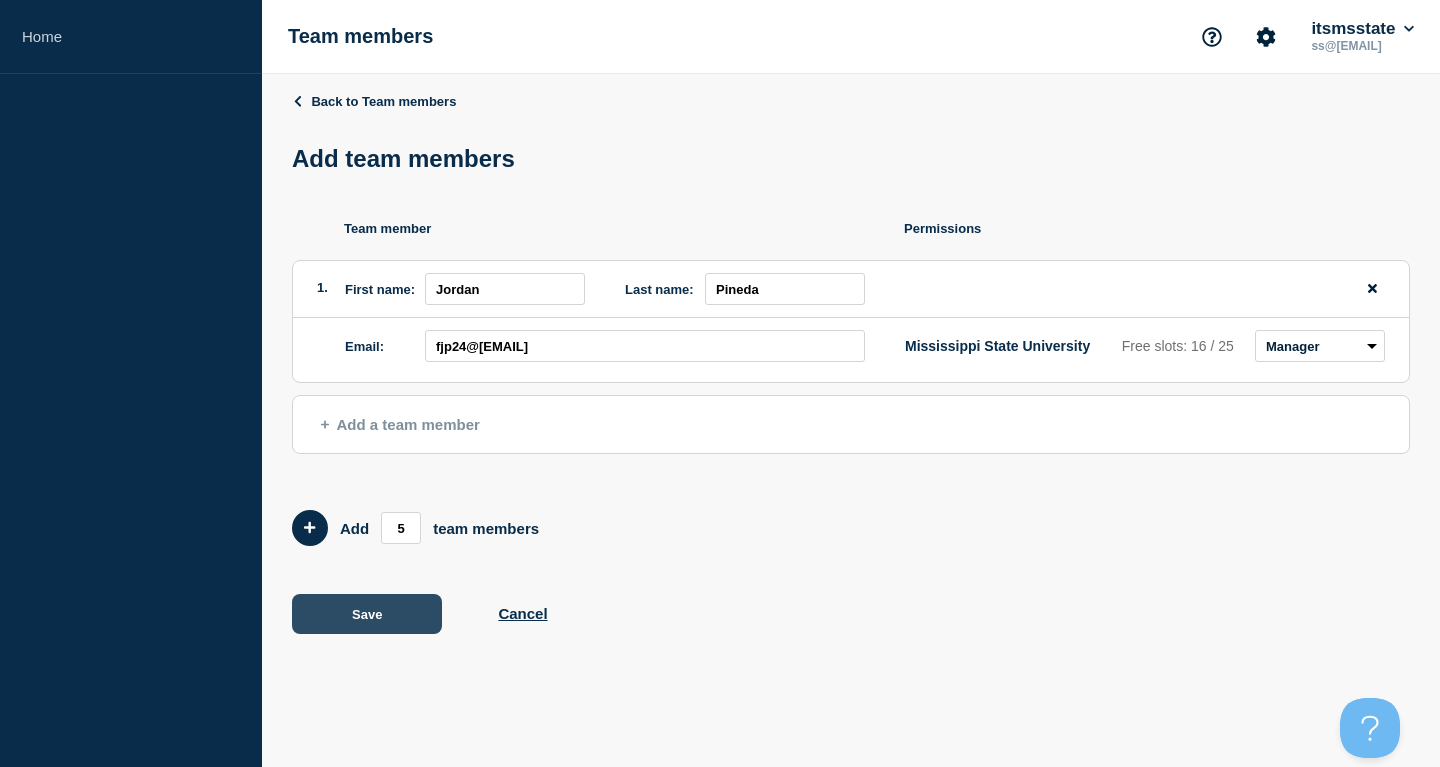 click on "Save" 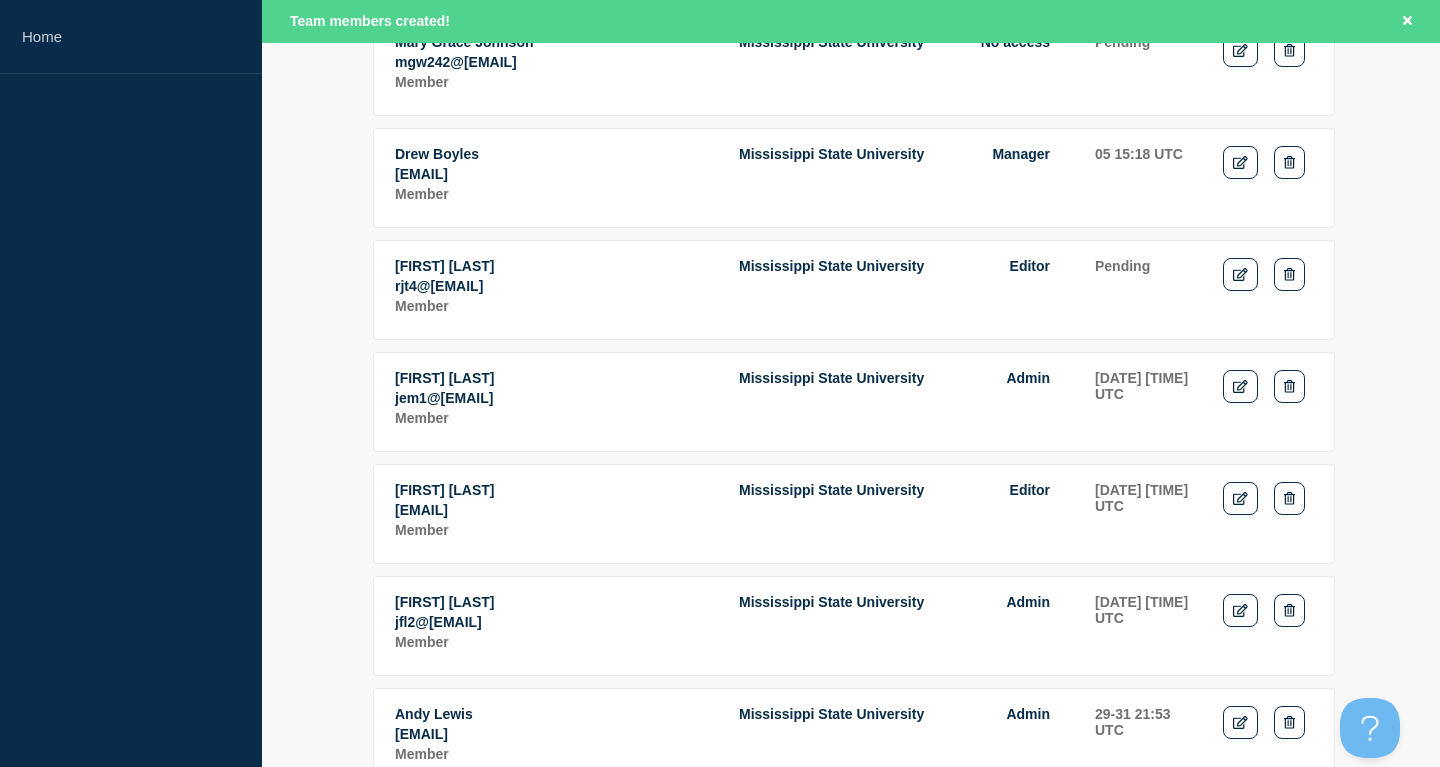 scroll, scrollTop: 0, scrollLeft: 0, axis: both 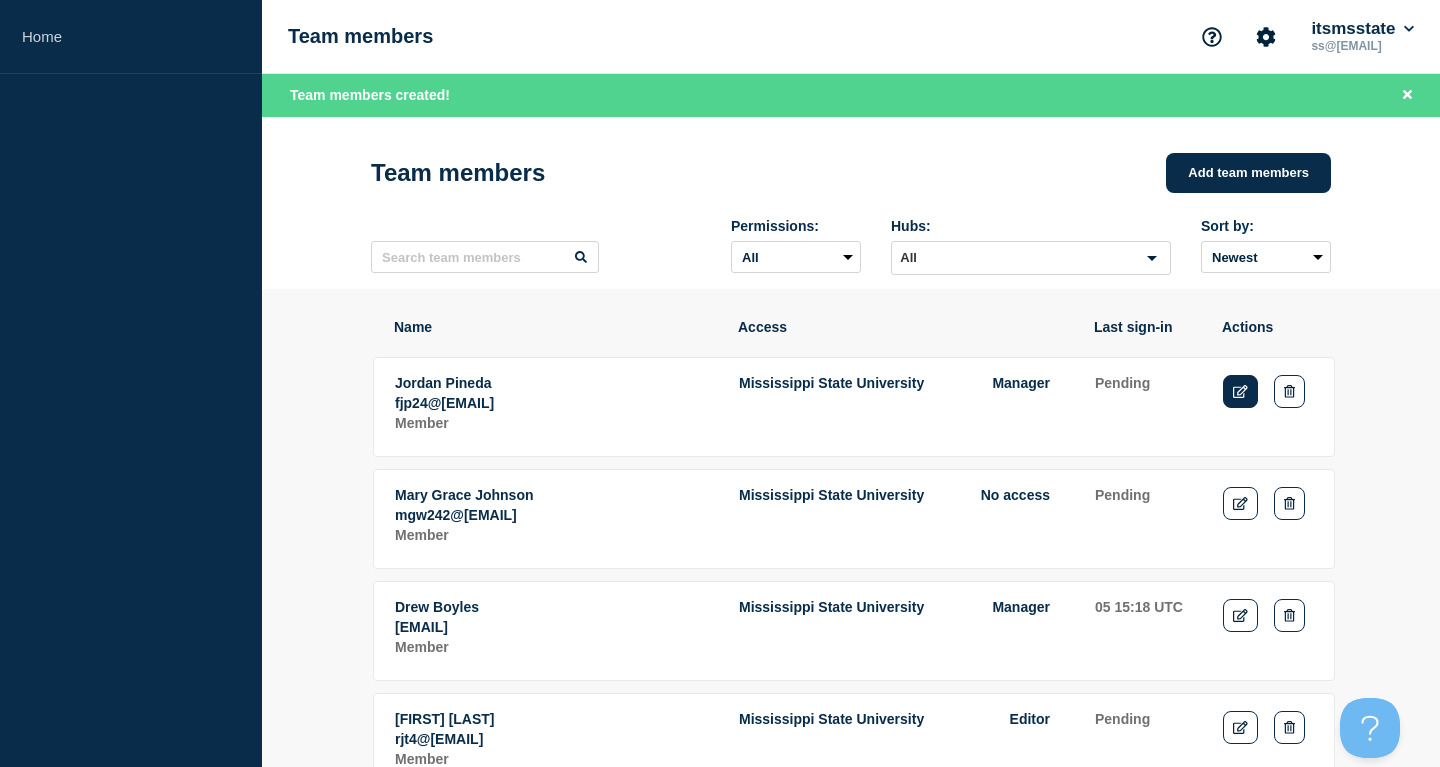click at bounding box center [1240, 391] 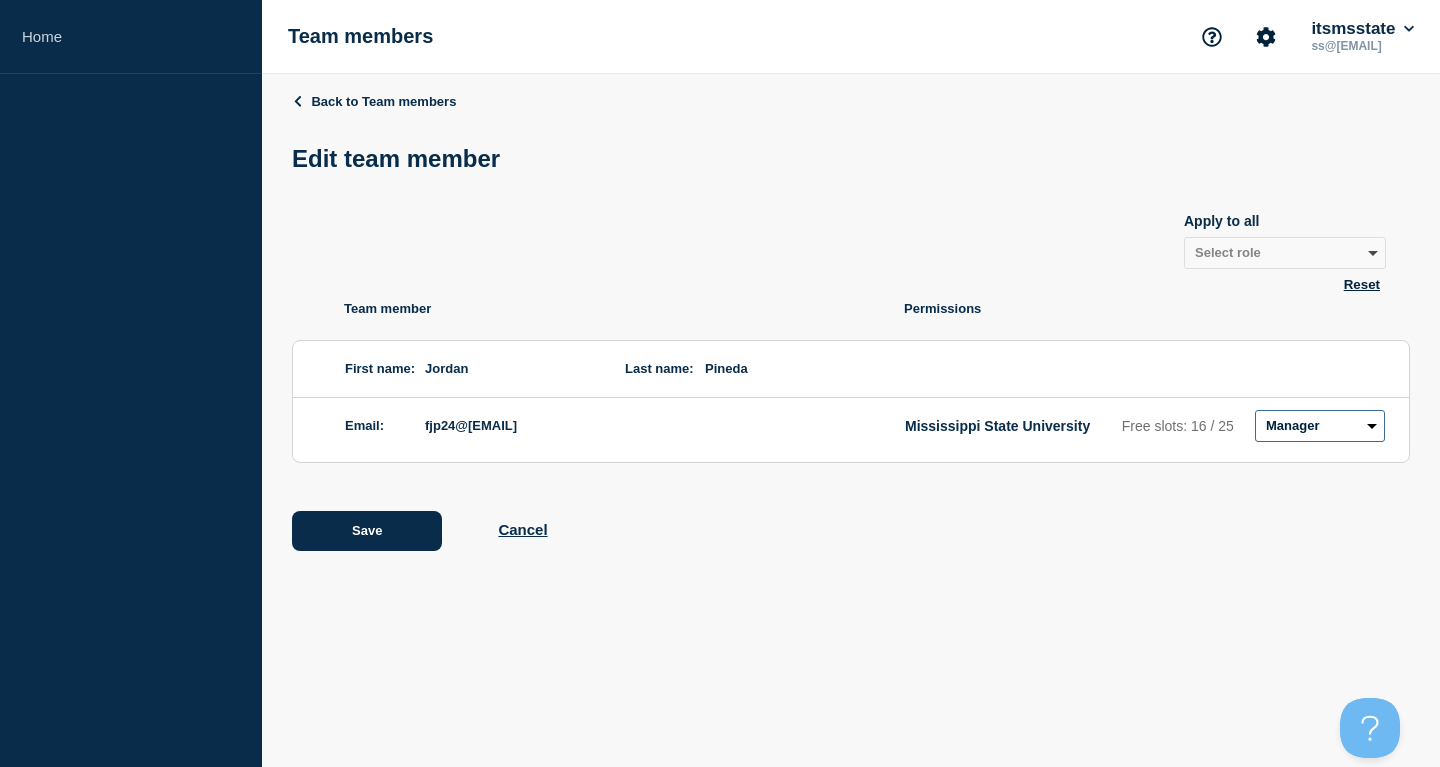 click on "Admin Manager Editor No access" at bounding box center (1320, 426) 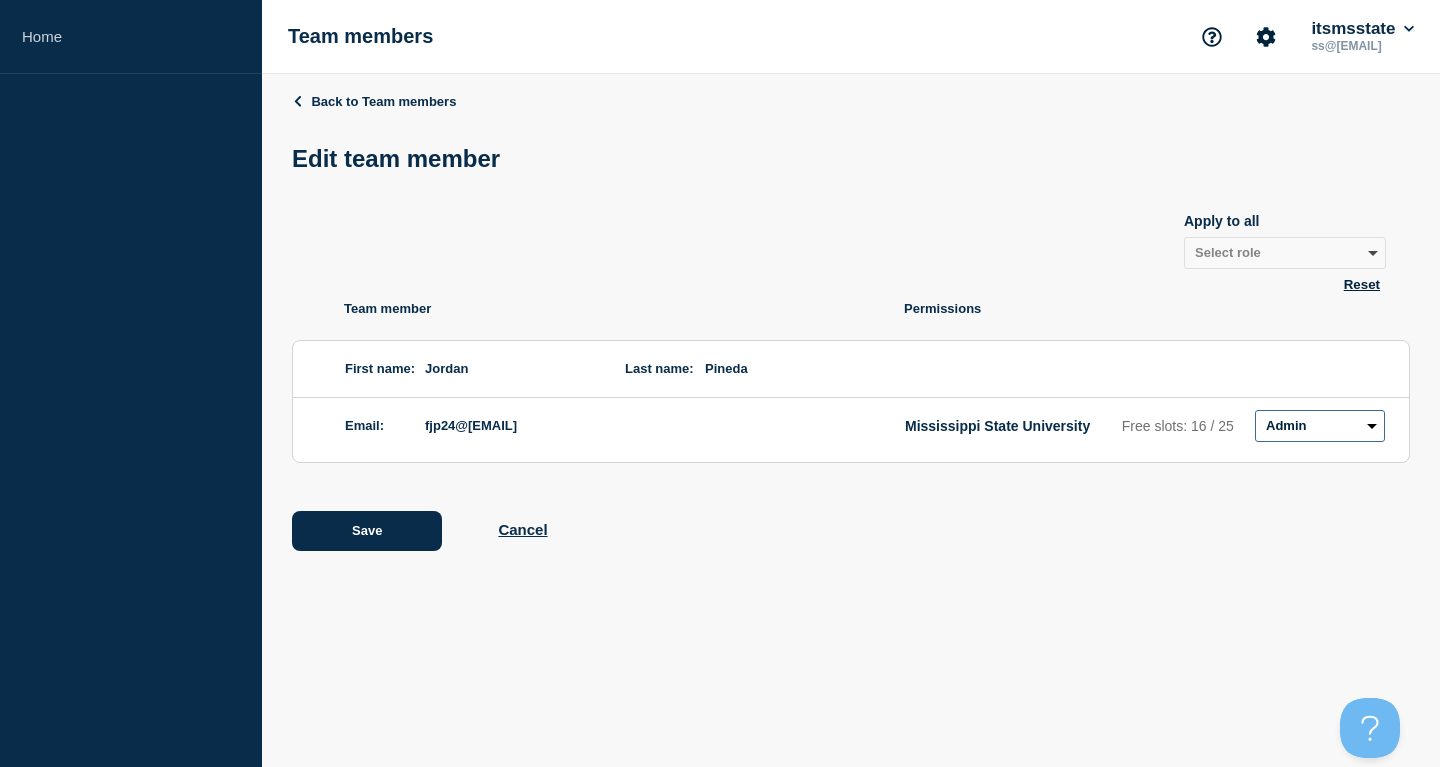 click on "Admin" 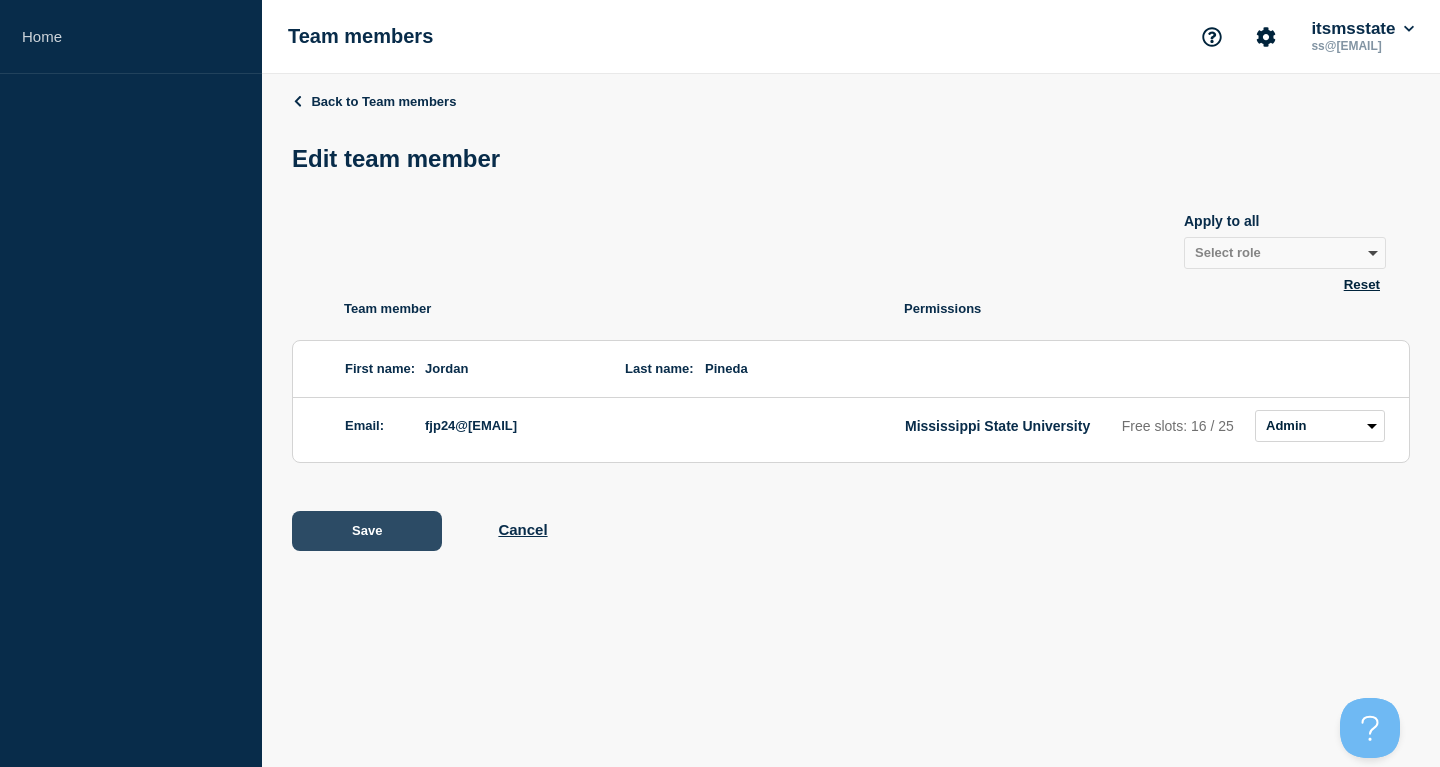 click on "Save" 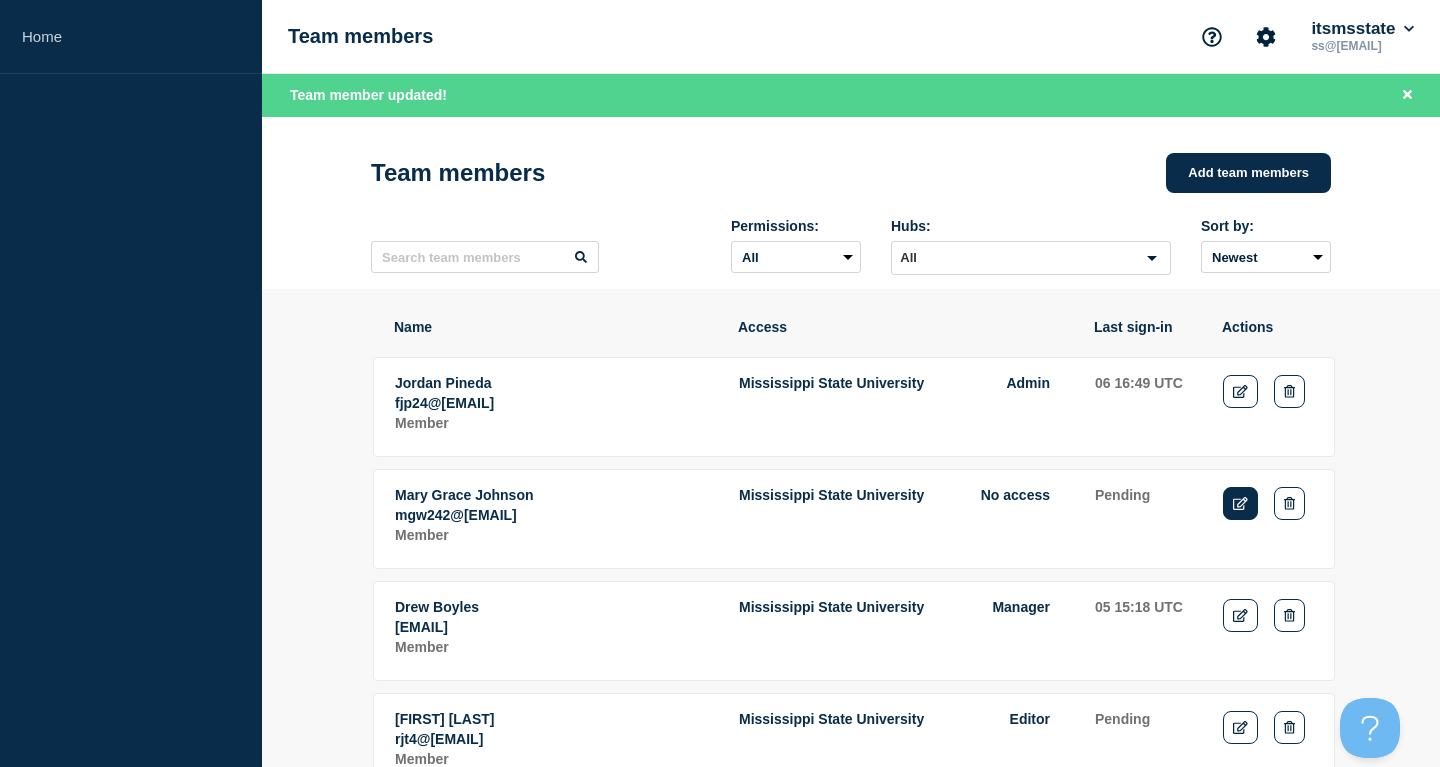 click 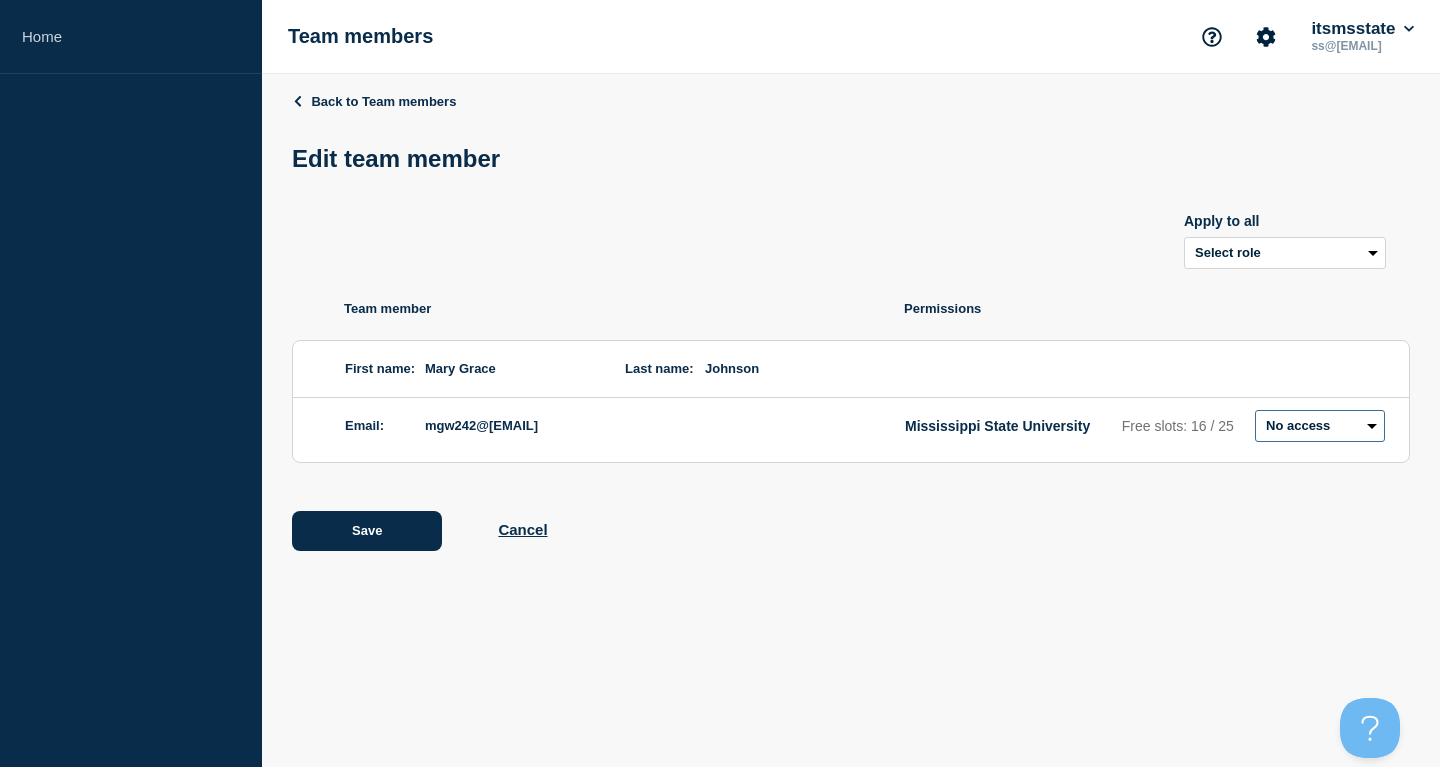 click on "Admin Manager Editor No access" at bounding box center [1320, 426] 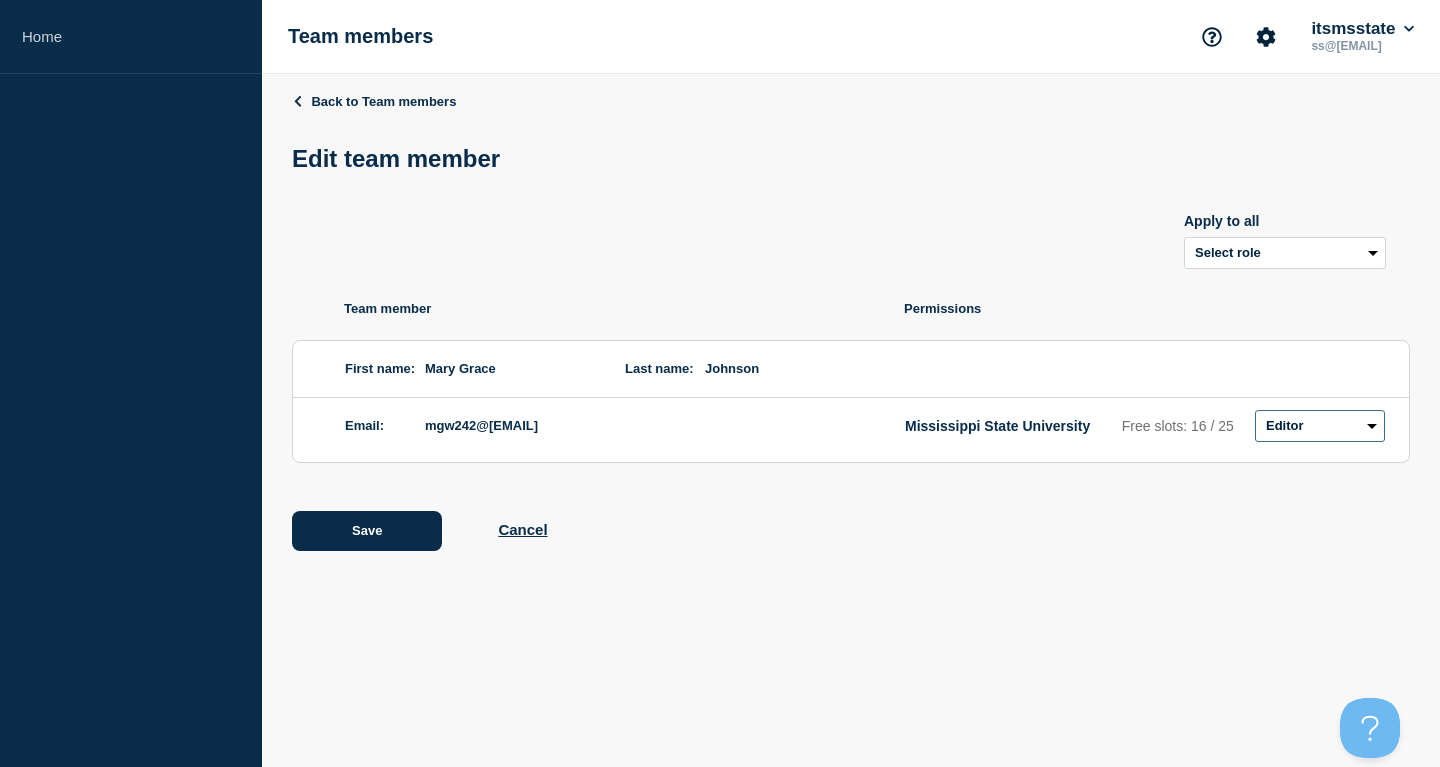 click on "Editor" 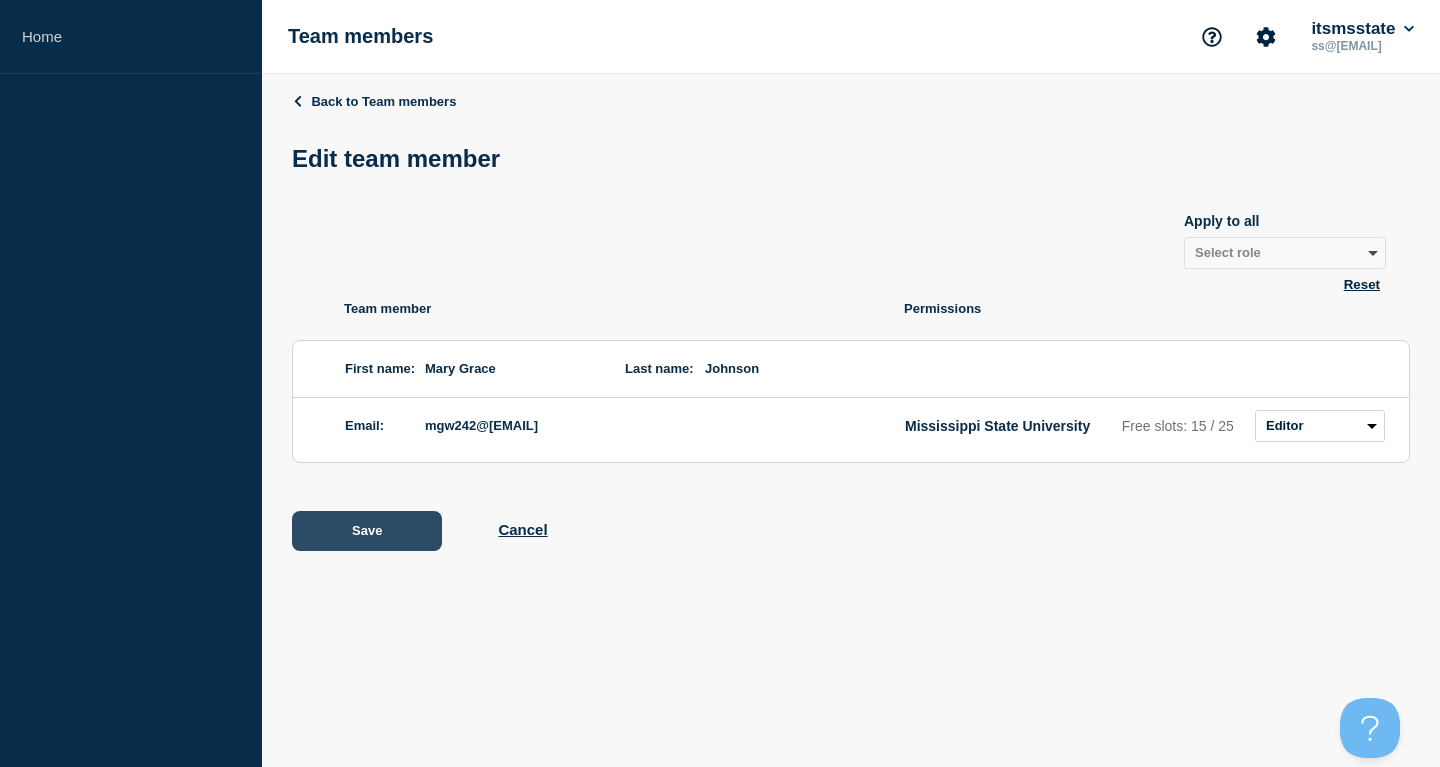 click on "Save" 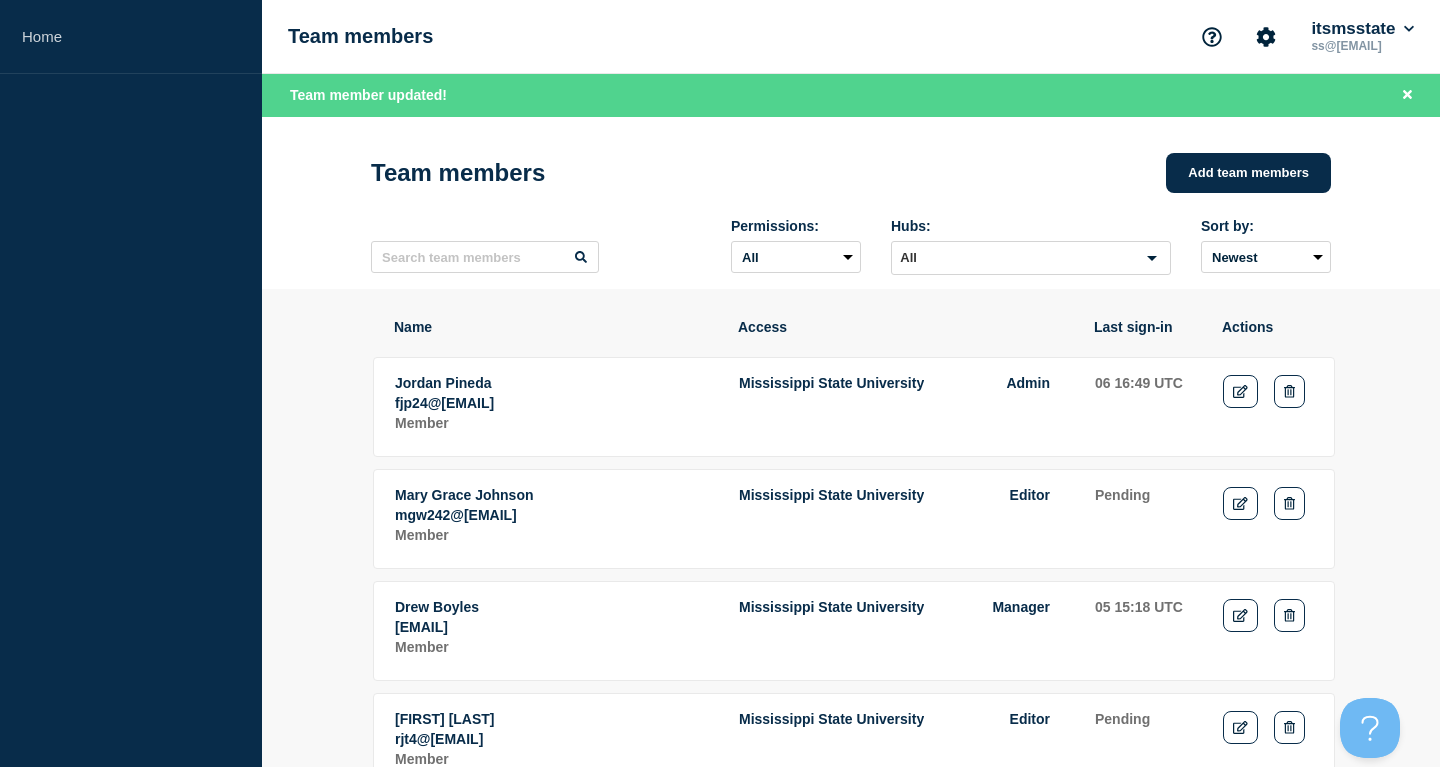 scroll, scrollTop: 204, scrollLeft: 0, axis: vertical 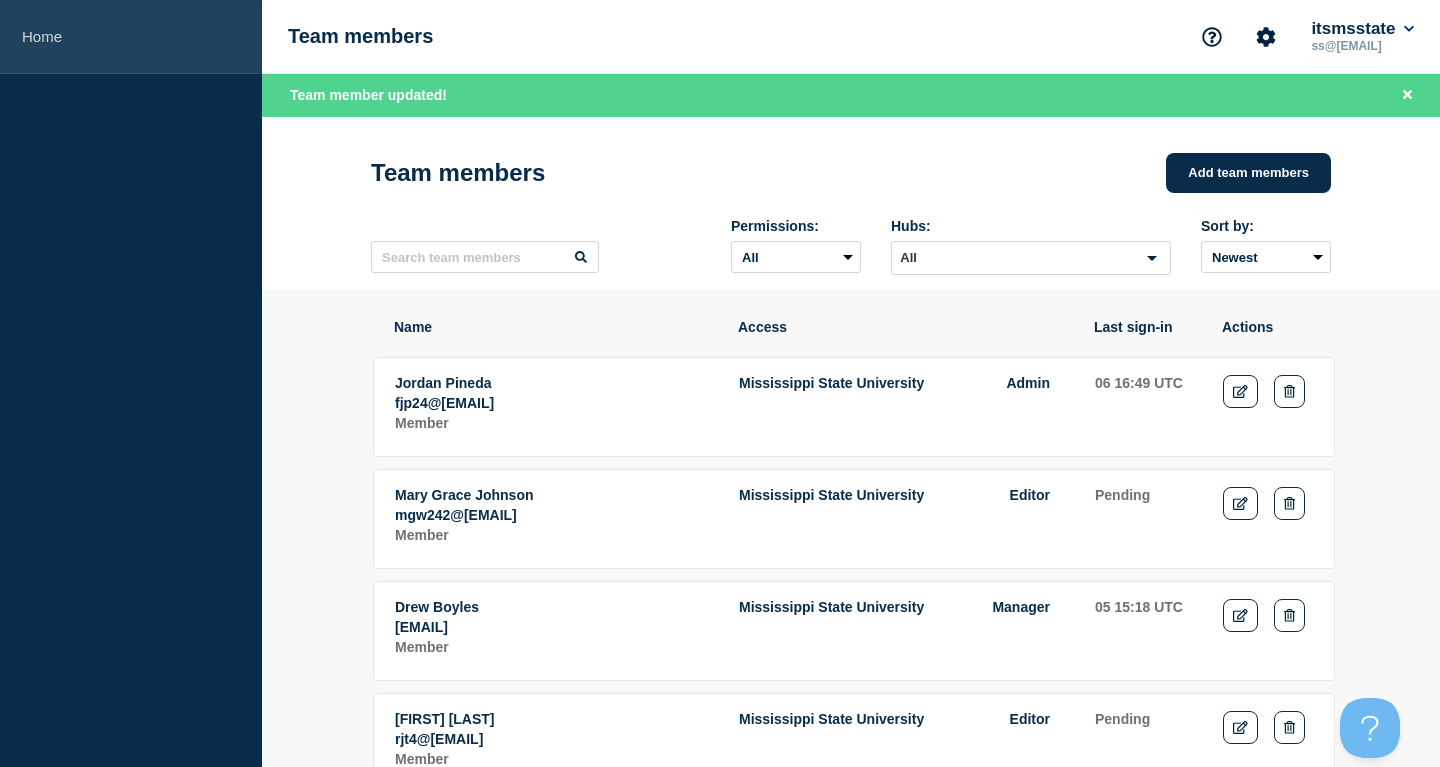 click on "Home" at bounding box center [131, 37] 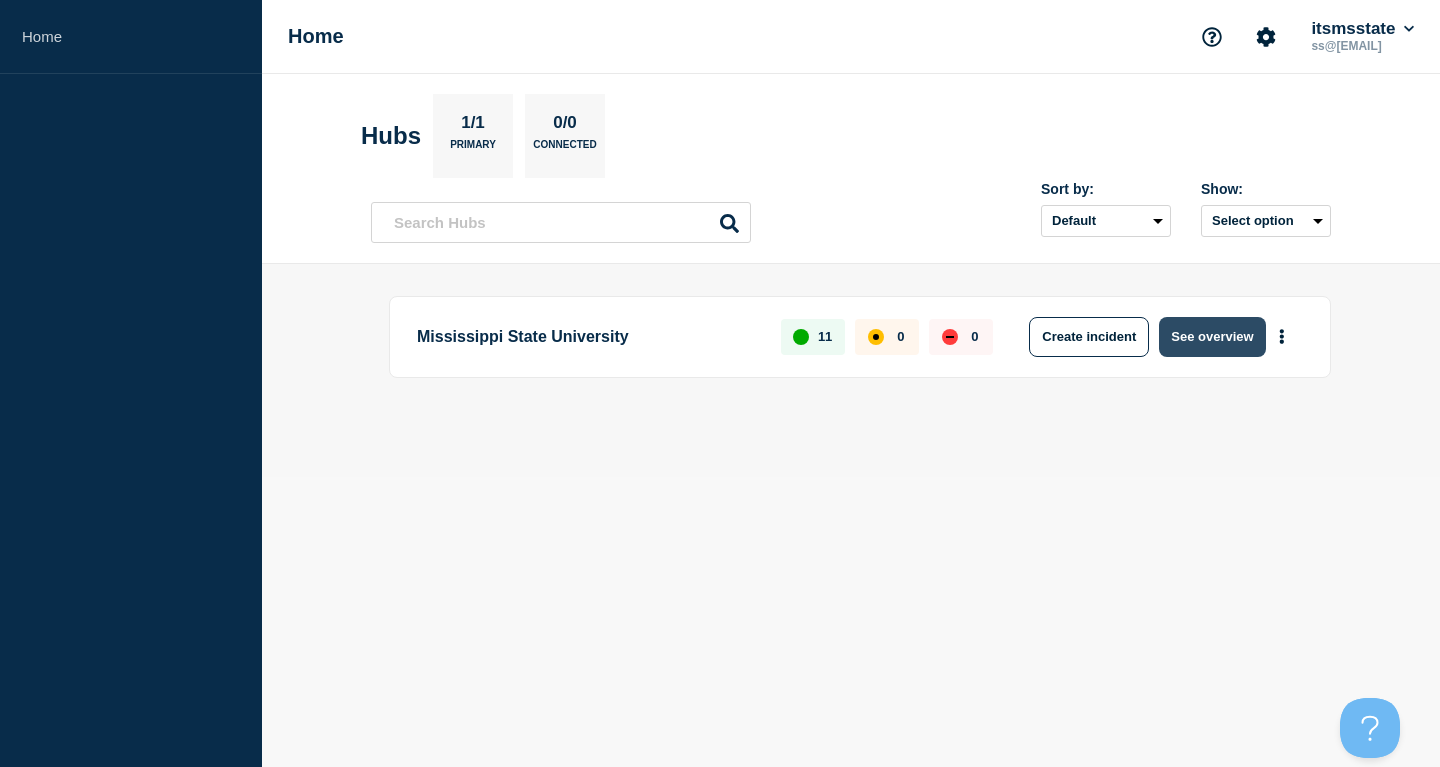 click on "See overview" at bounding box center [1212, 337] 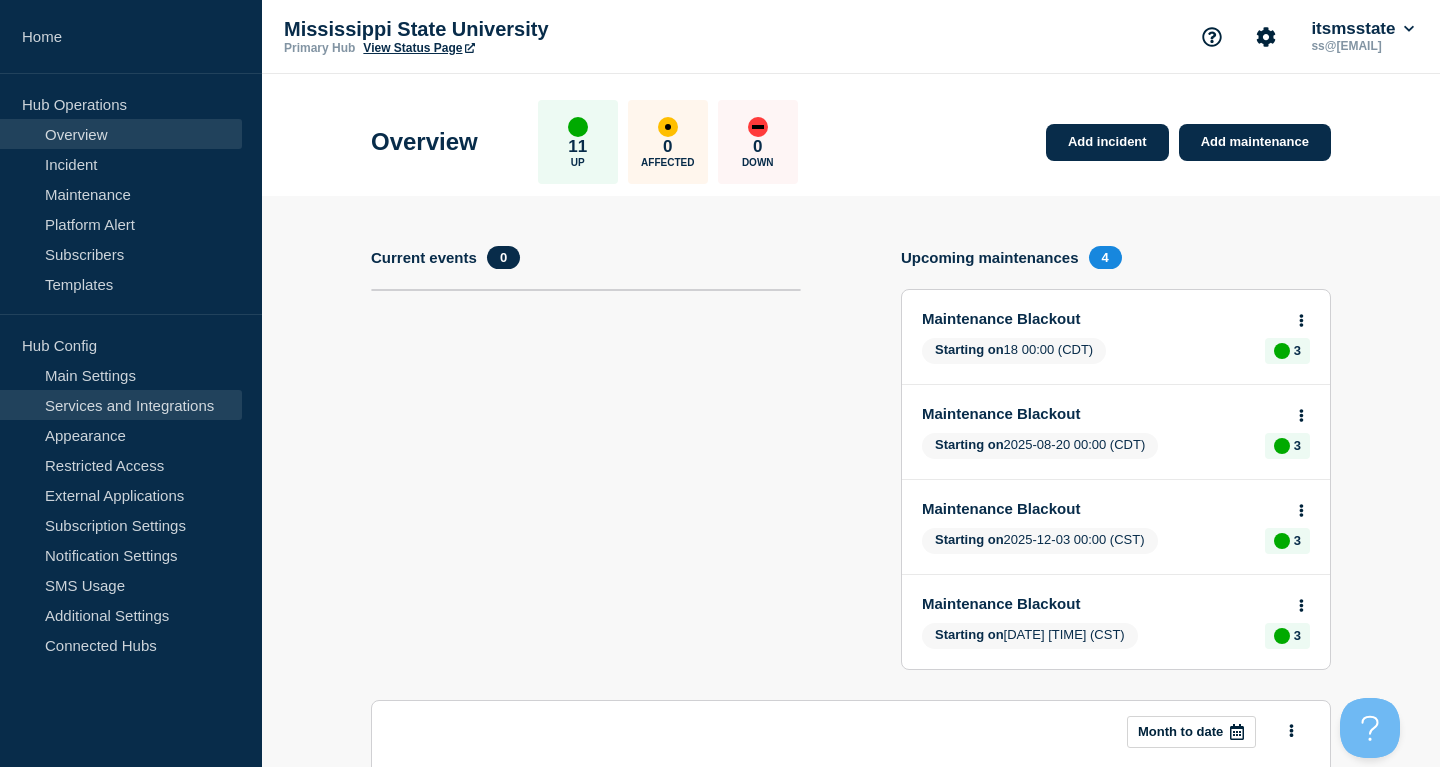 click on "Services and Integrations" at bounding box center (121, 405) 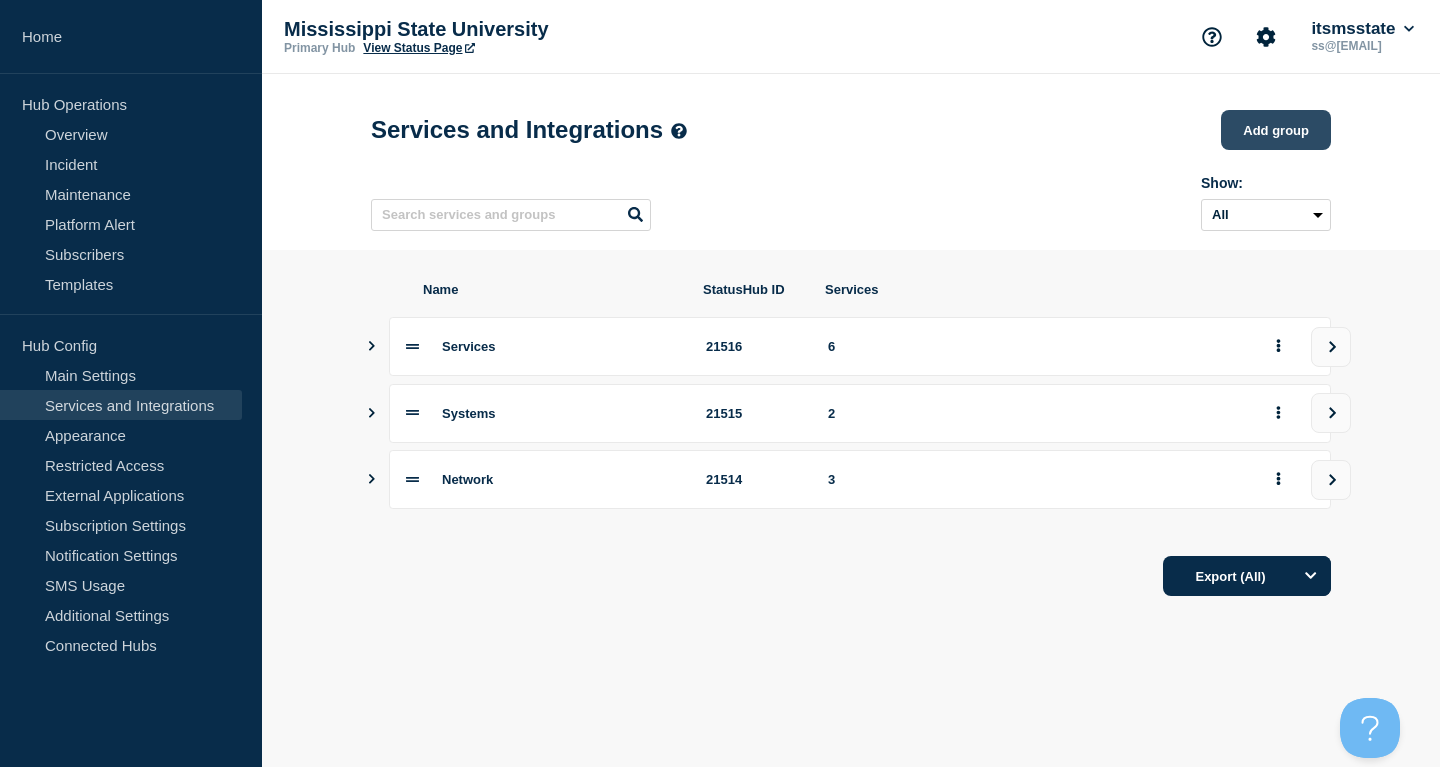 click on "Add group" at bounding box center (1276, 130) 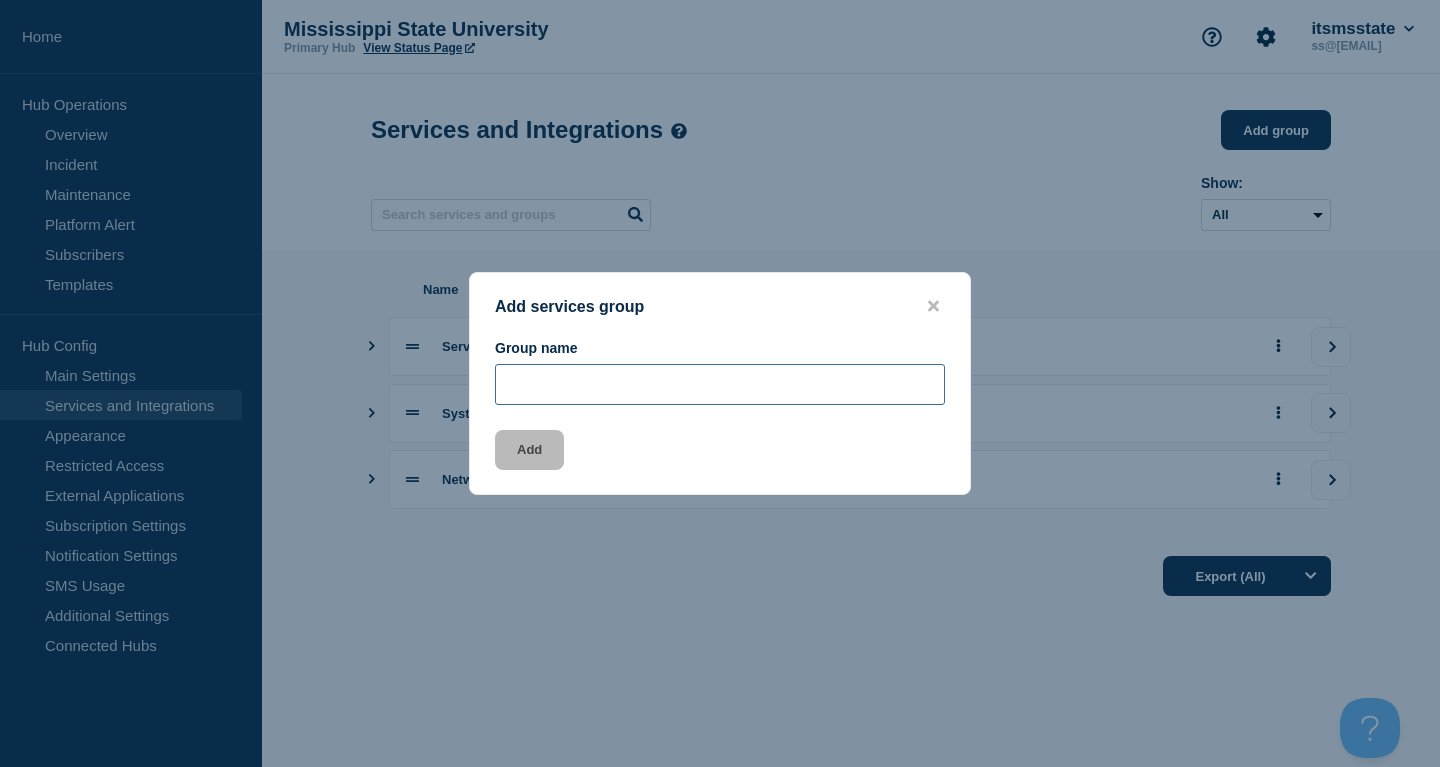 click at bounding box center [720, 384] 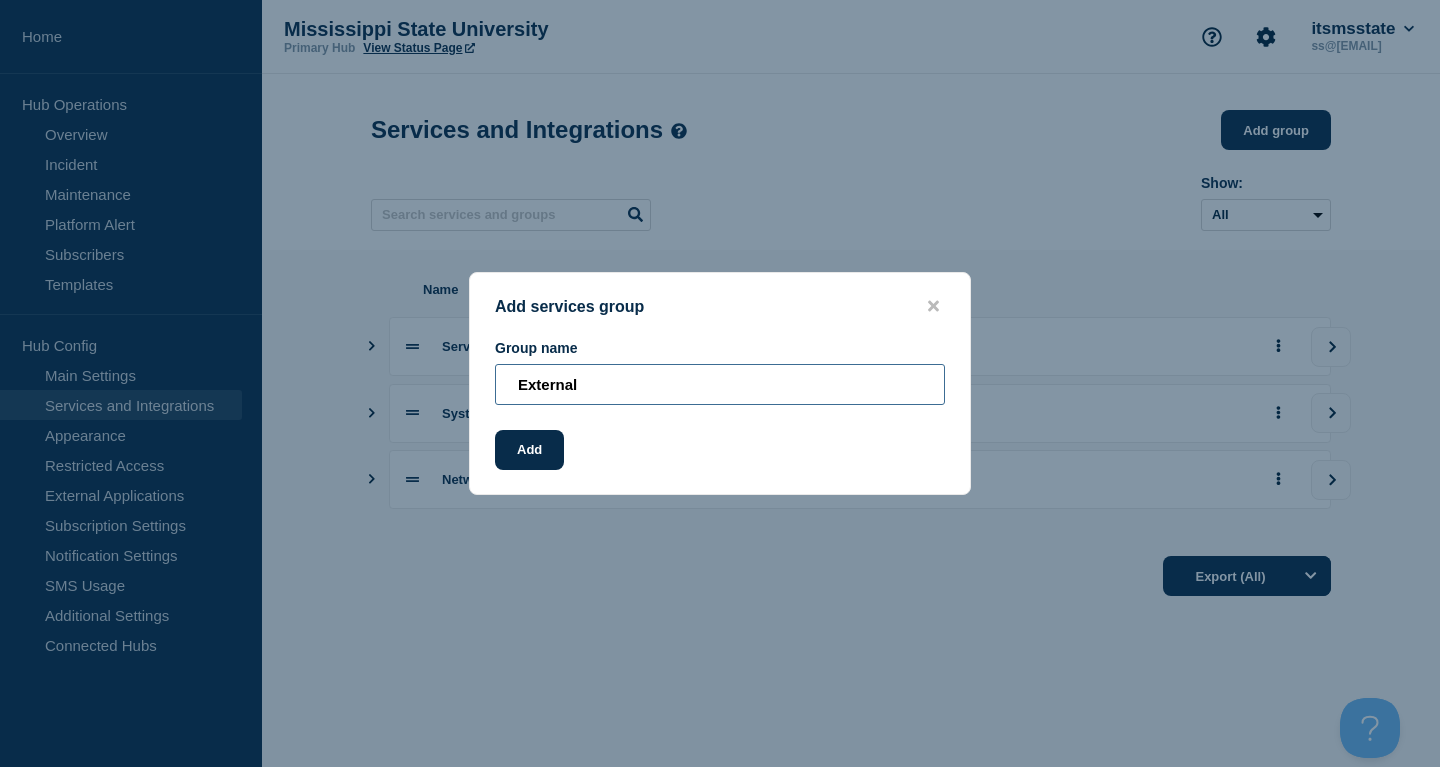 type on "External" 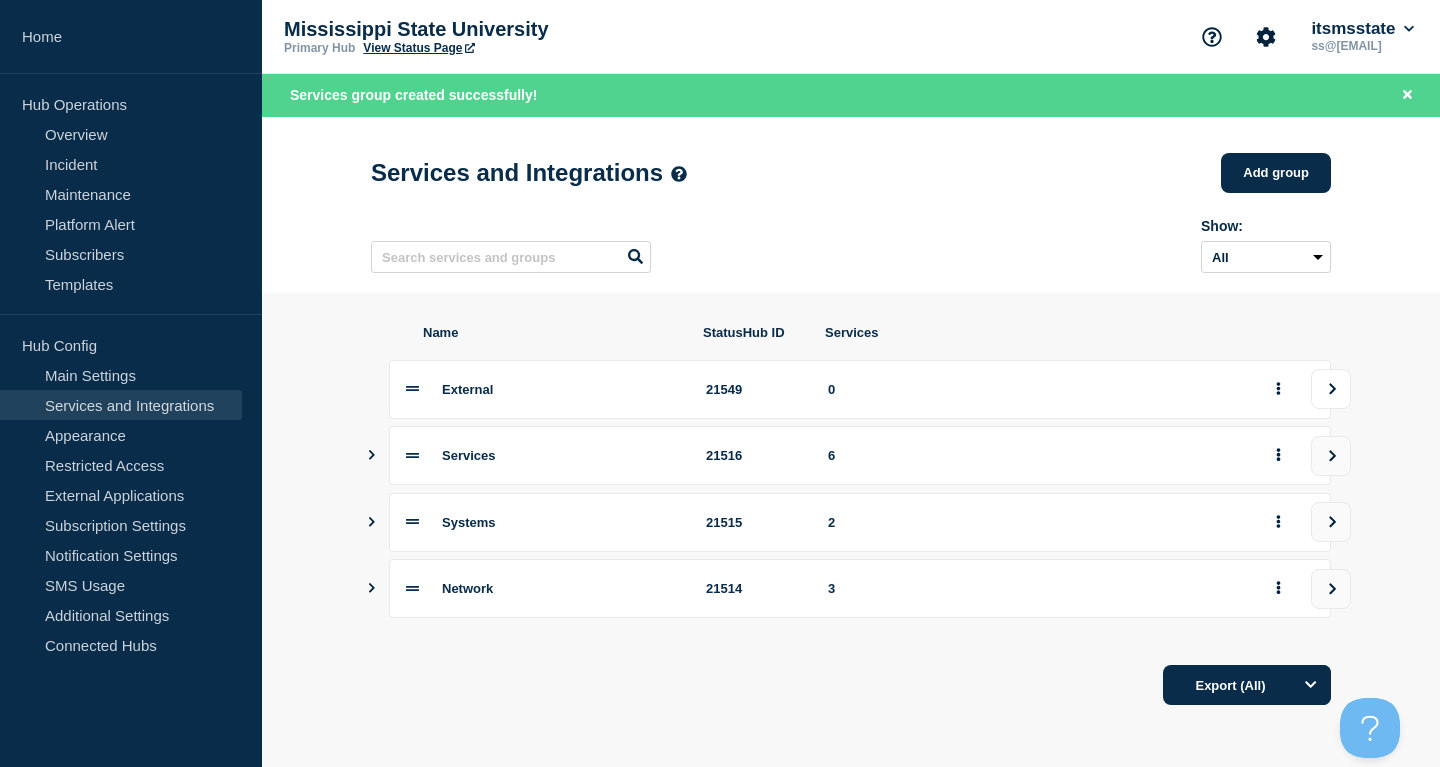 click at bounding box center (1331, 389) 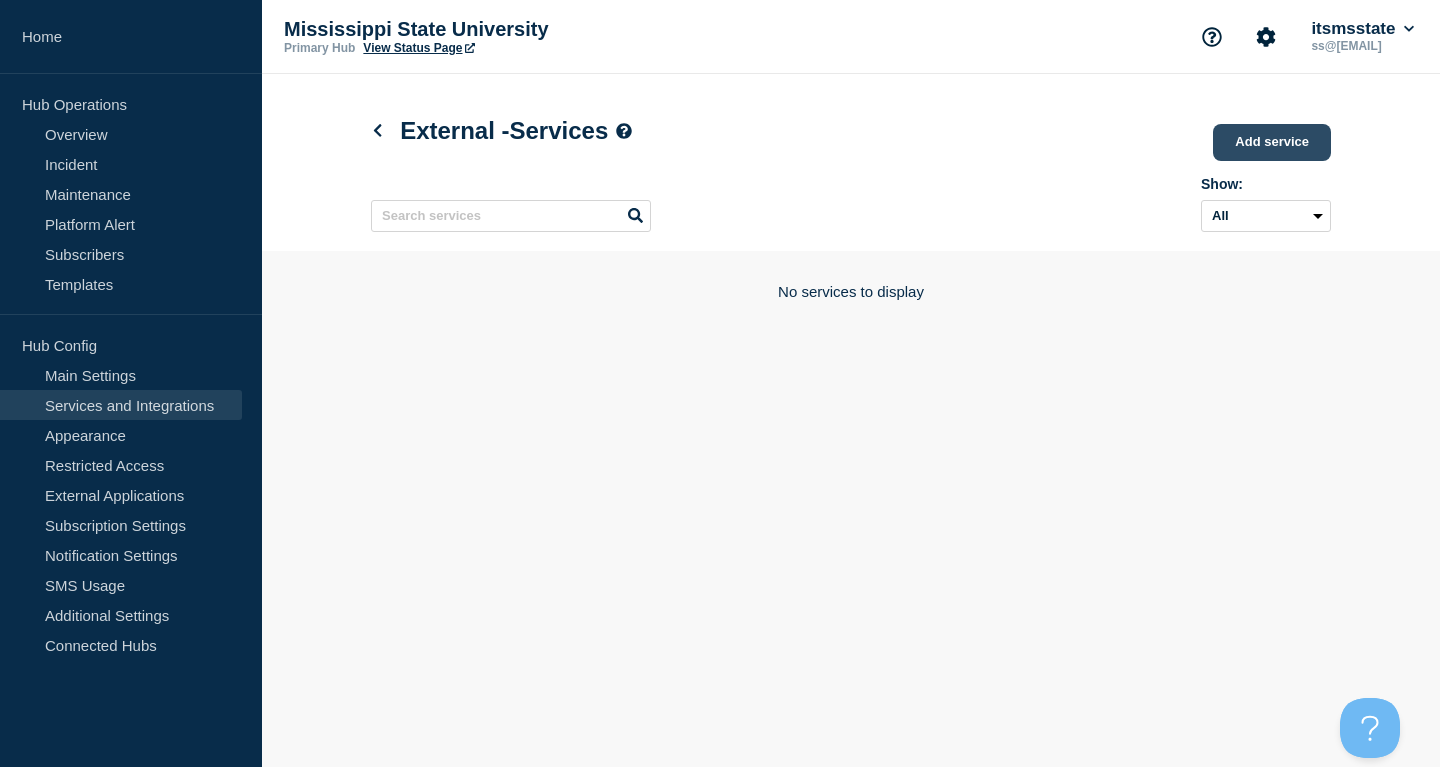 click on "Add service" at bounding box center (1272, 142) 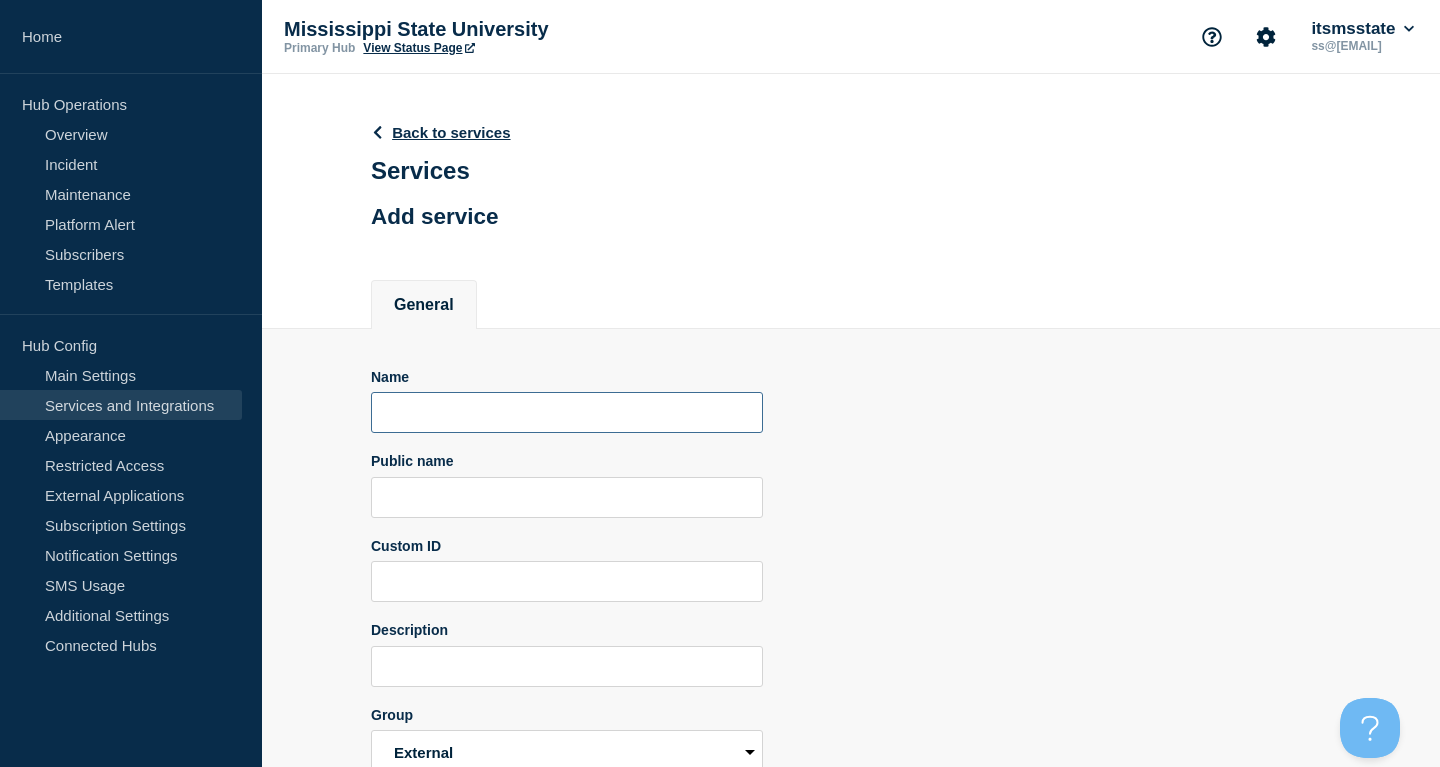 click at bounding box center [567, 412] 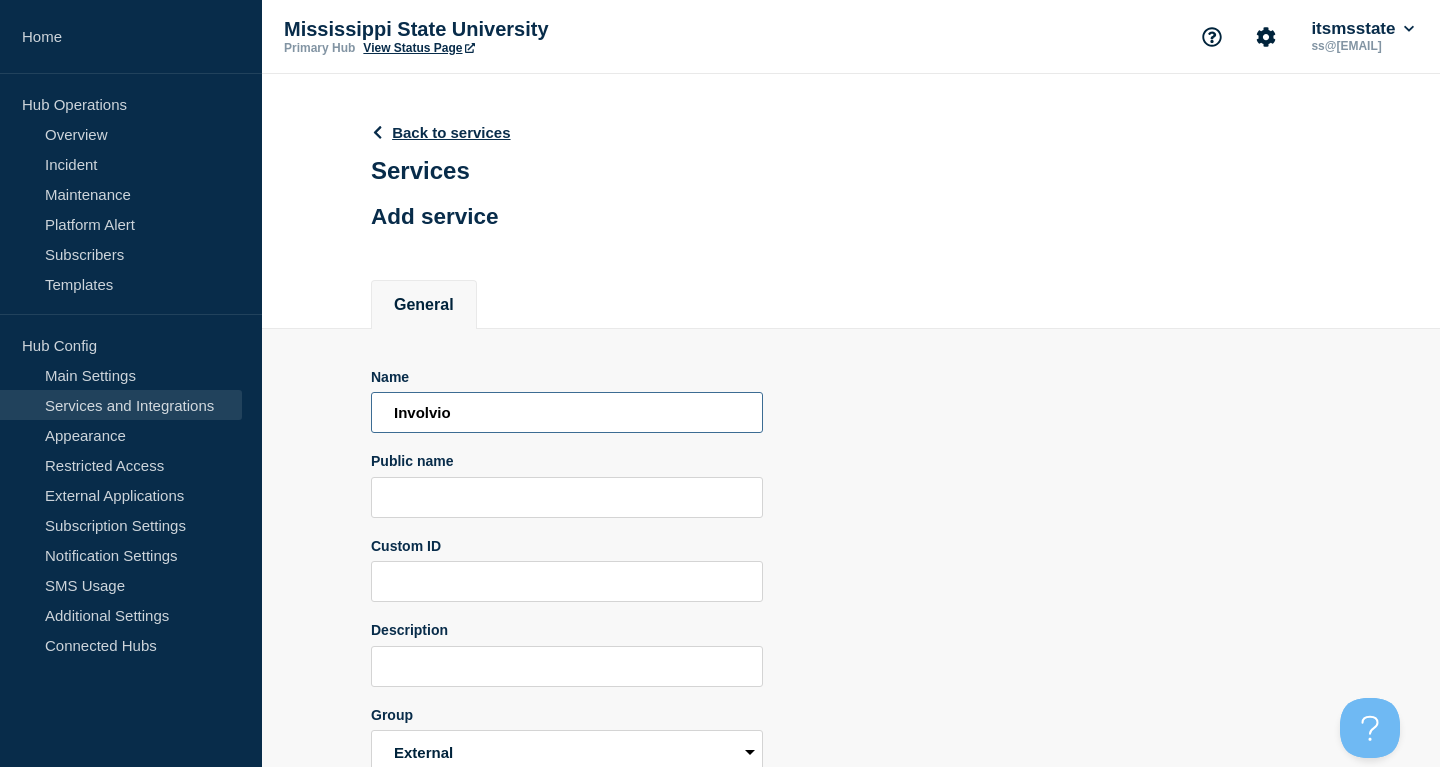 type on "Involvio" 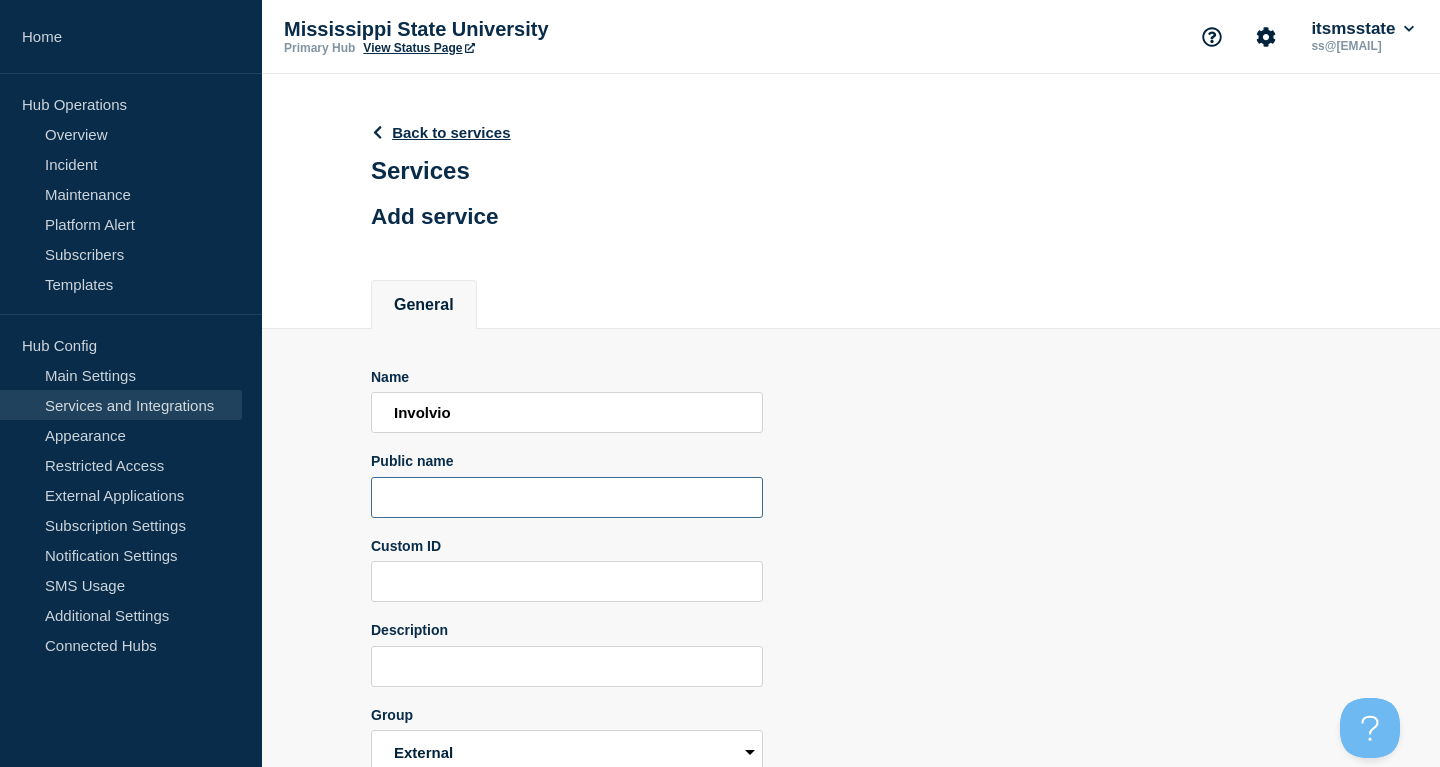 click at bounding box center [567, 497] 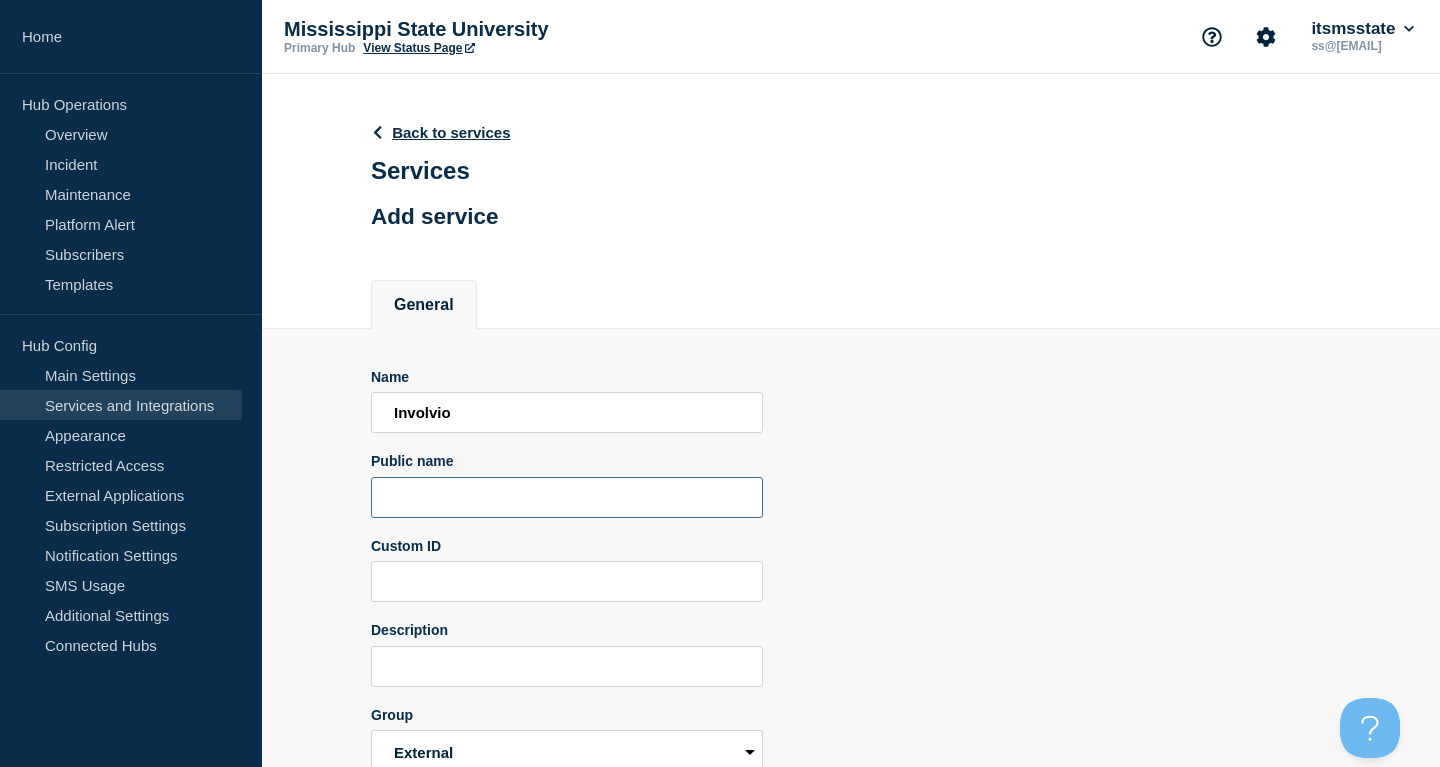 paste on "Involvio" 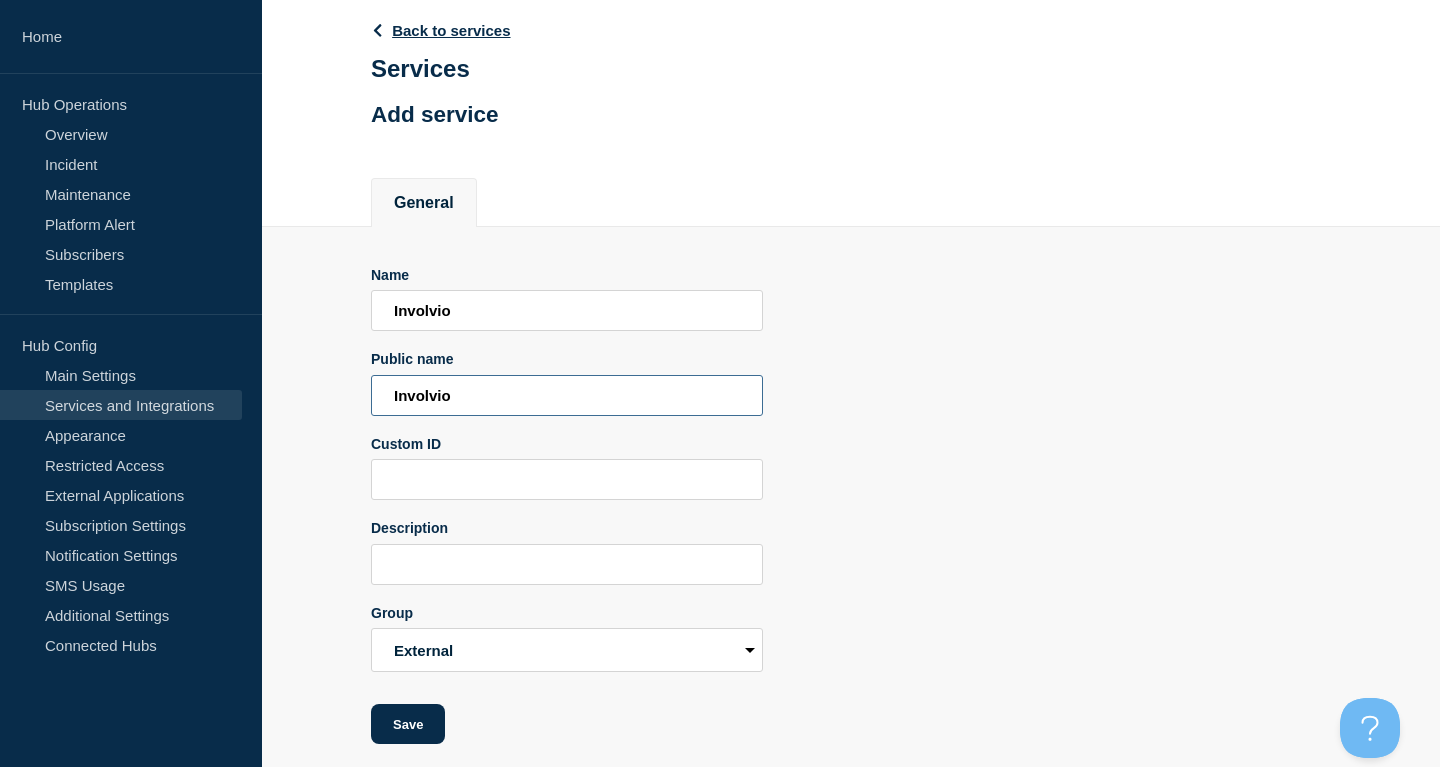 scroll, scrollTop: 124, scrollLeft: 0, axis: vertical 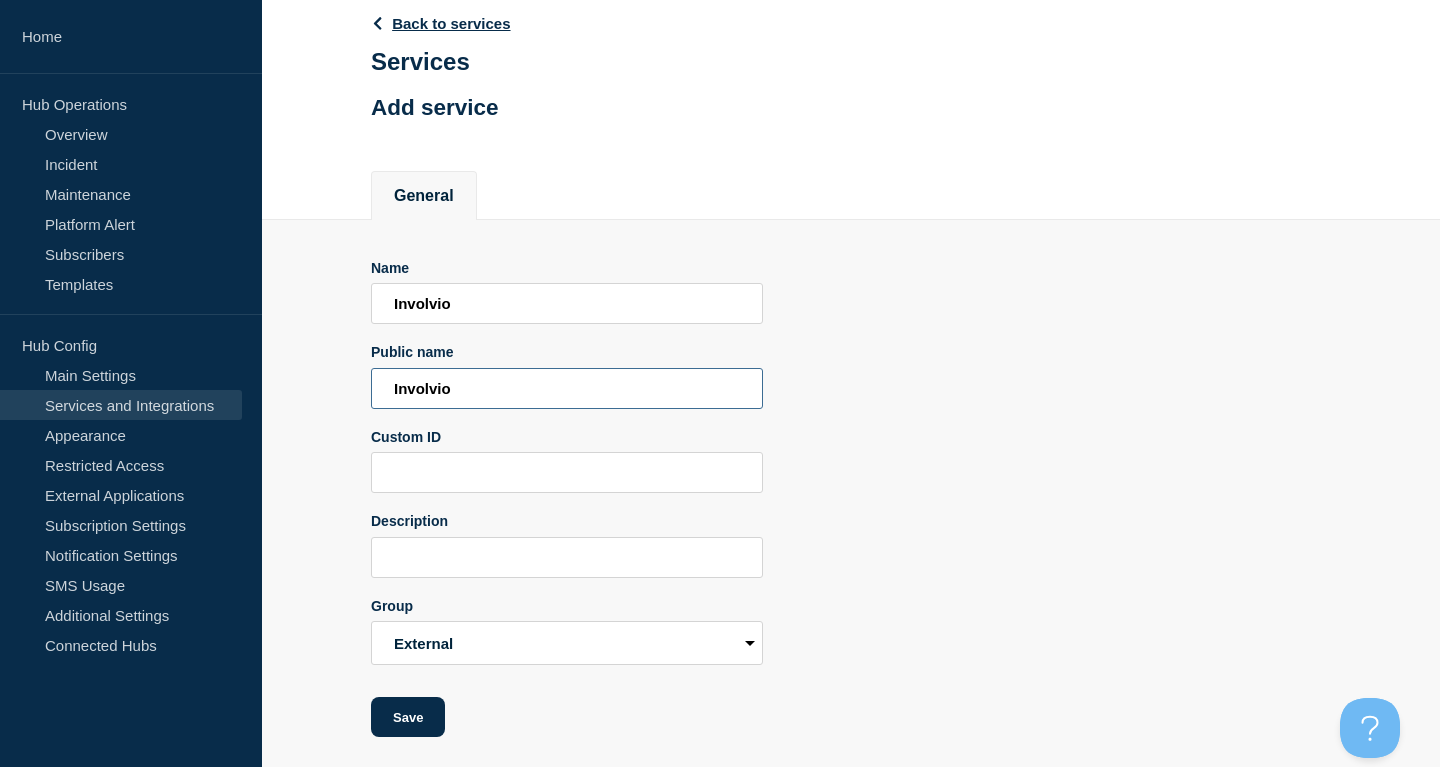 type on "Involvio" 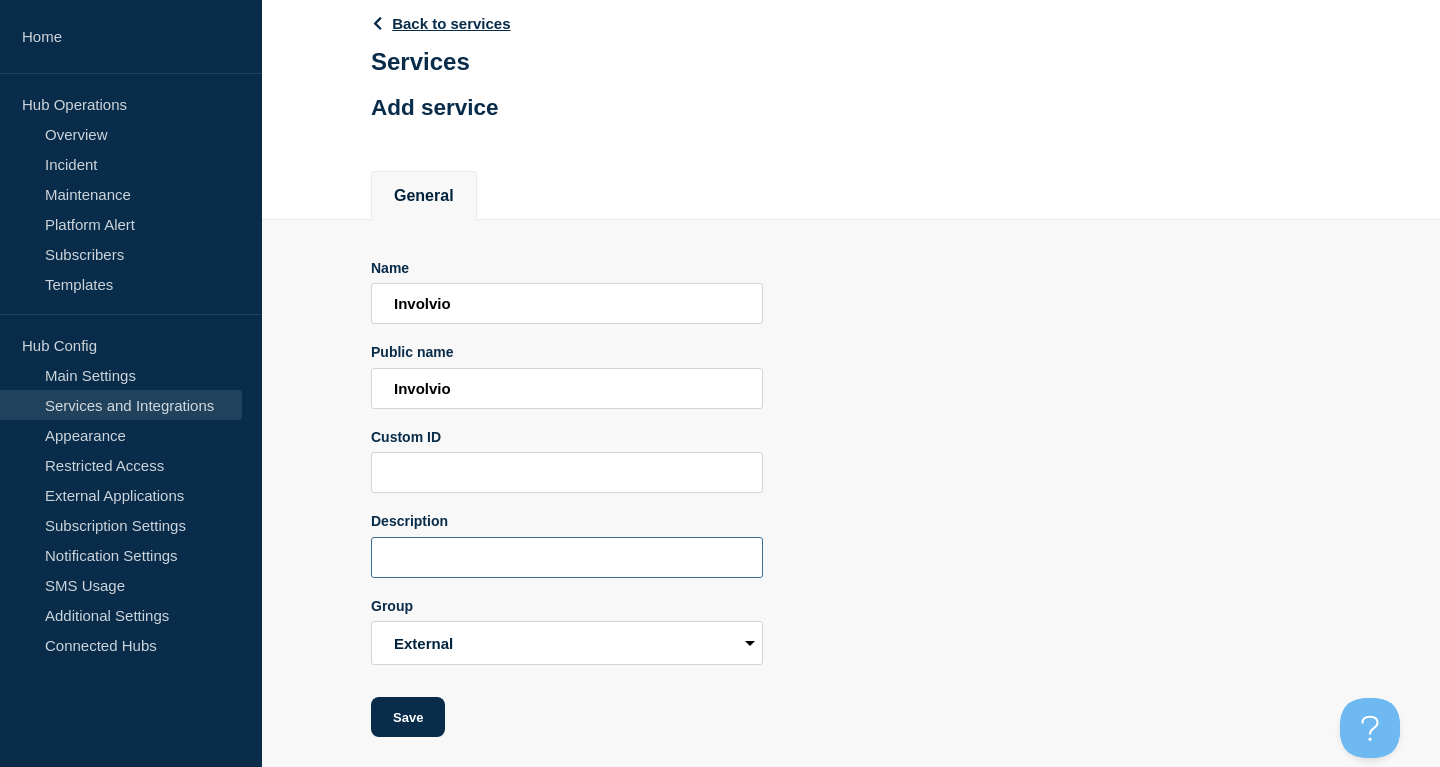 click at bounding box center (567, 557) 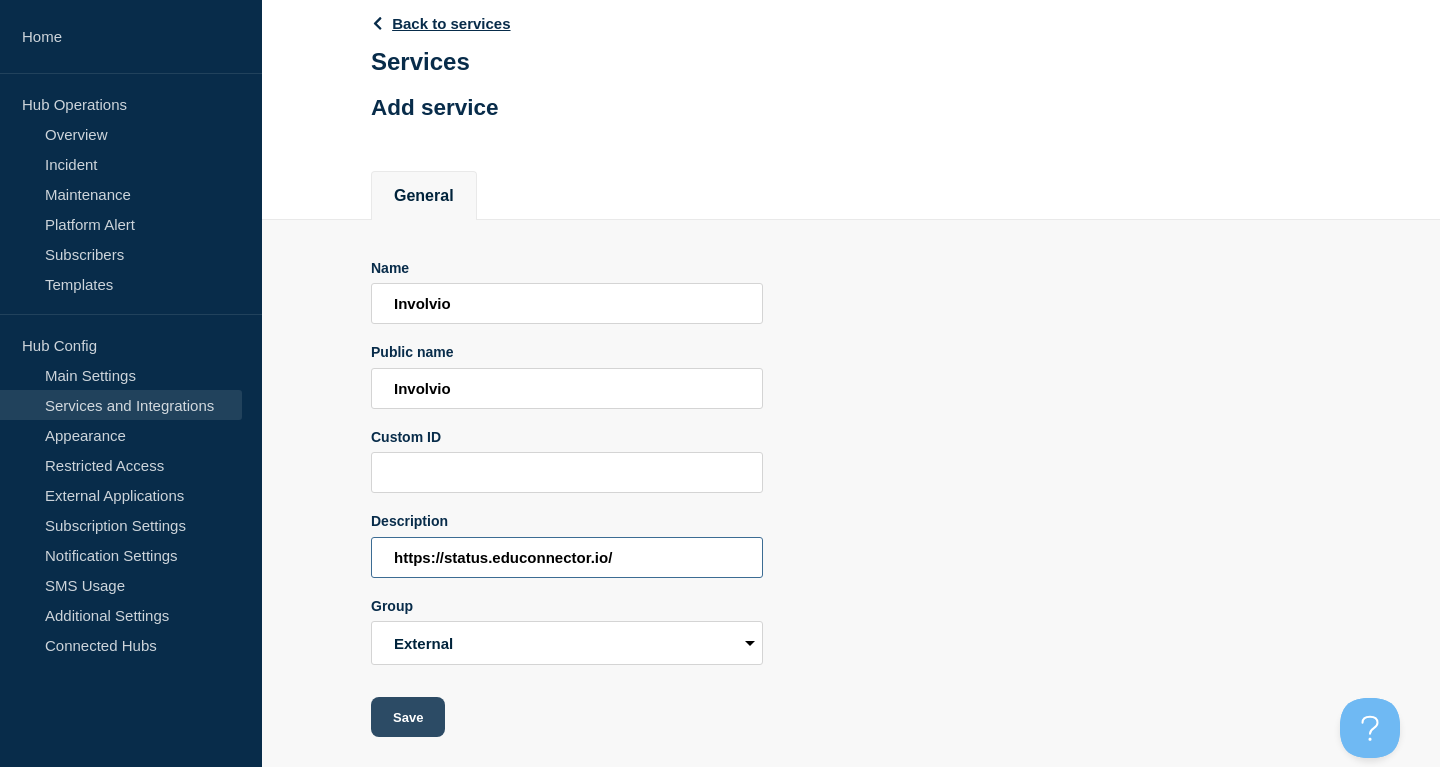 type on "https://status.educonnector.io/" 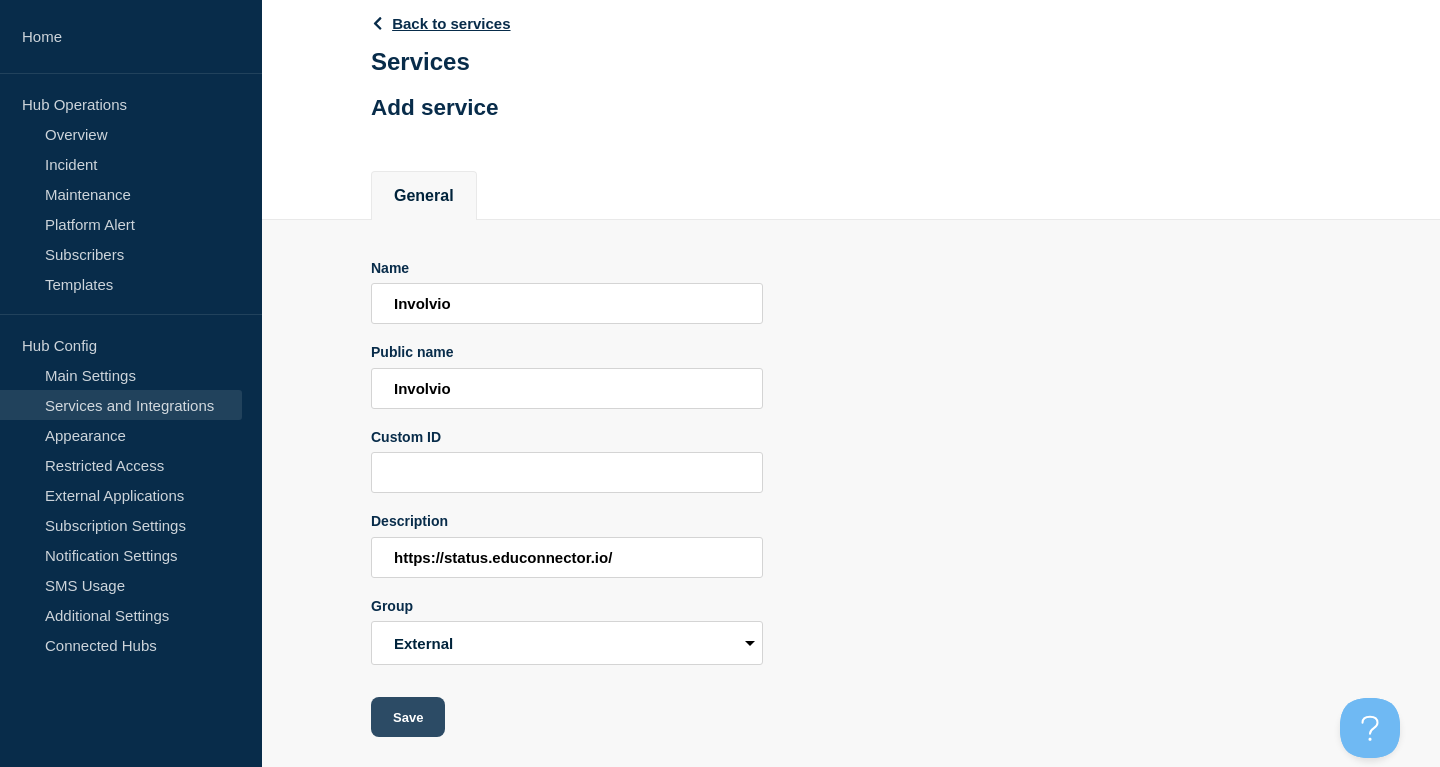 click on "Save" at bounding box center (408, 717) 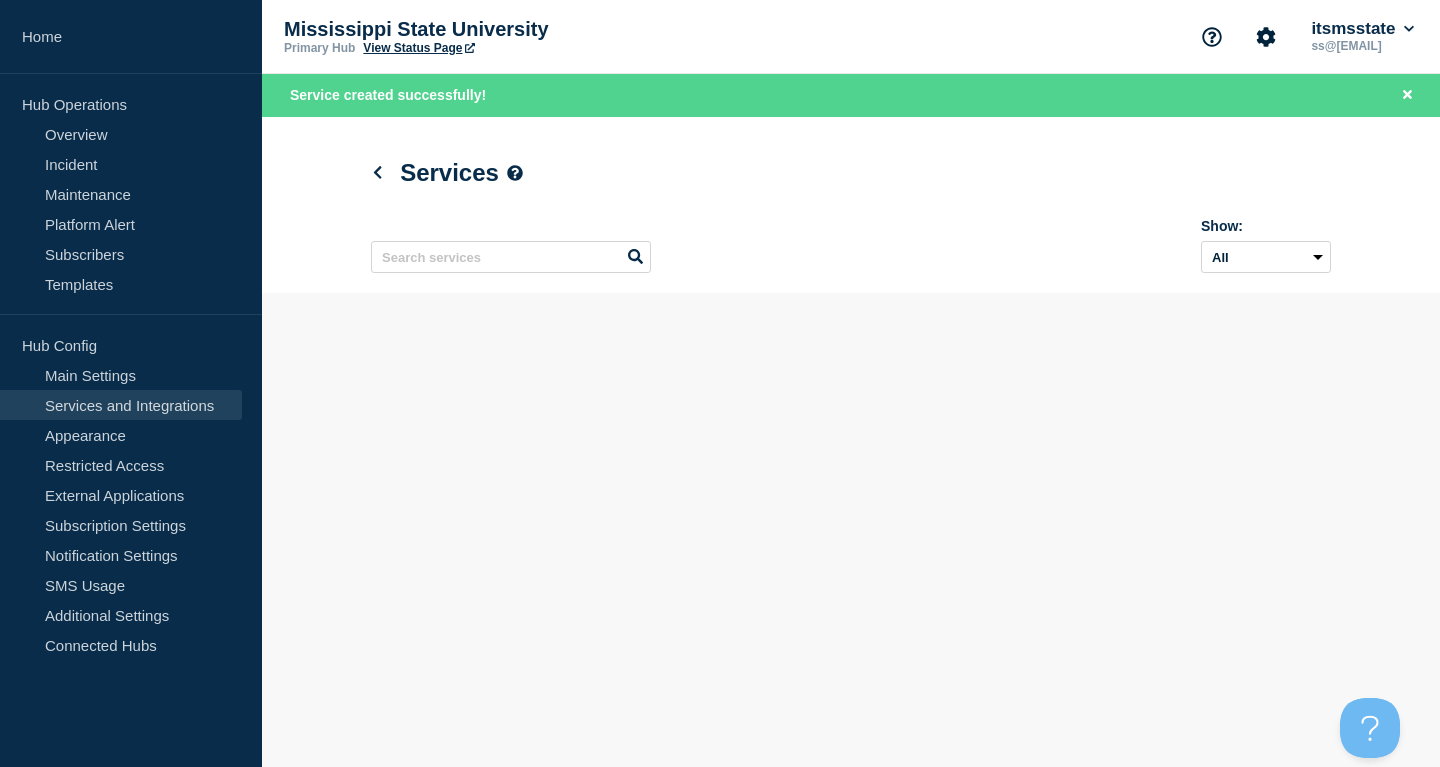 scroll, scrollTop: 0, scrollLeft: 0, axis: both 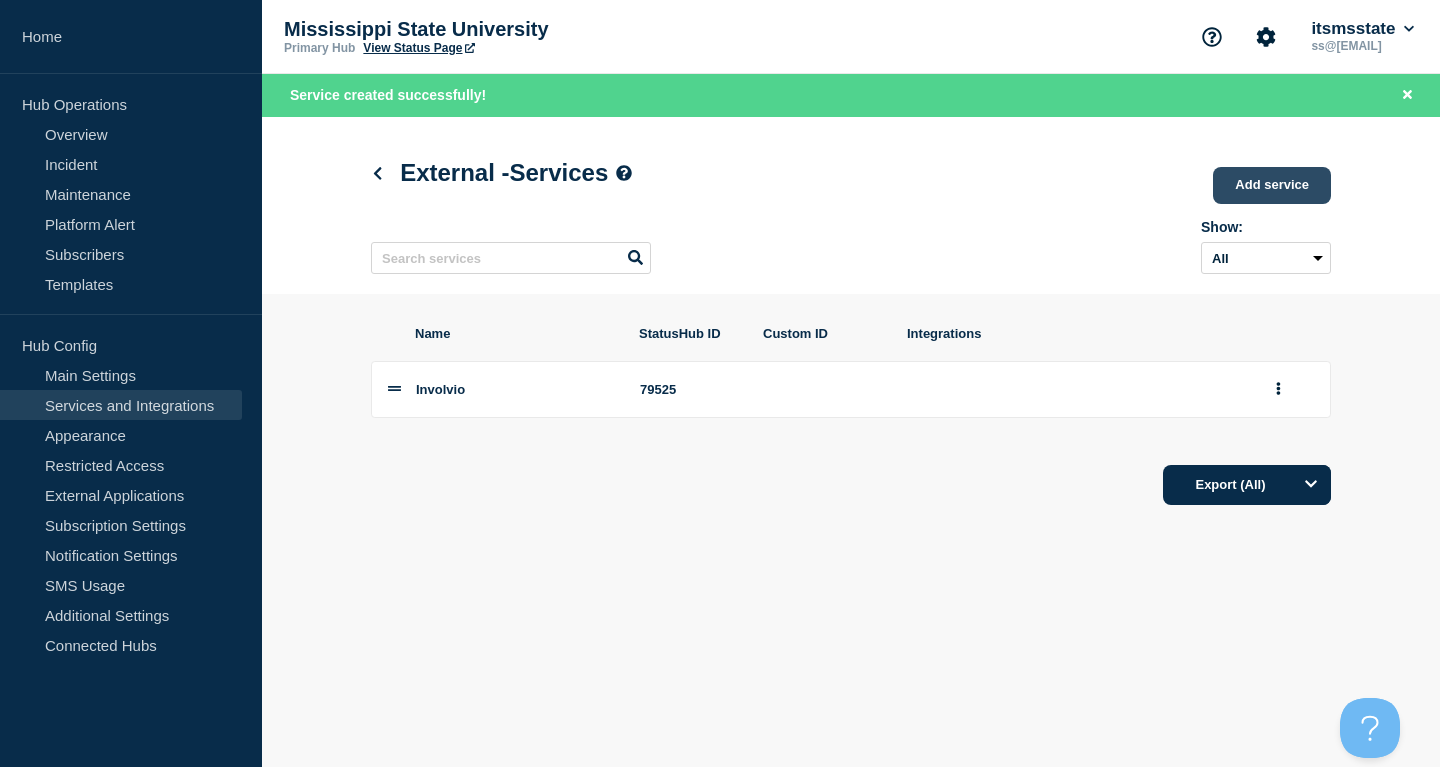 click on "Add service" at bounding box center [1272, 185] 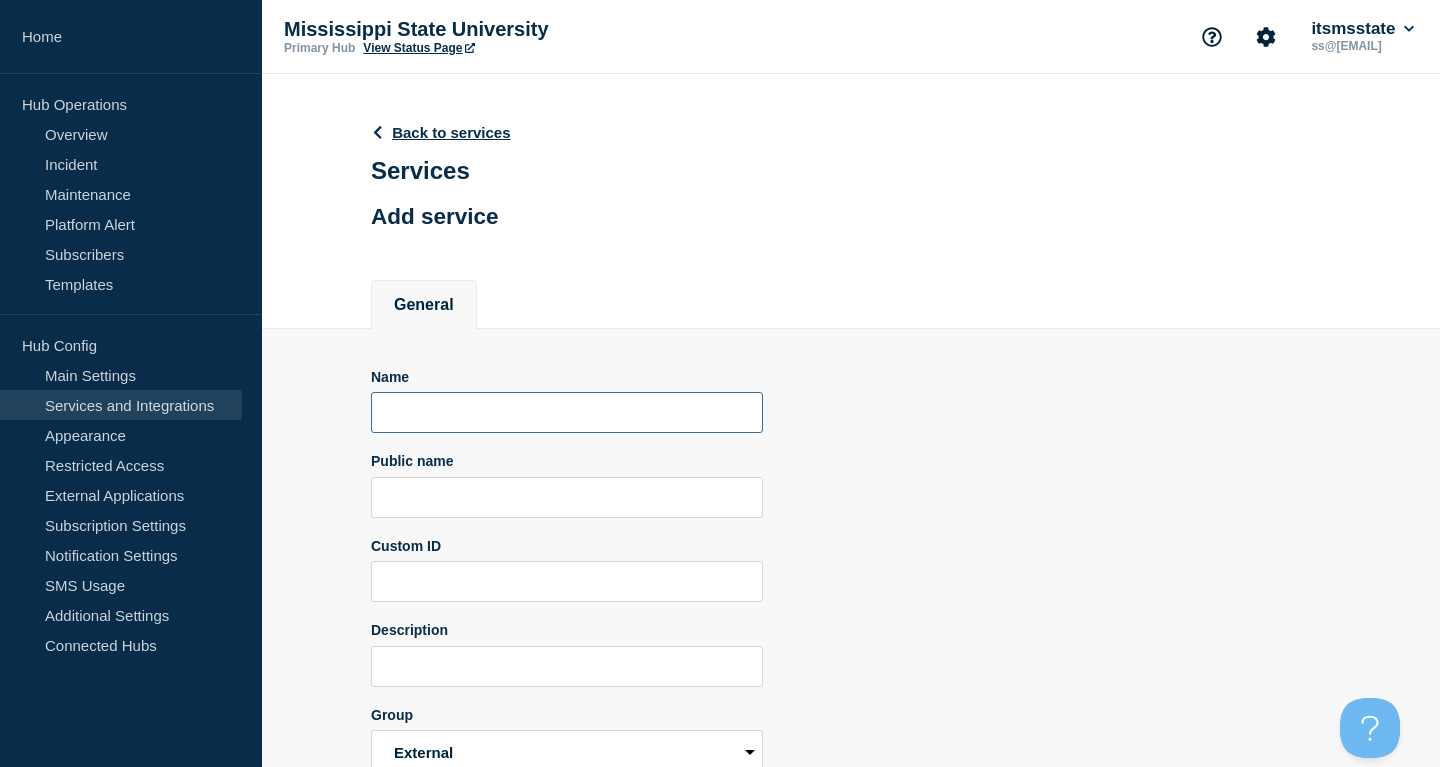 click at bounding box center [567, 412] 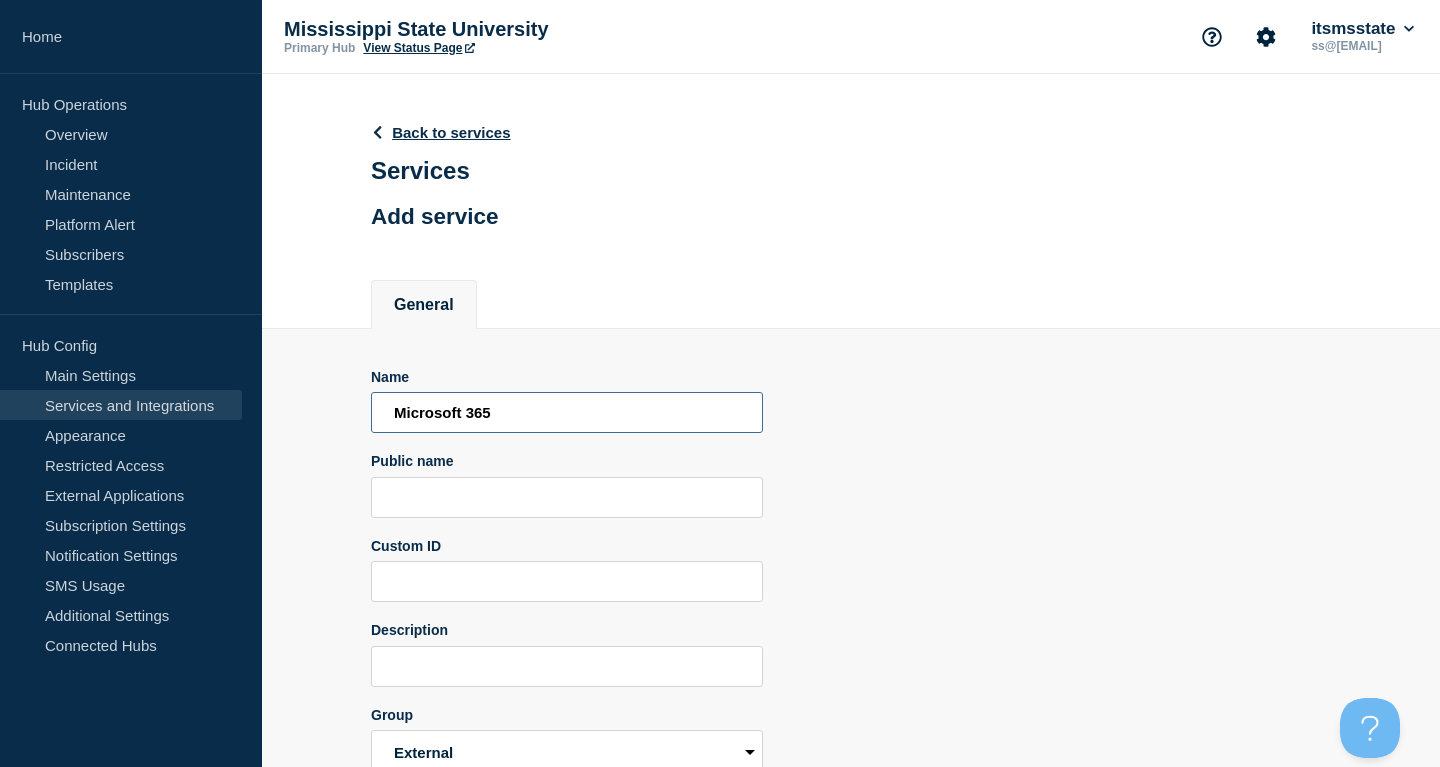 click on "Microsoft 365" at bounding box center (567, 412) 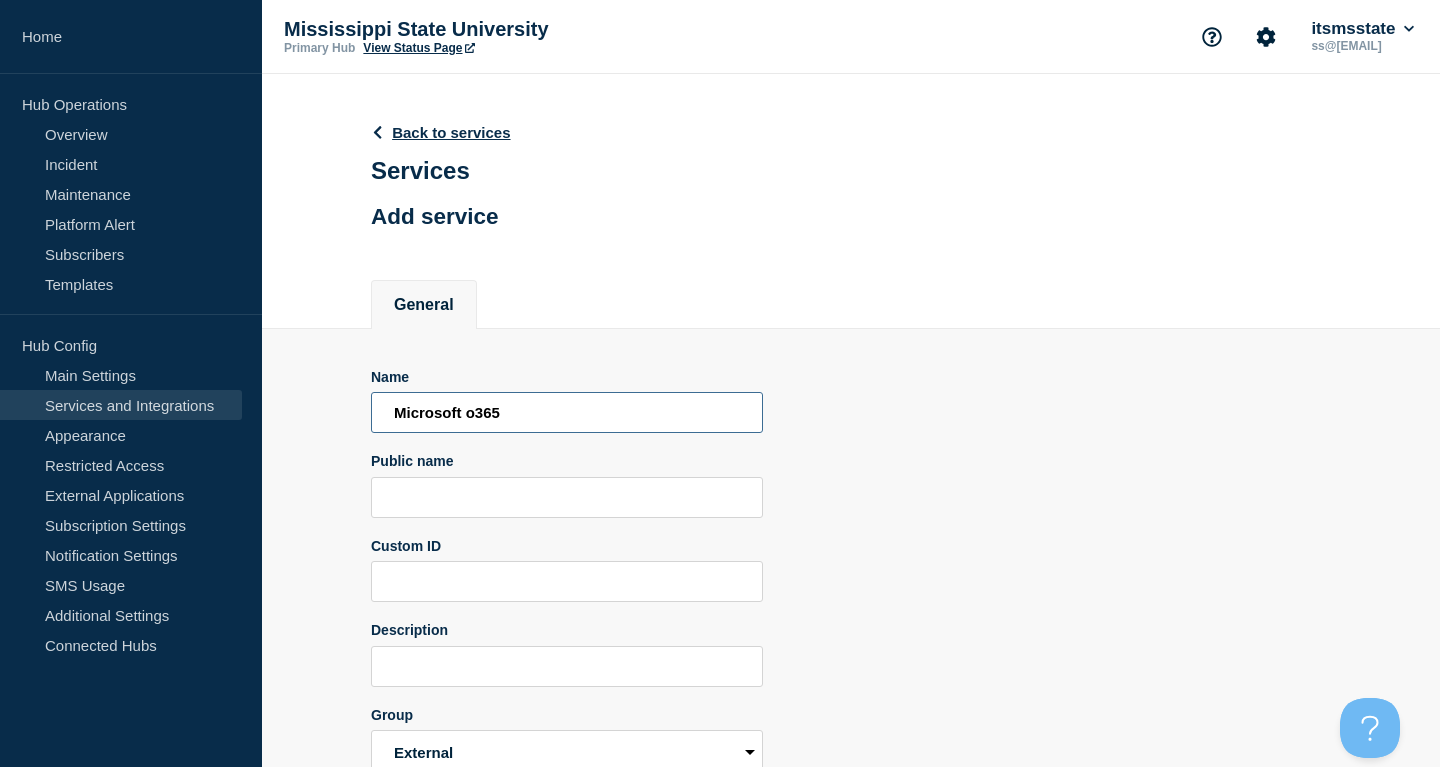 drag, startPoint x: 524, startPoint y: 419, endPoint x: 151, endPoint y: 419, distance: 373 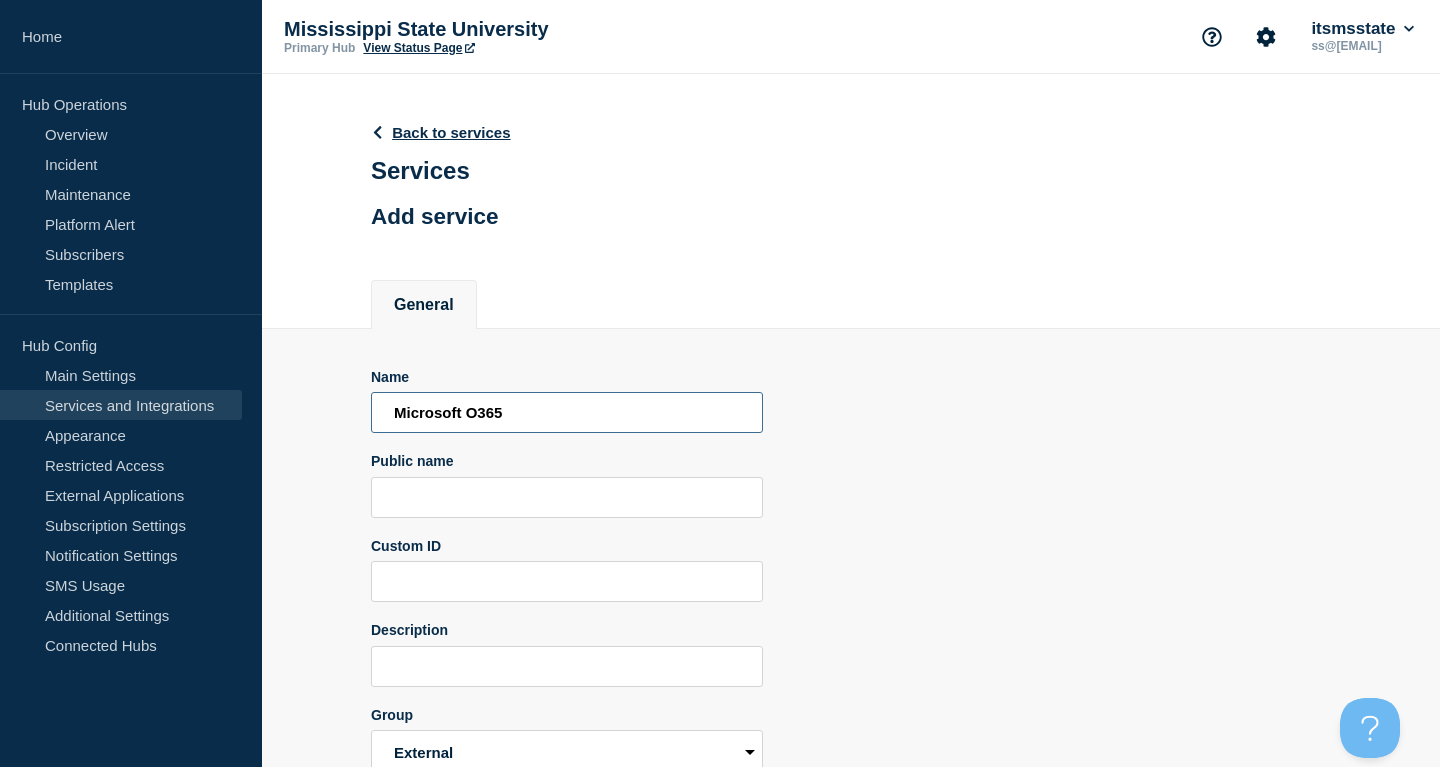type on "Microsoft O365" 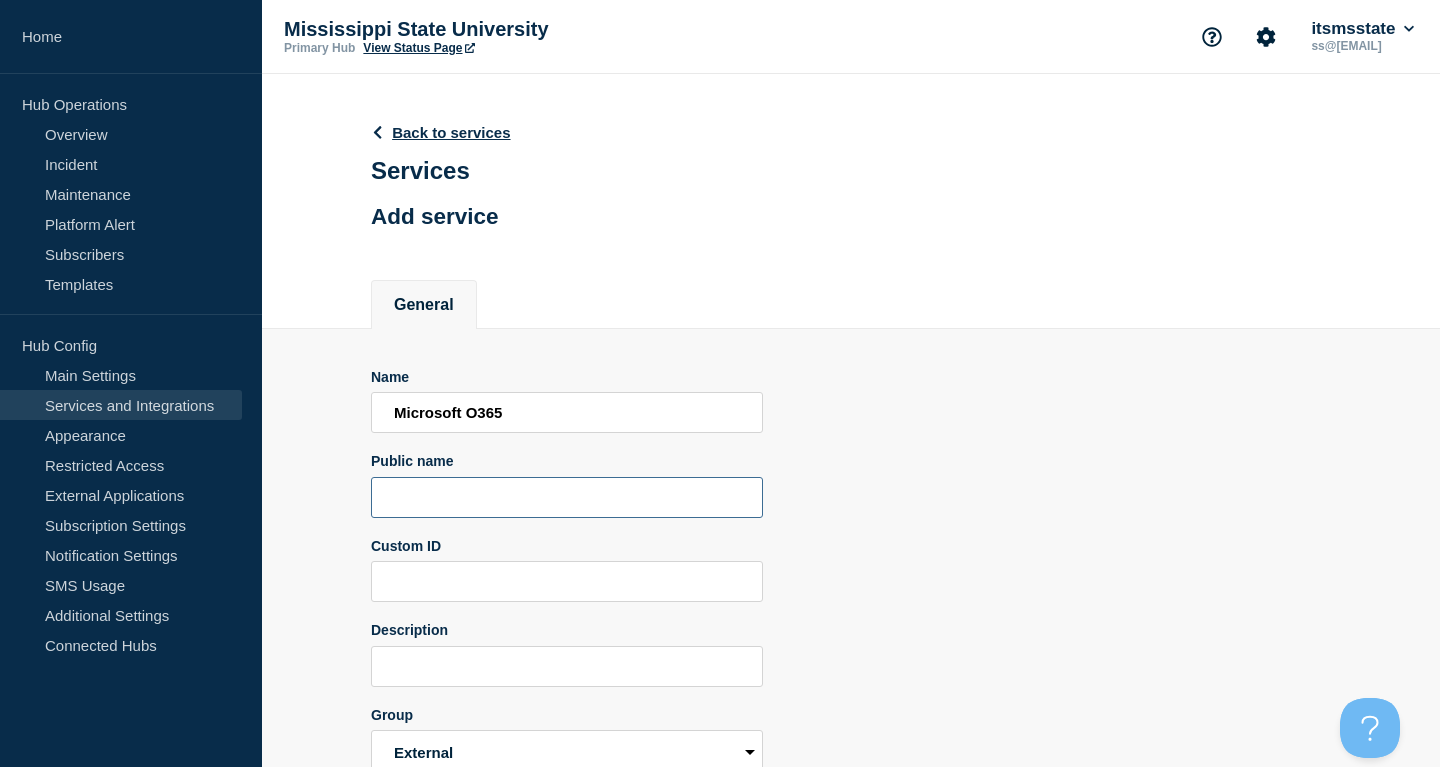 click at bounding box center (567, 497) 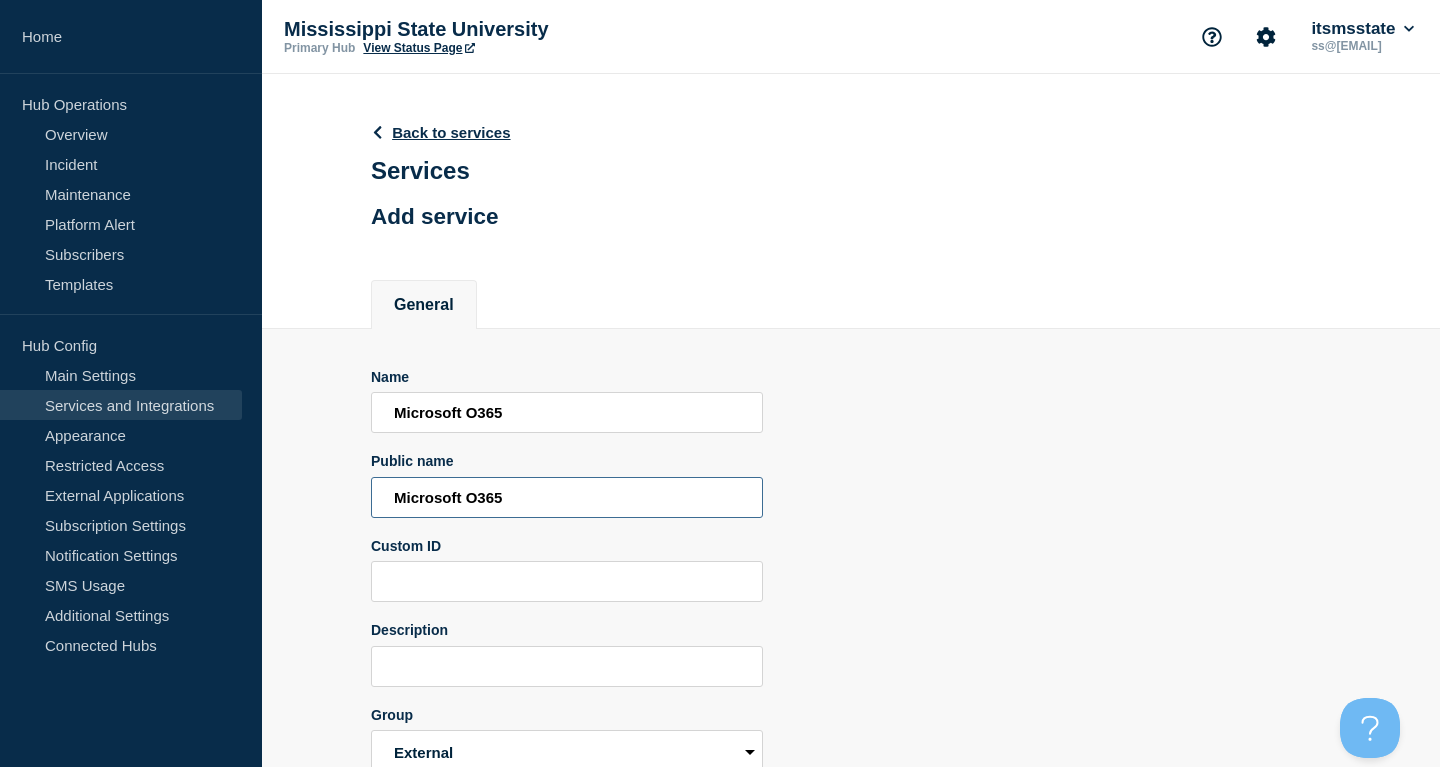 scroll, scrollTop: 124, scrollLeft: 0, axis: vertical 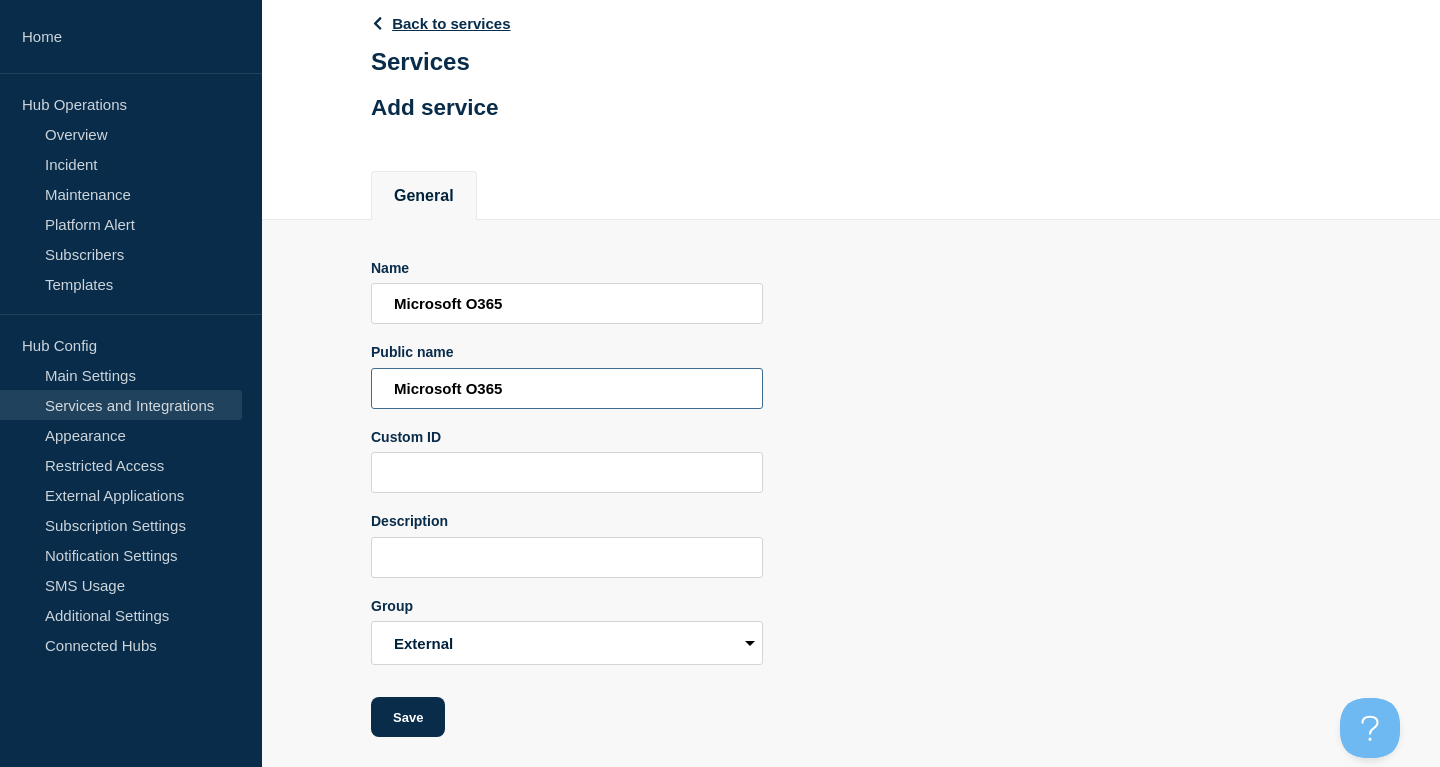 type on "Microsoft O365" 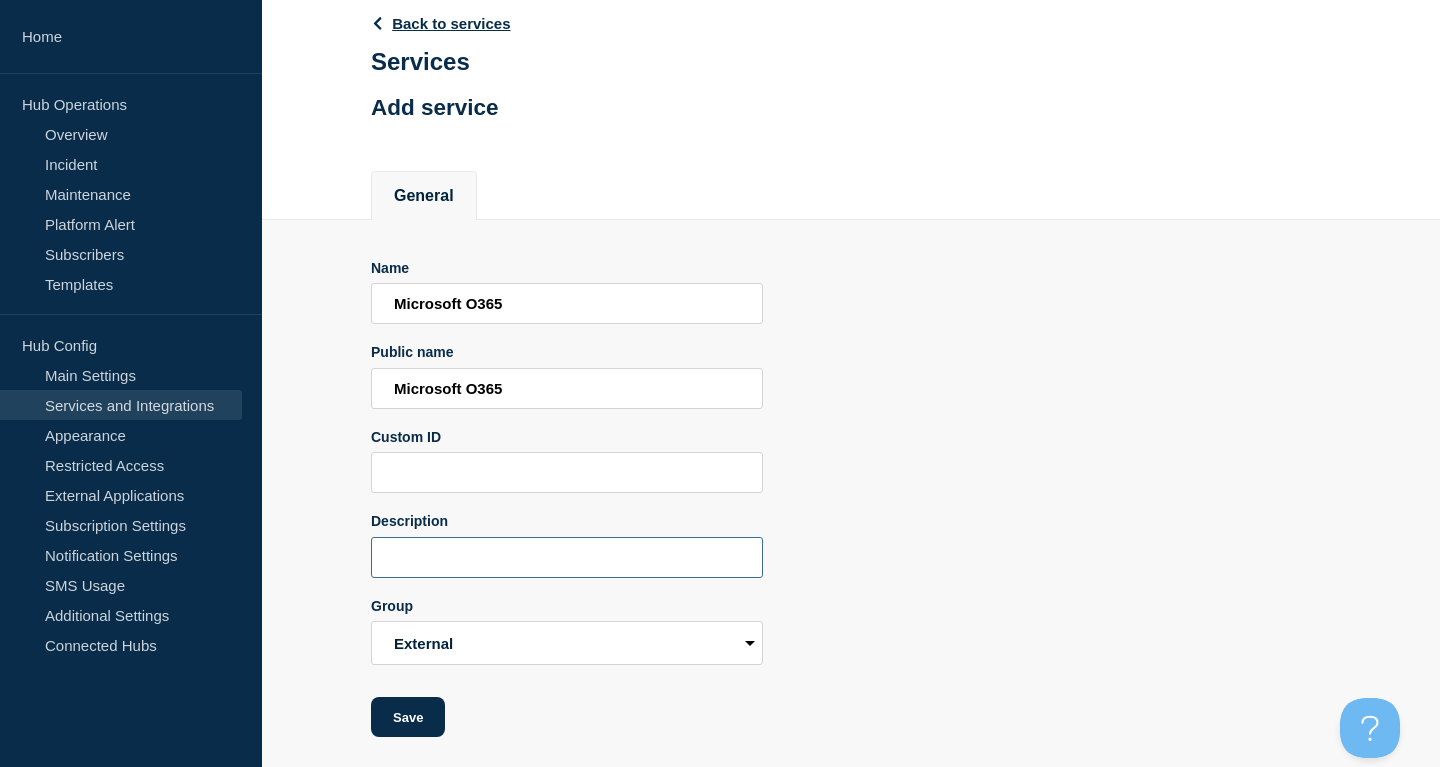 click at bounding box center [567, 557] 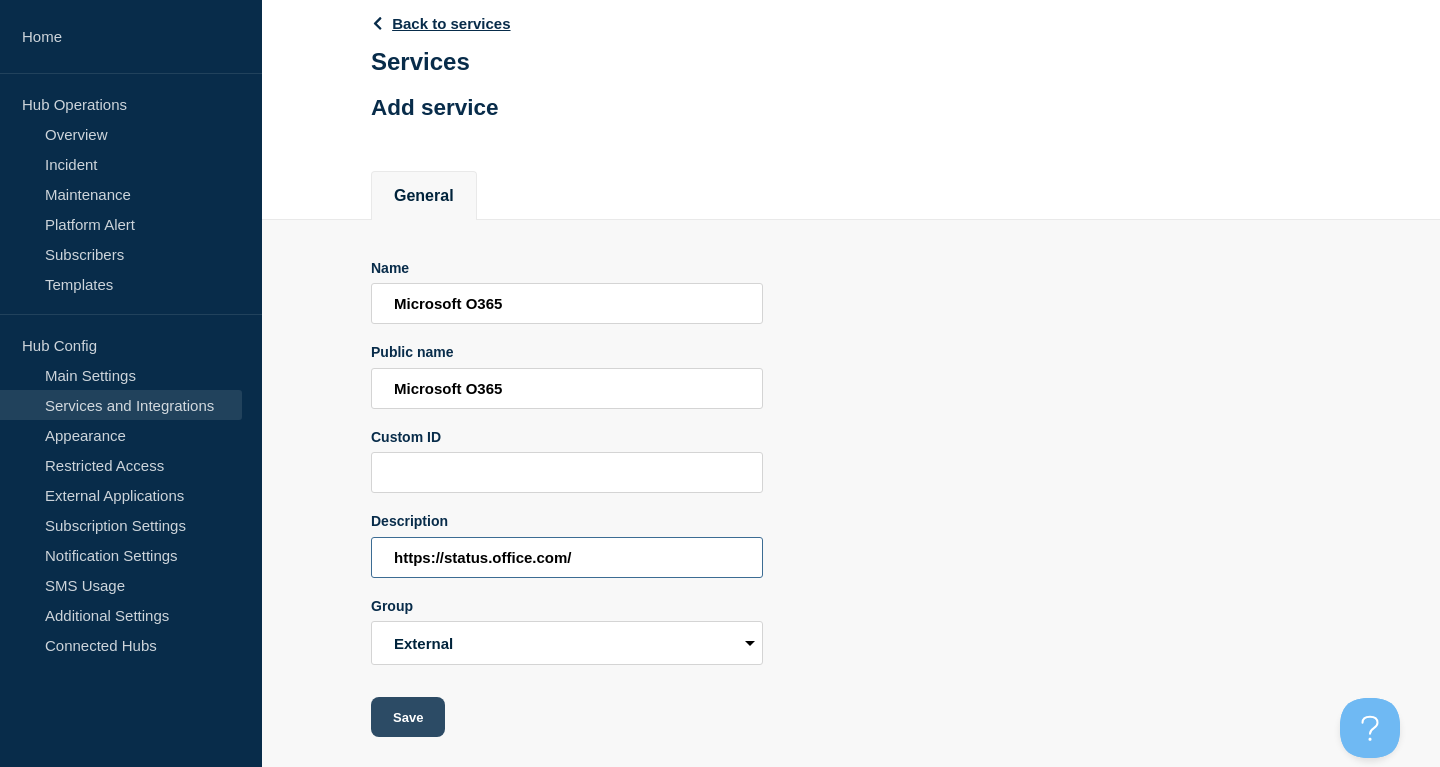 type on "https://status.office.com/" 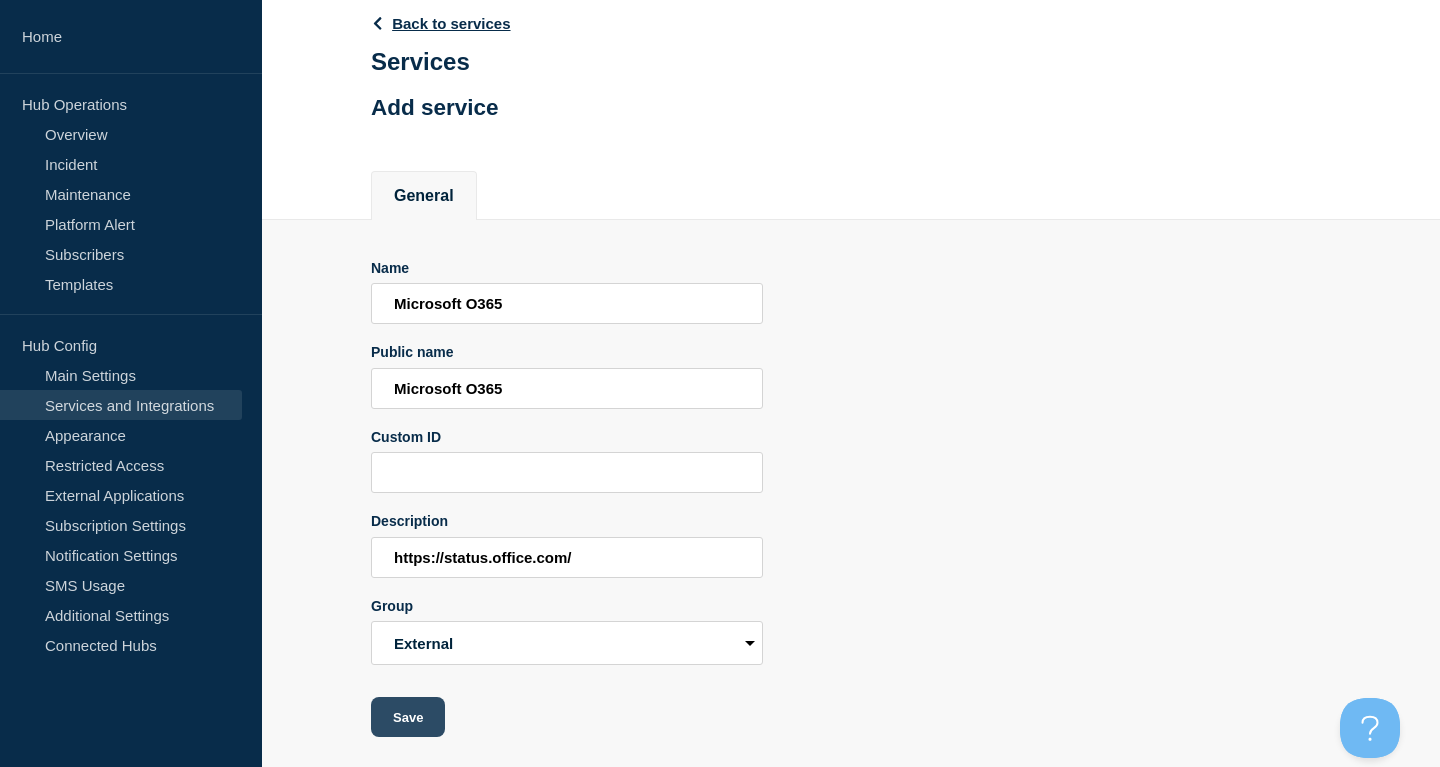 click on "Save" at bounding box center (408, 717) 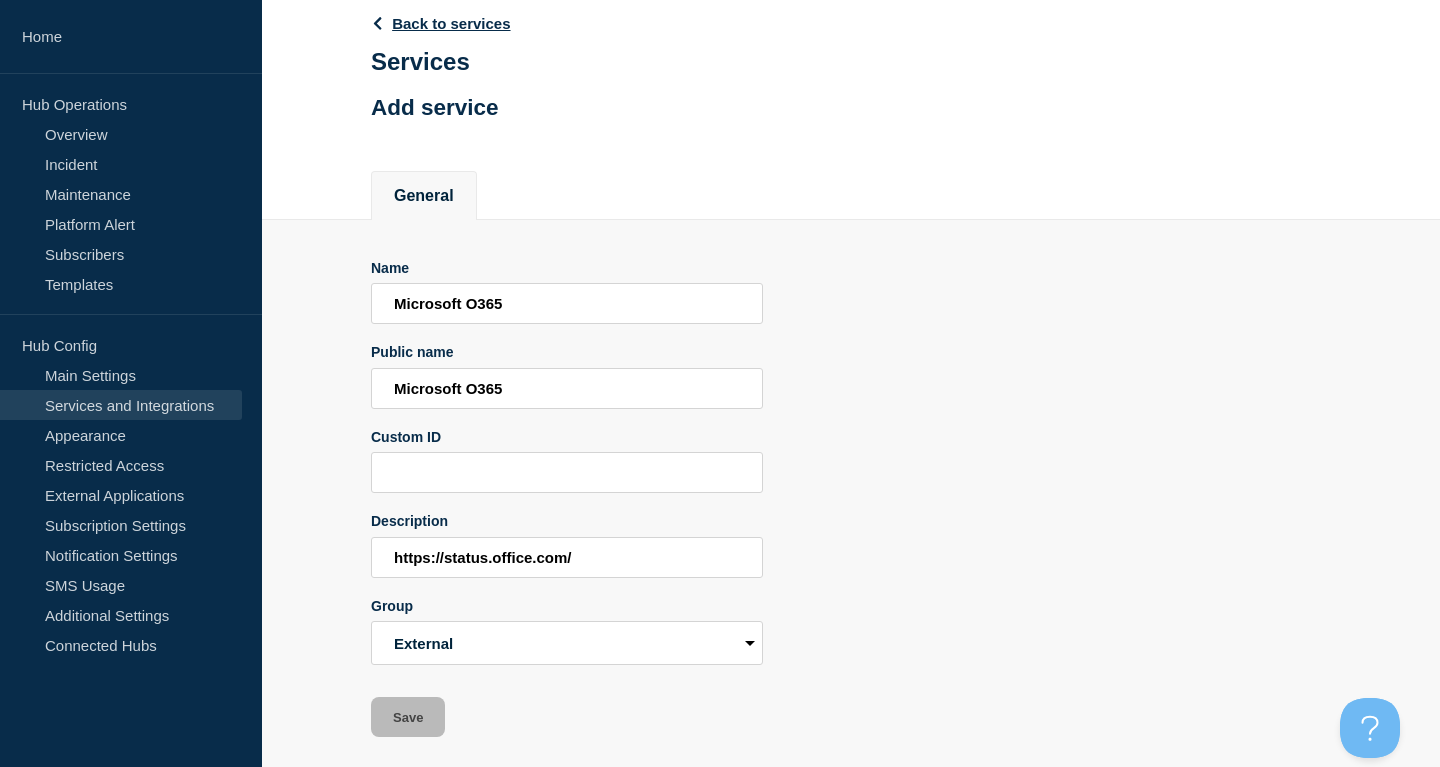scroll, scrollTop: 0, scrollLeft: 0, axis: both 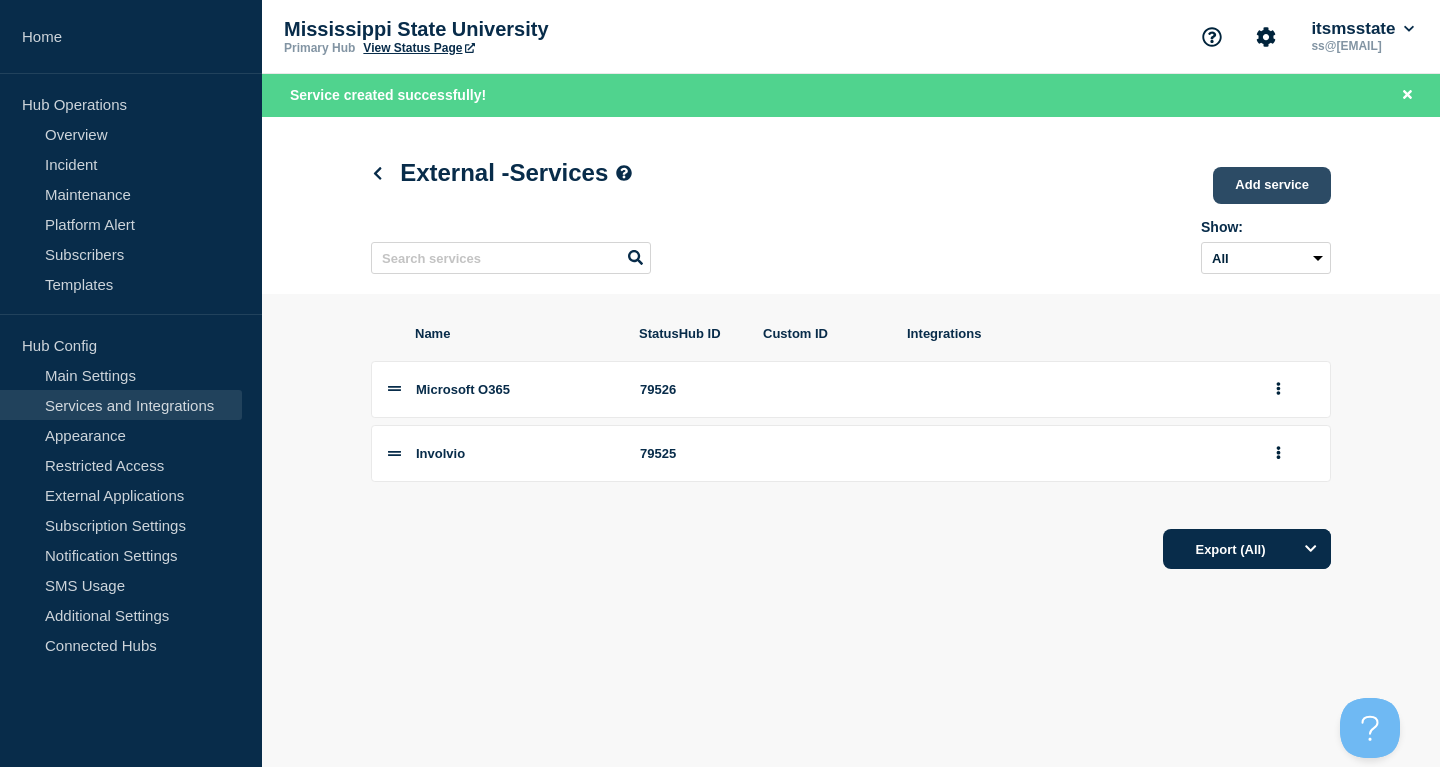 click on "Add service" at bounding box center (1272, 185) 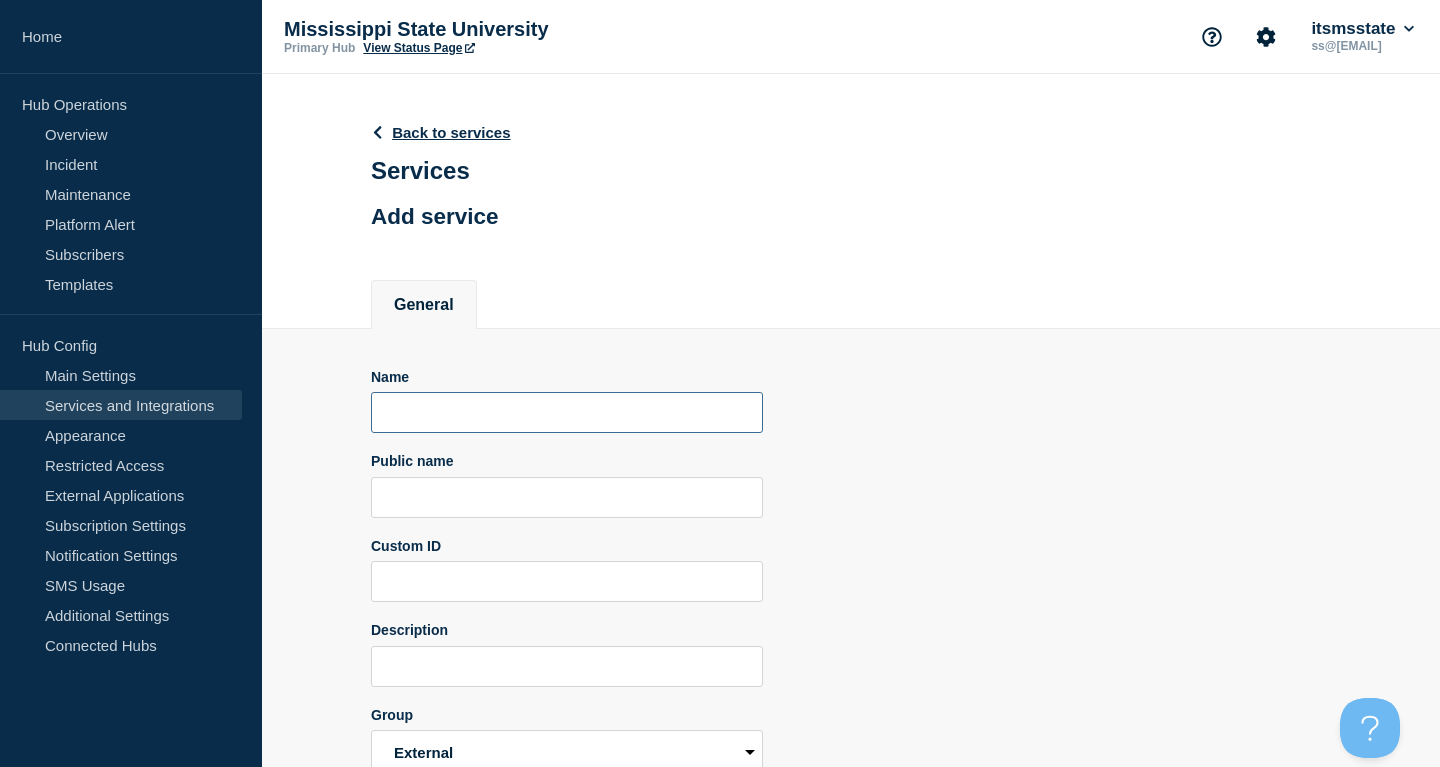 click at bounding box center [567, 412] 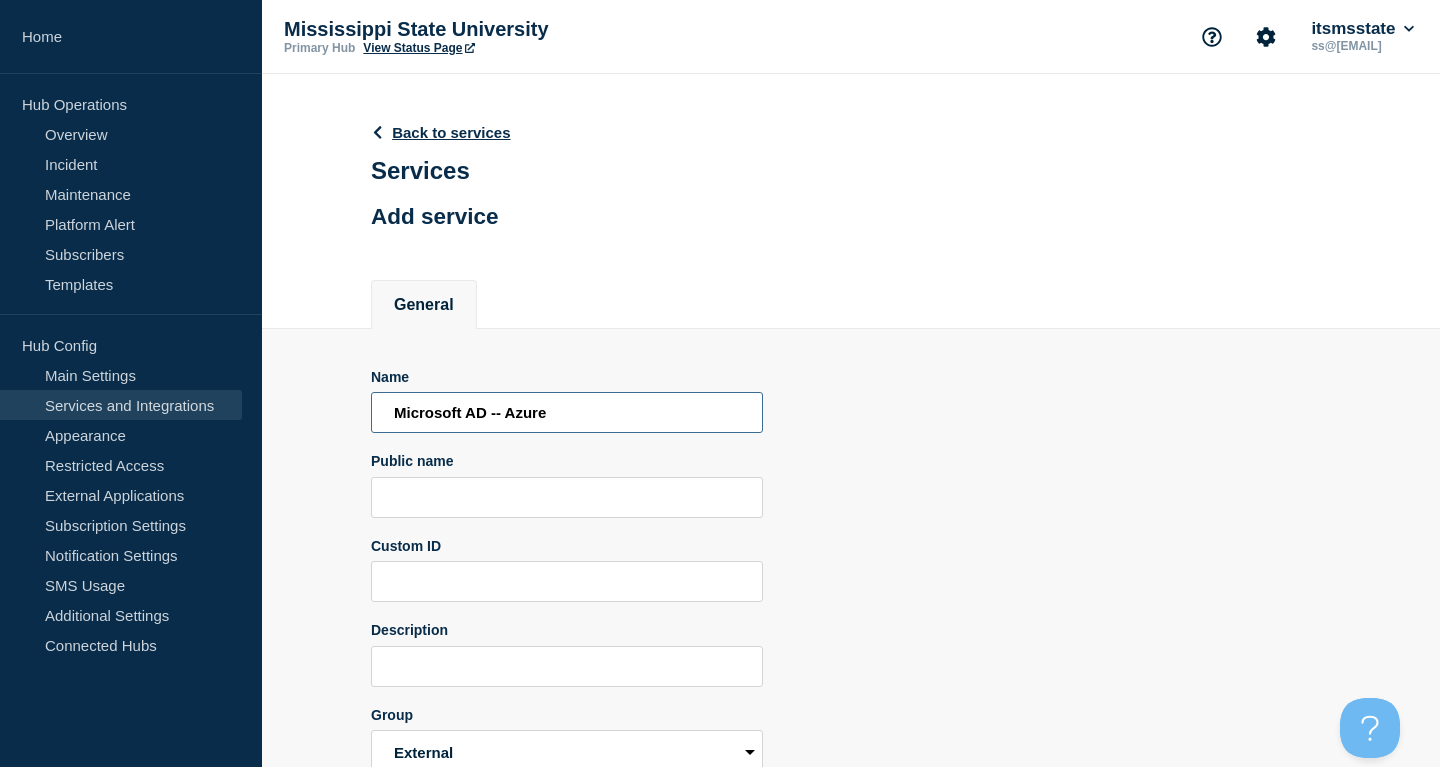 click on "Microsoft AD -- Azure" at bounding box center [567, 412] 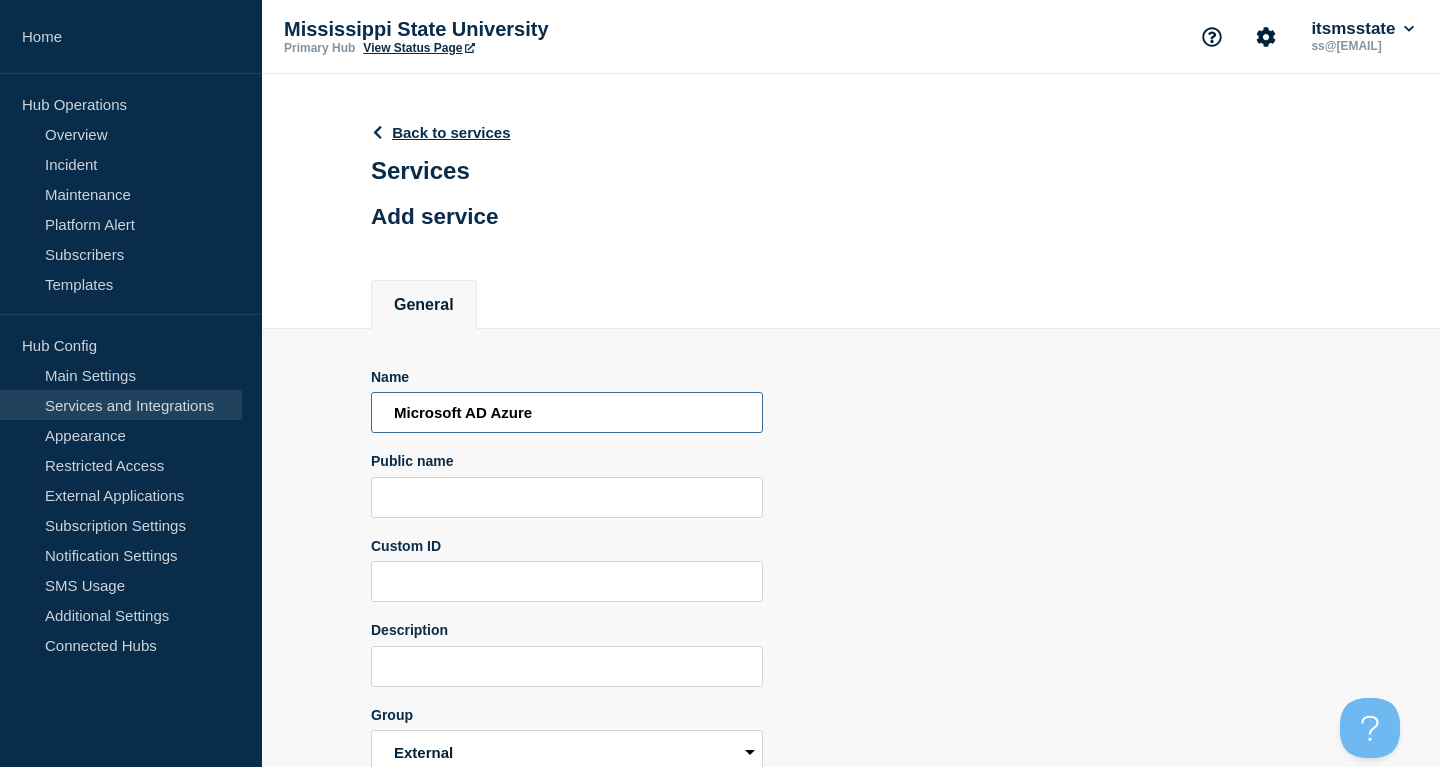 type on "Microsoft AD Azure" 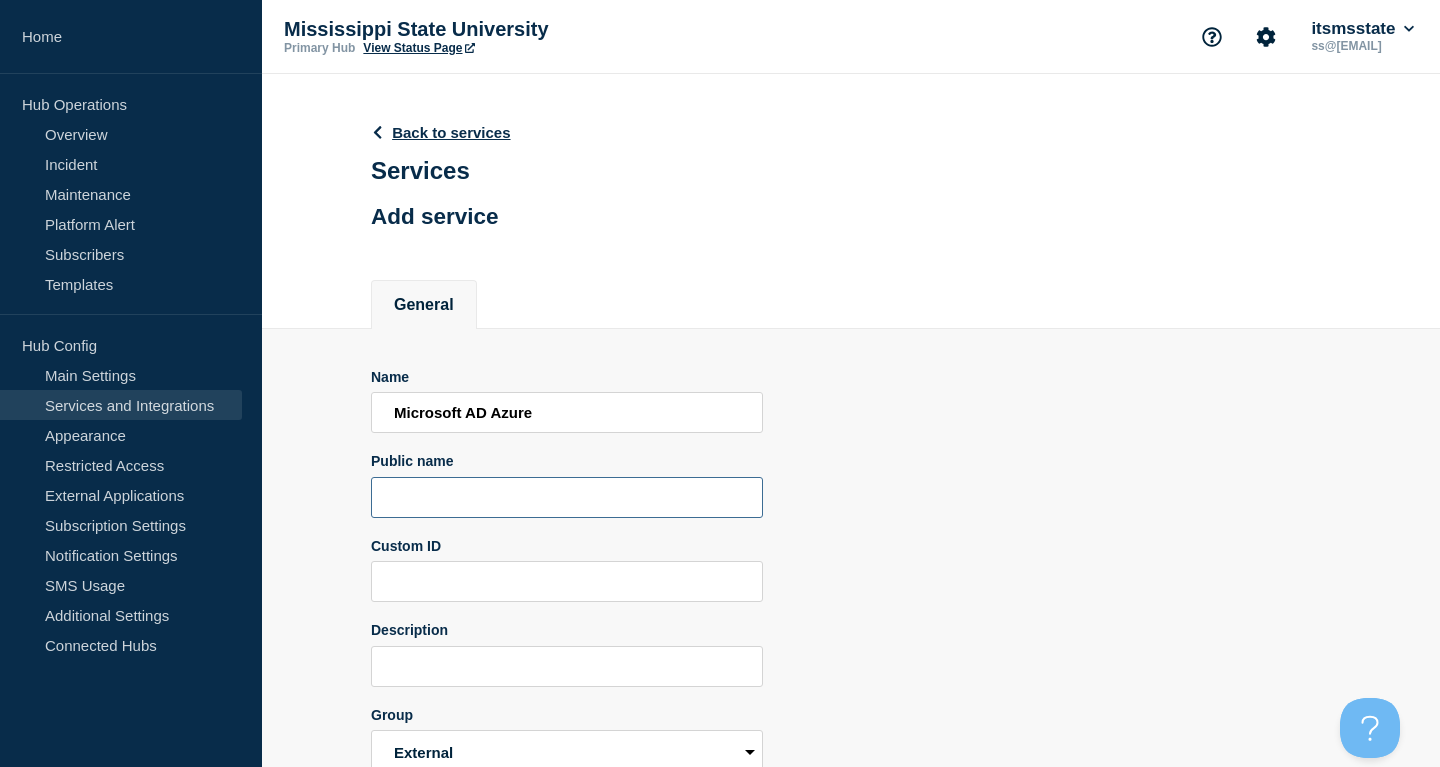 paste on "Microsoft AD -- Azure" 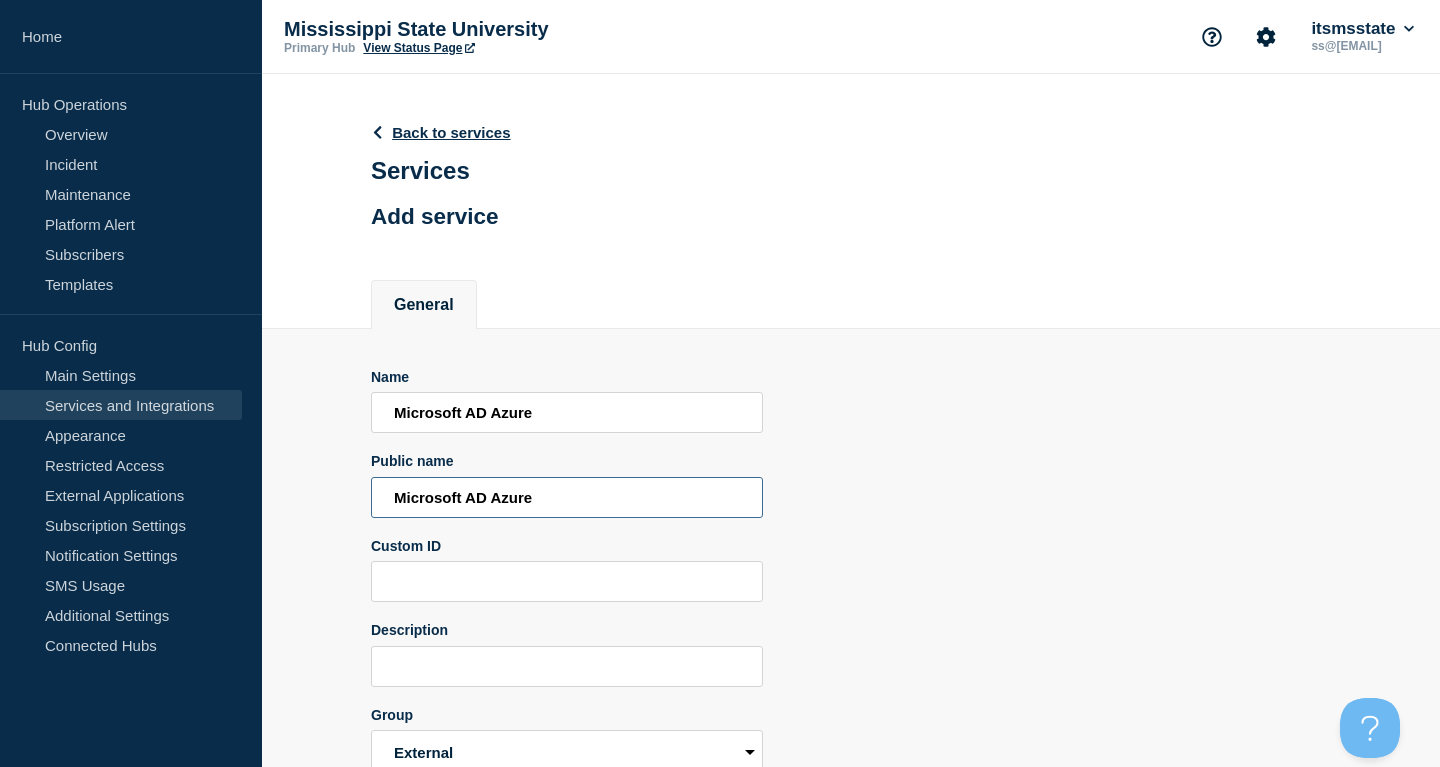 scroll, scrollTop: 102, scrollLeft: 0, axis: vertical 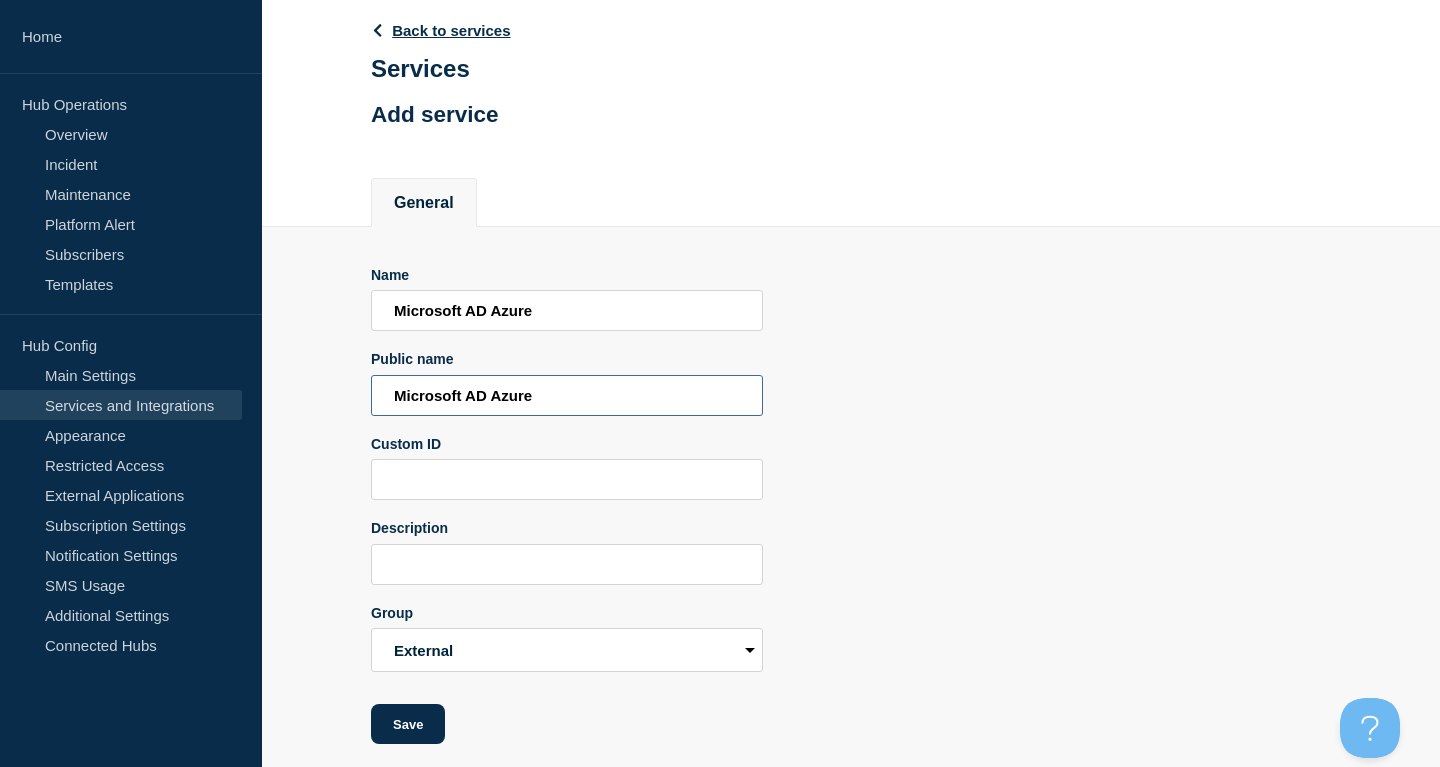 type on "Microsoft AD Azure" 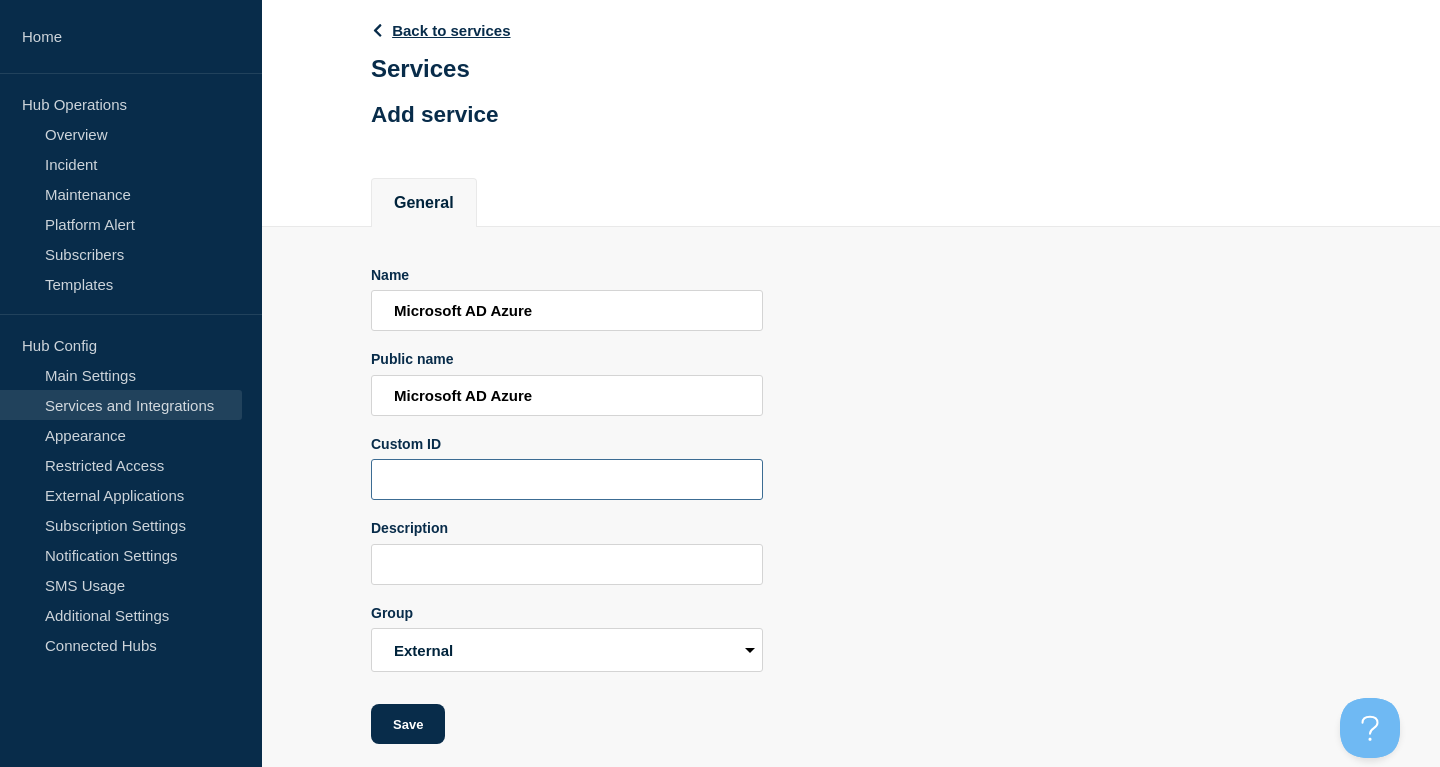 click at bounding box center [567, 479] 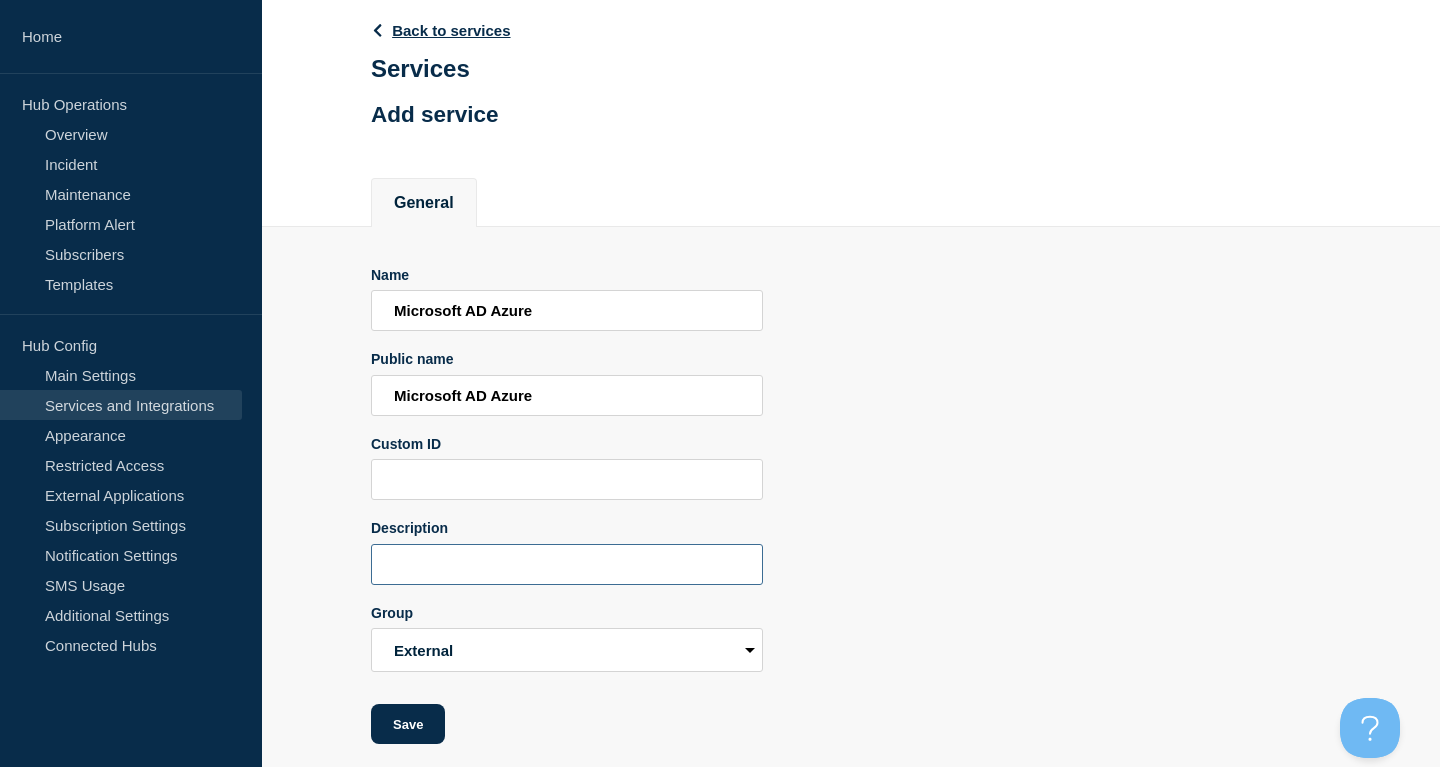click at bounding box center [567, 564] 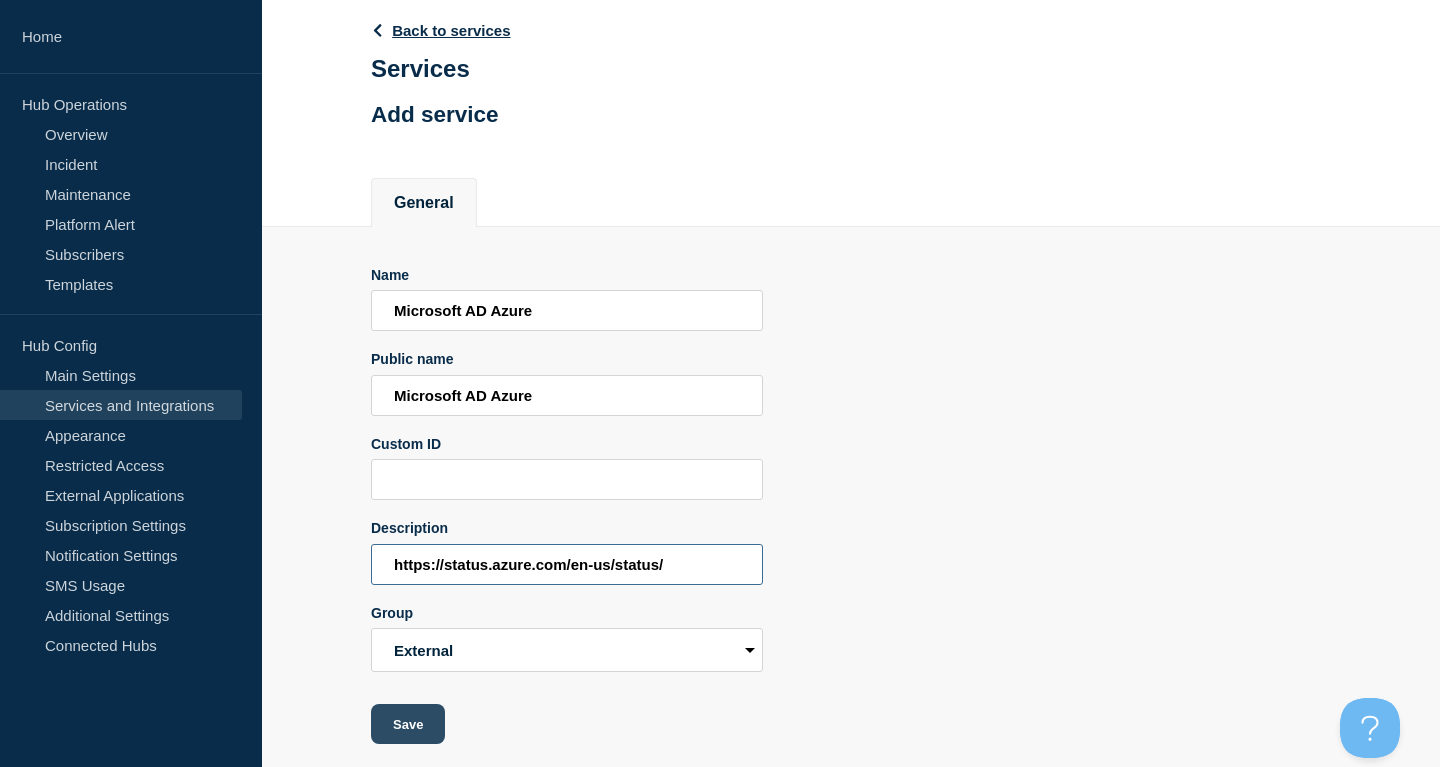 type on "https://status.azure.com/en-us/status/" 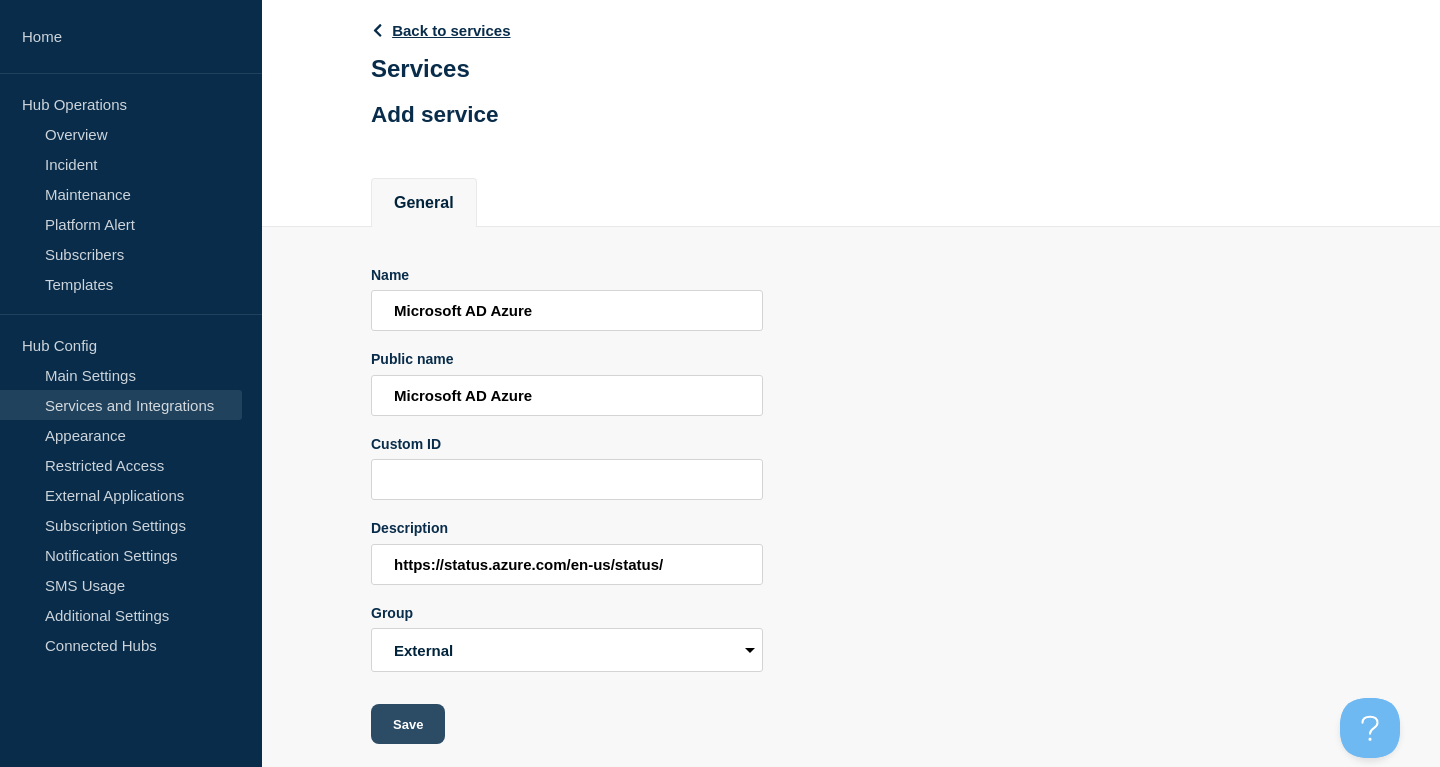 click on "Save" at bounding box center (408, 724) 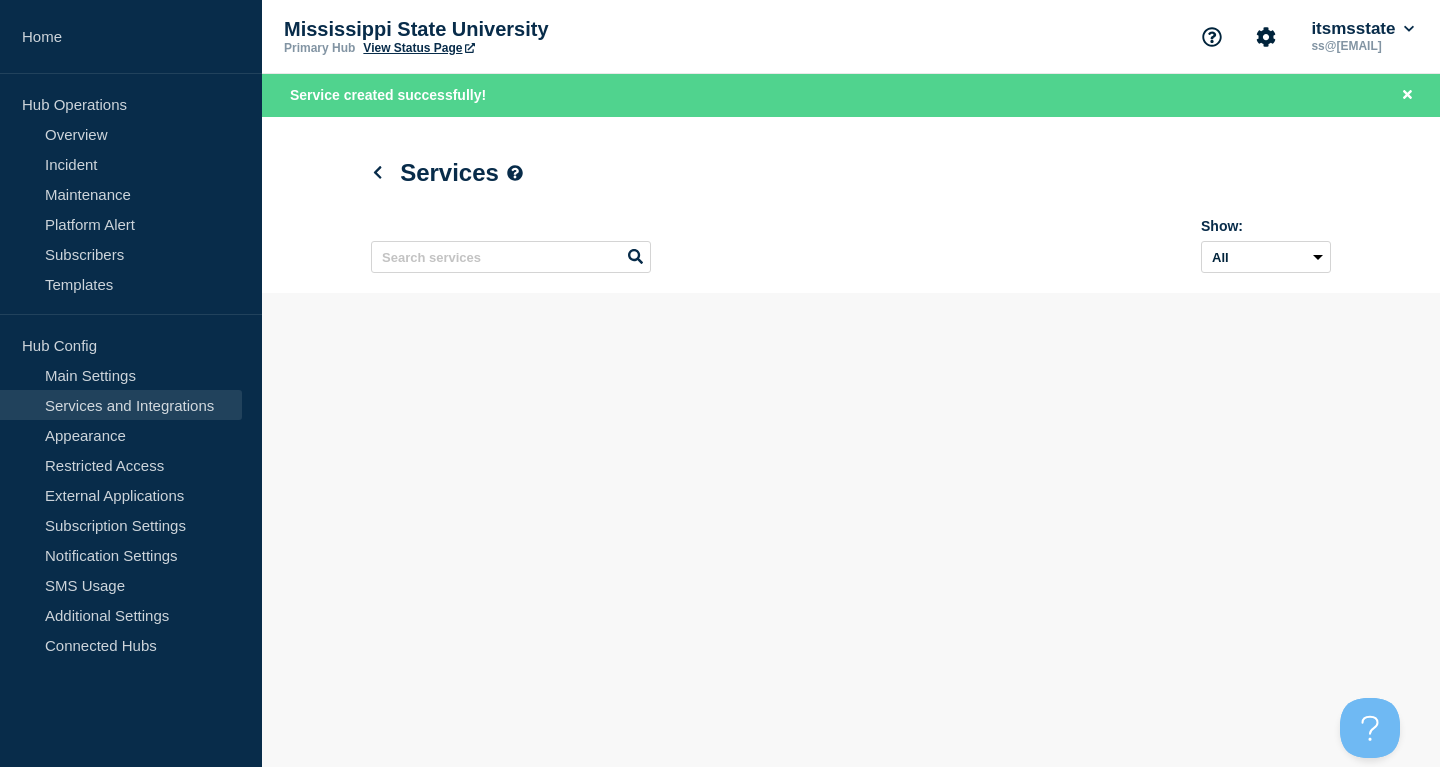 scroll, scrollTop: 0, scrollLeft: 0, axis: both 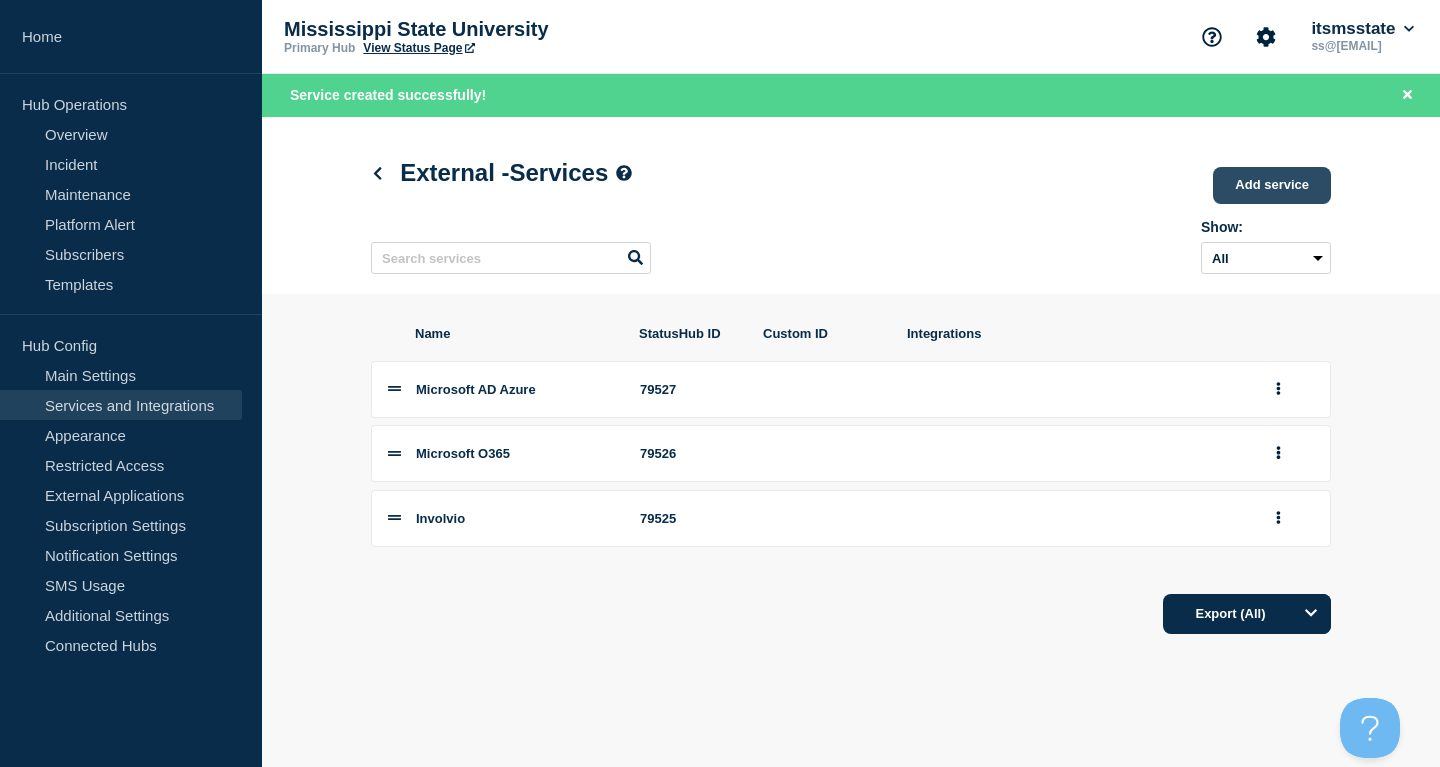 click on "Add service" at bounding box center [1272, 185] 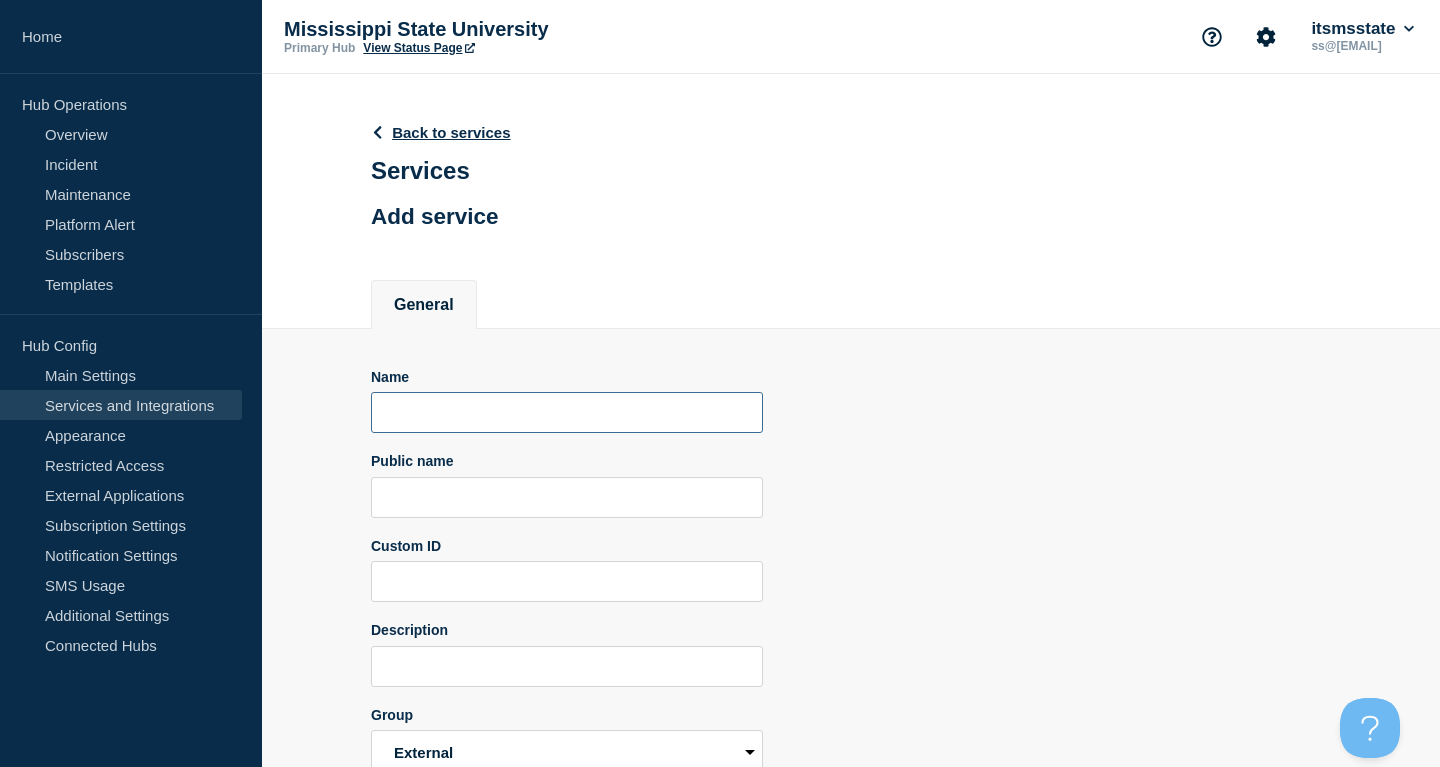 click at bounding box center [567, 412] 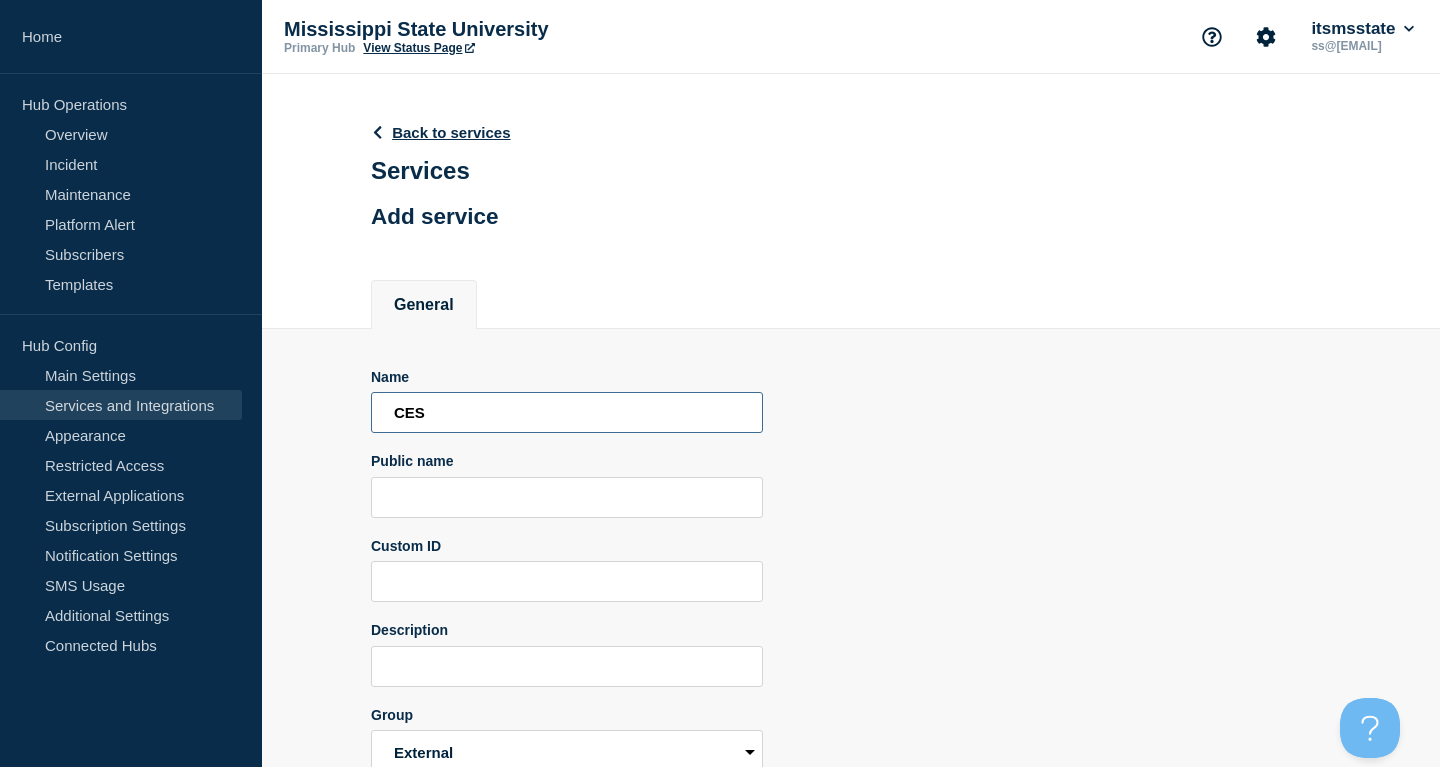 type on "CES" 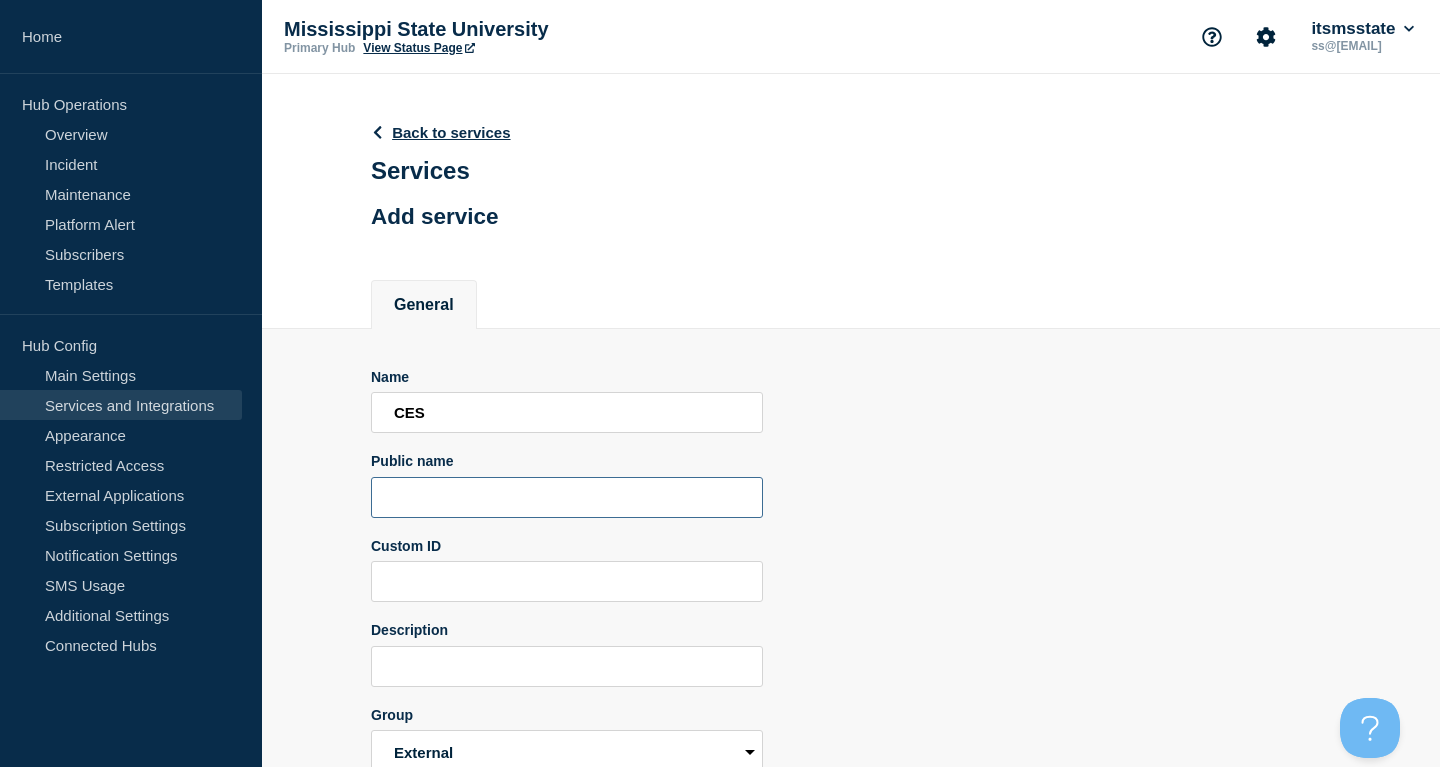 click at bounding box center (567, 497) 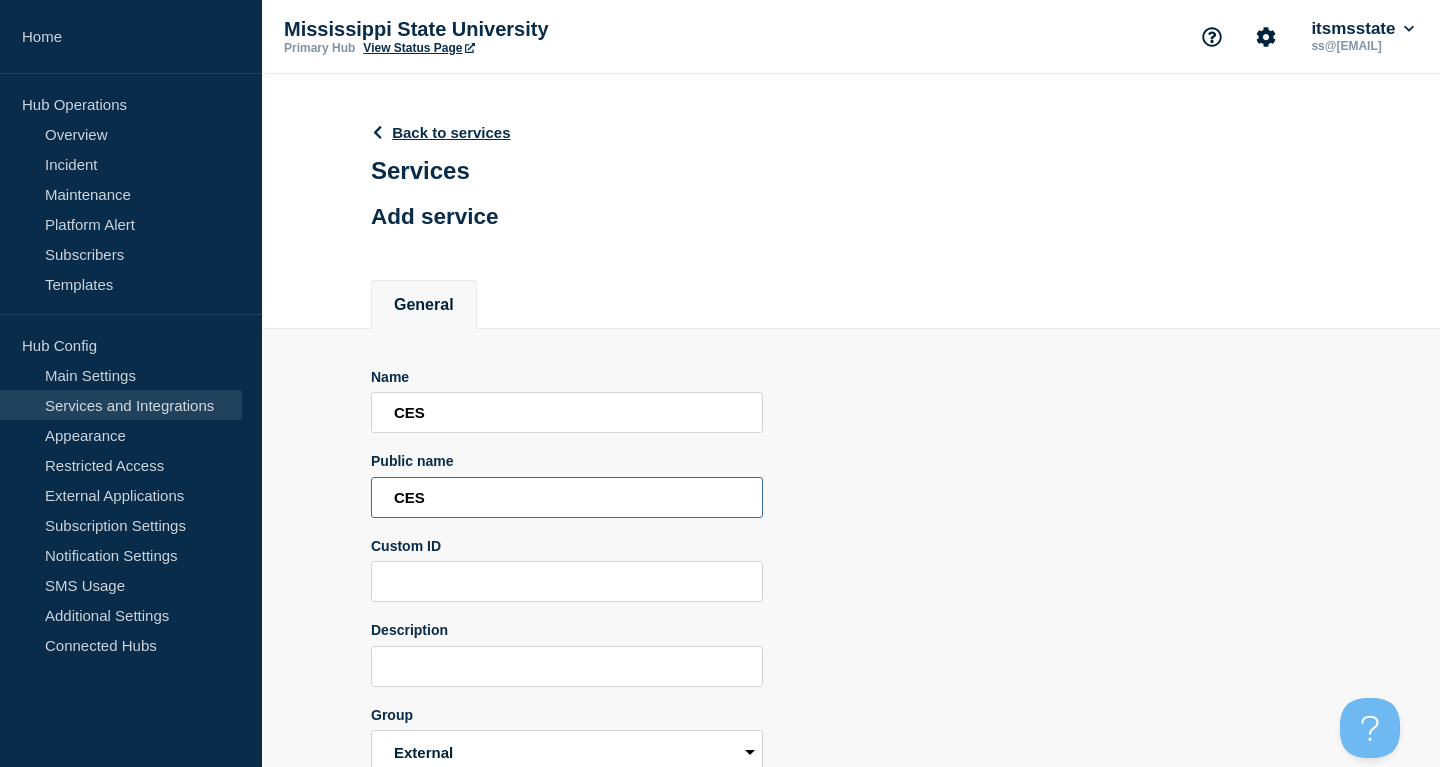 type on "CES" 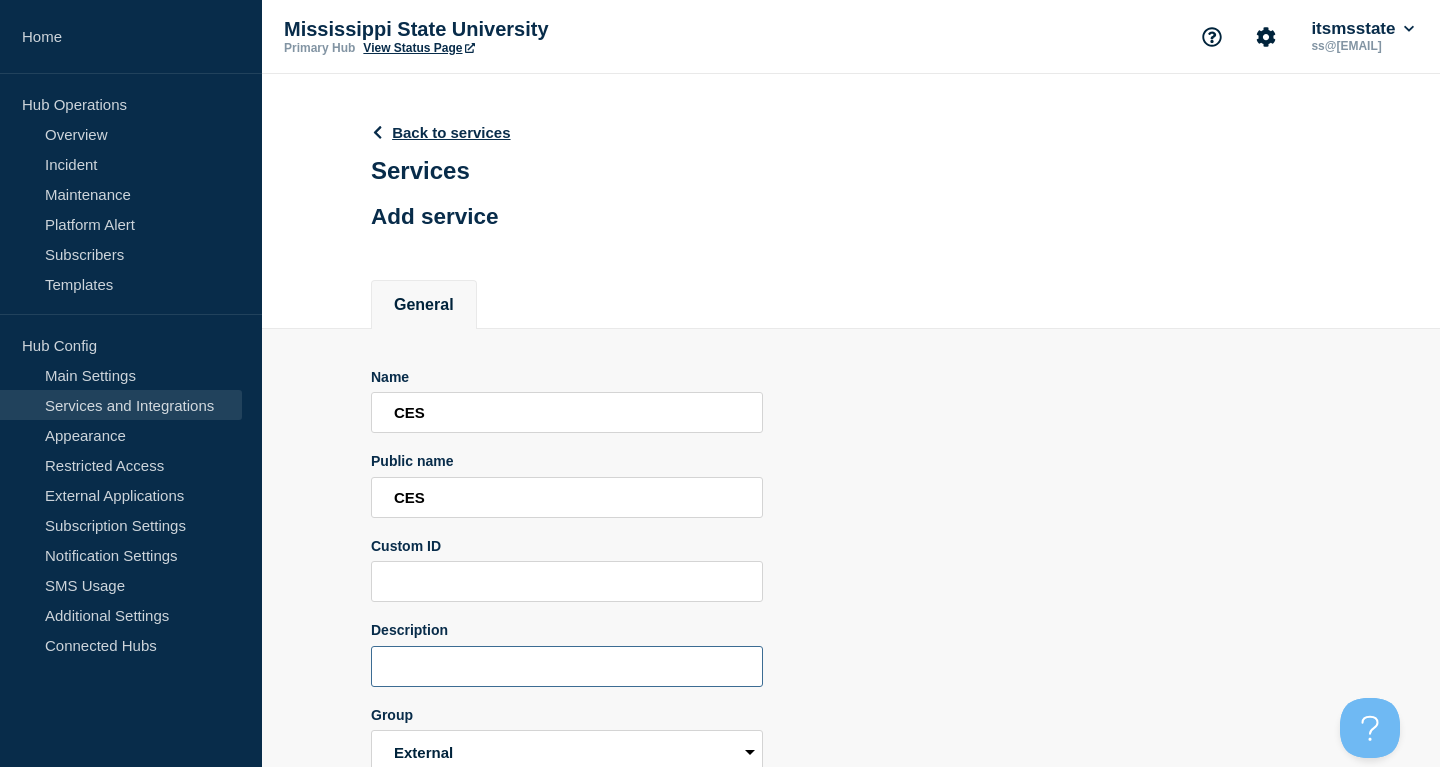 click at bounding box center [567, 666] 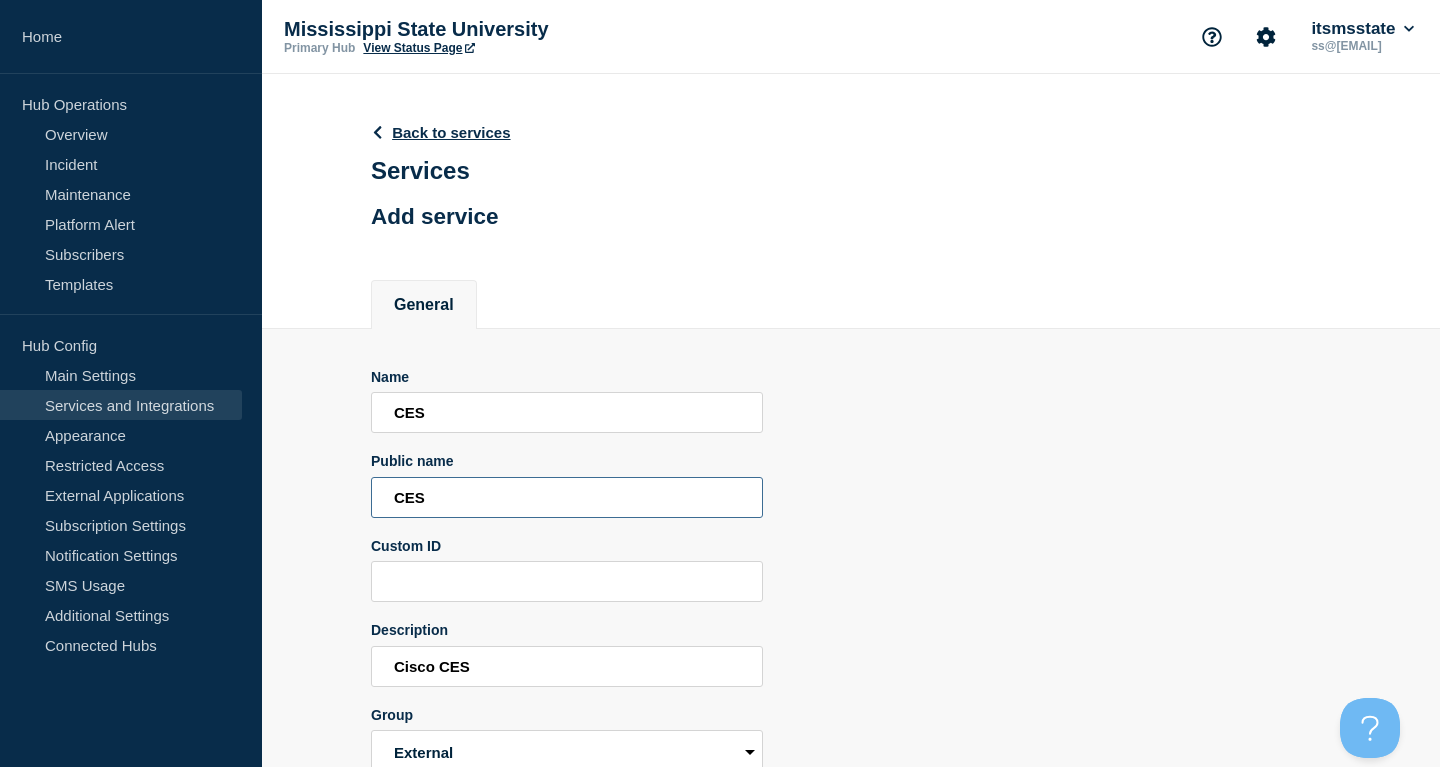 click on "CES" at bounding box center (567, 497) 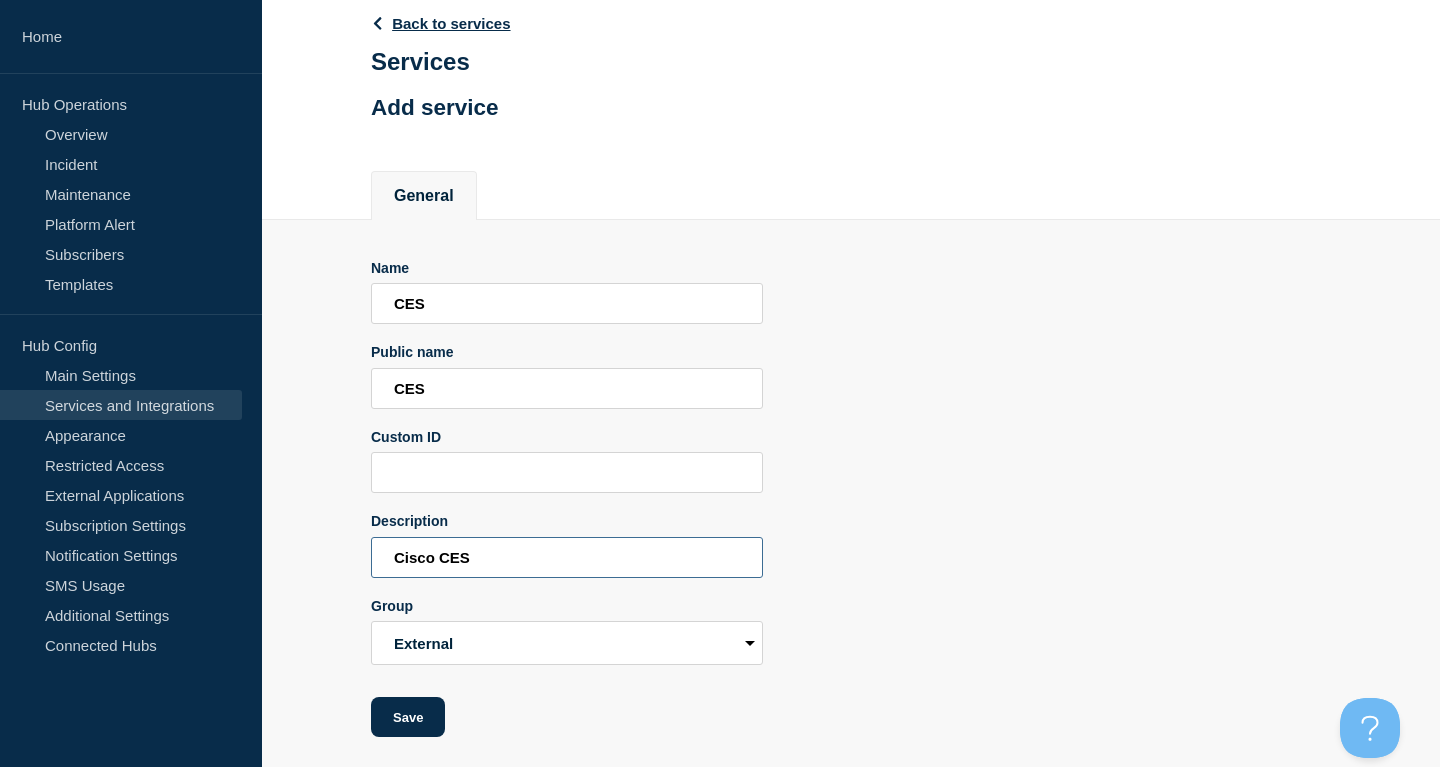 drag, startPoint x: 572, startPoint y: 559, endPoint x: 0, endPoint y: 542, distance: 572.25256 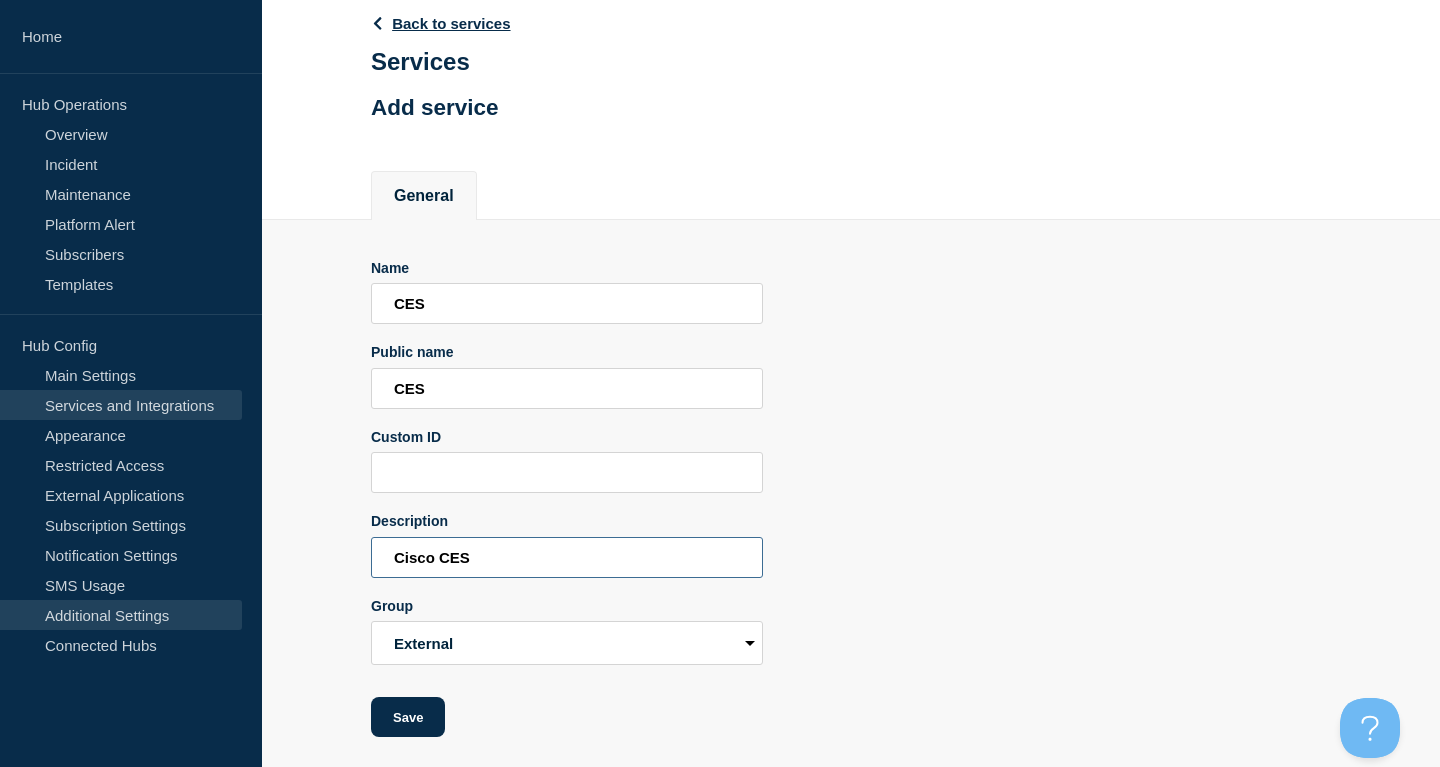 paste on "https://status.ces.cisco.com/" 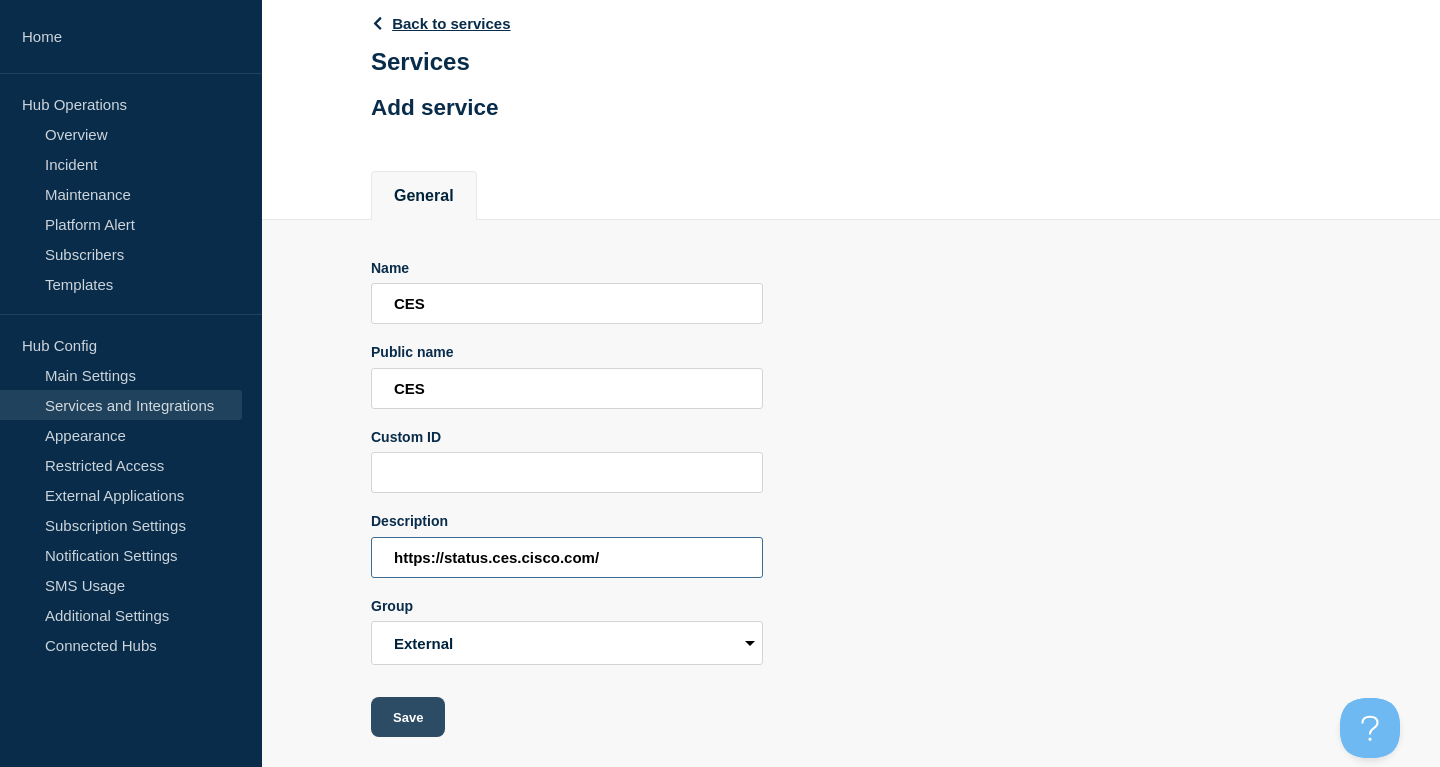 type on "https://status.ces.cisco.com/" 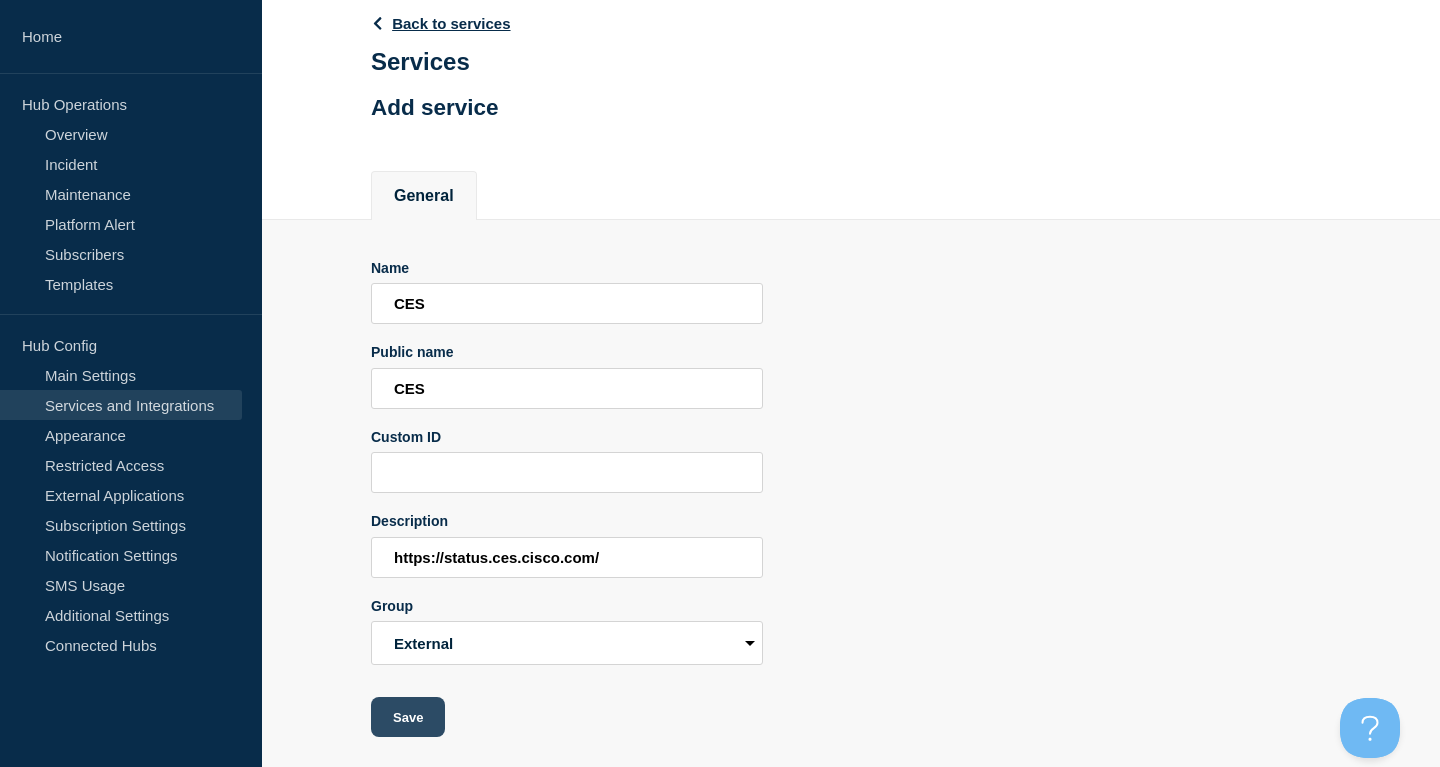 click on "Save" at bounding box center (408, 717) 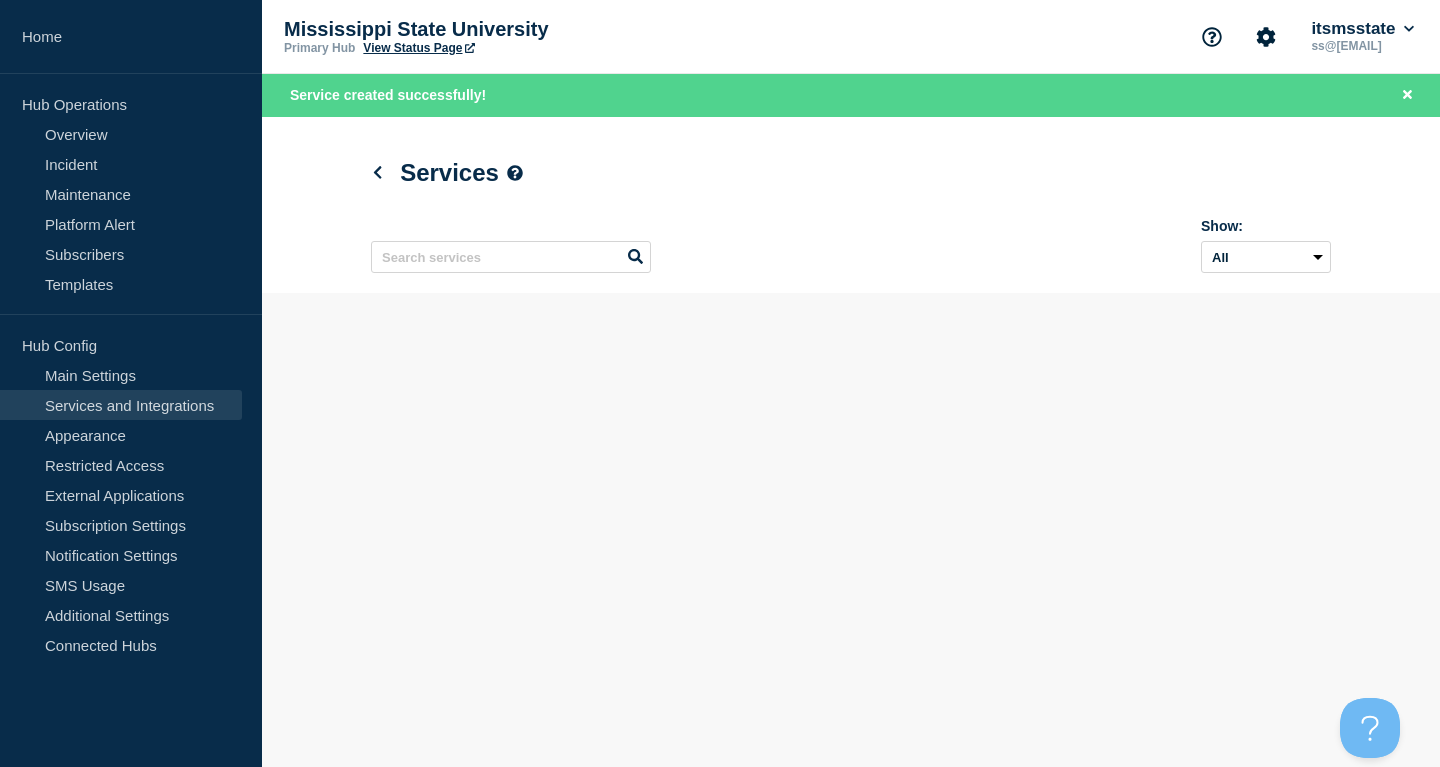 scroll, scrollTop: 0, scrollLeft: 0, axis: both 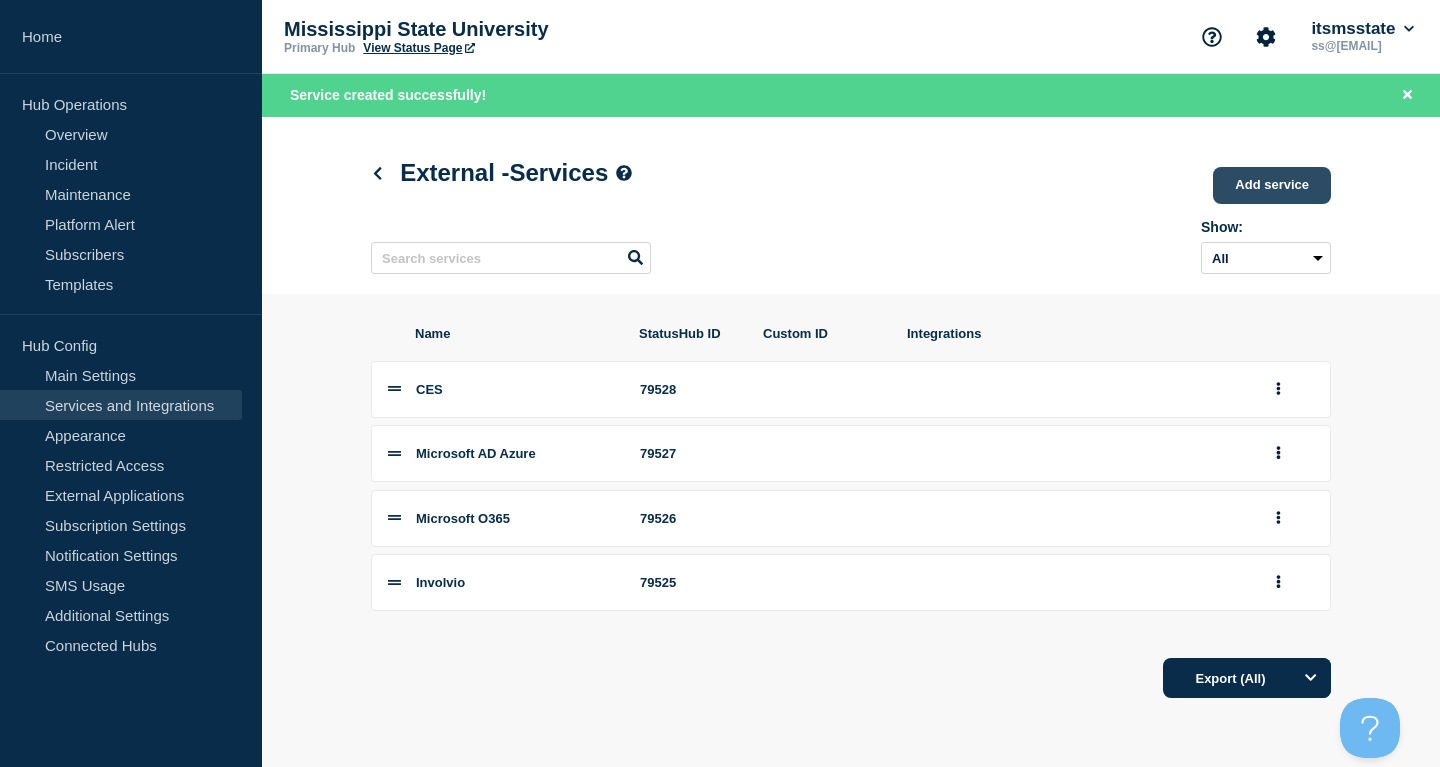 click on "Add service" at bounding box center (1272, 185) 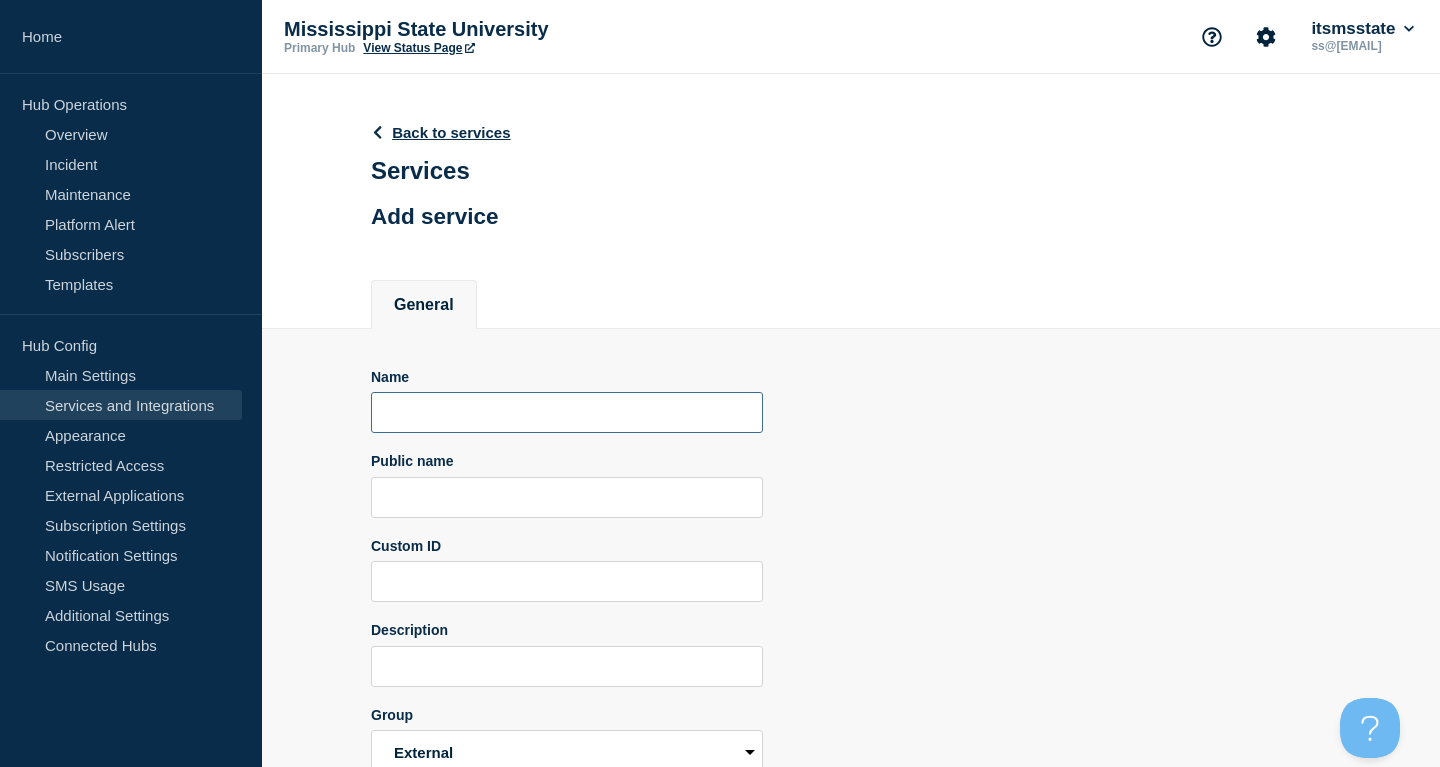 click at bounding box center [567, 412] 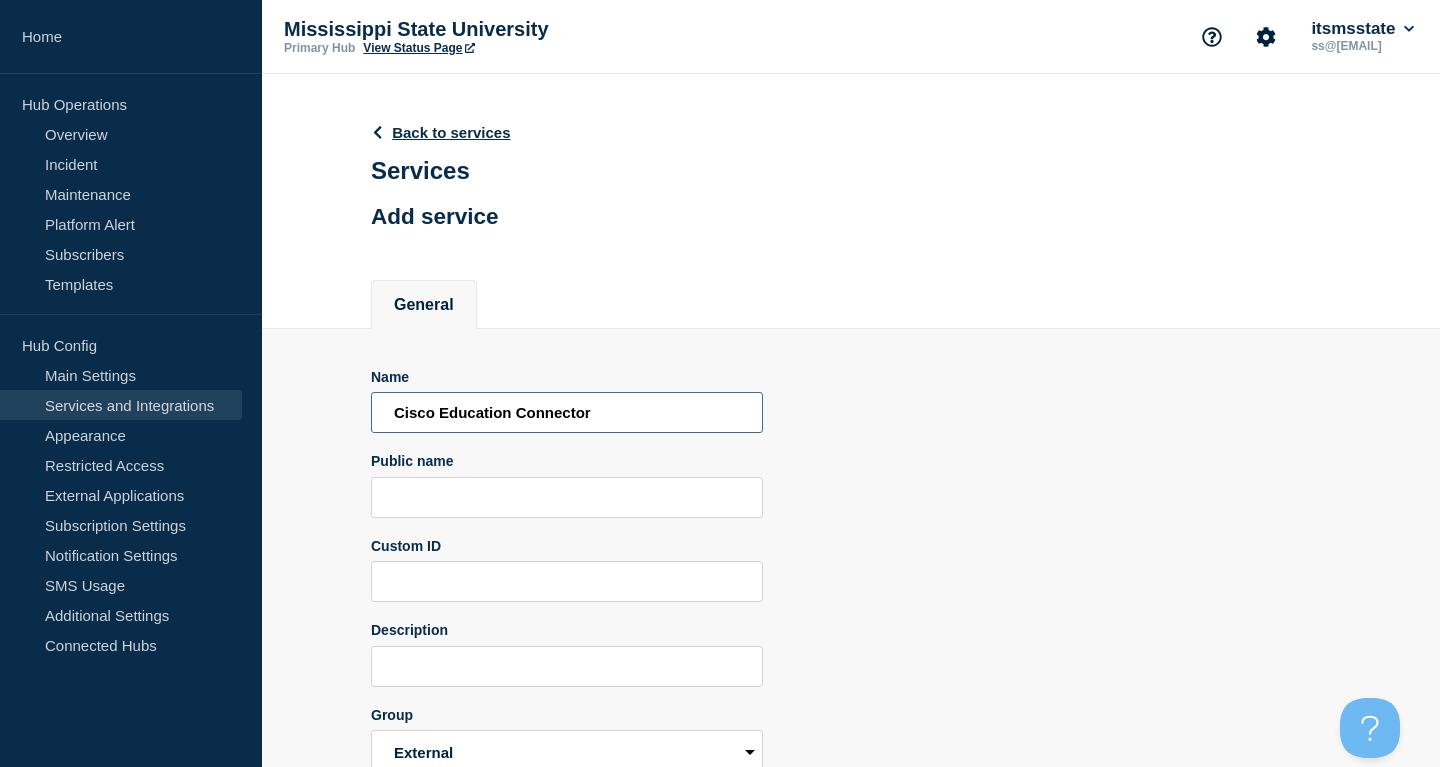 type on "Cisco Education Connector" 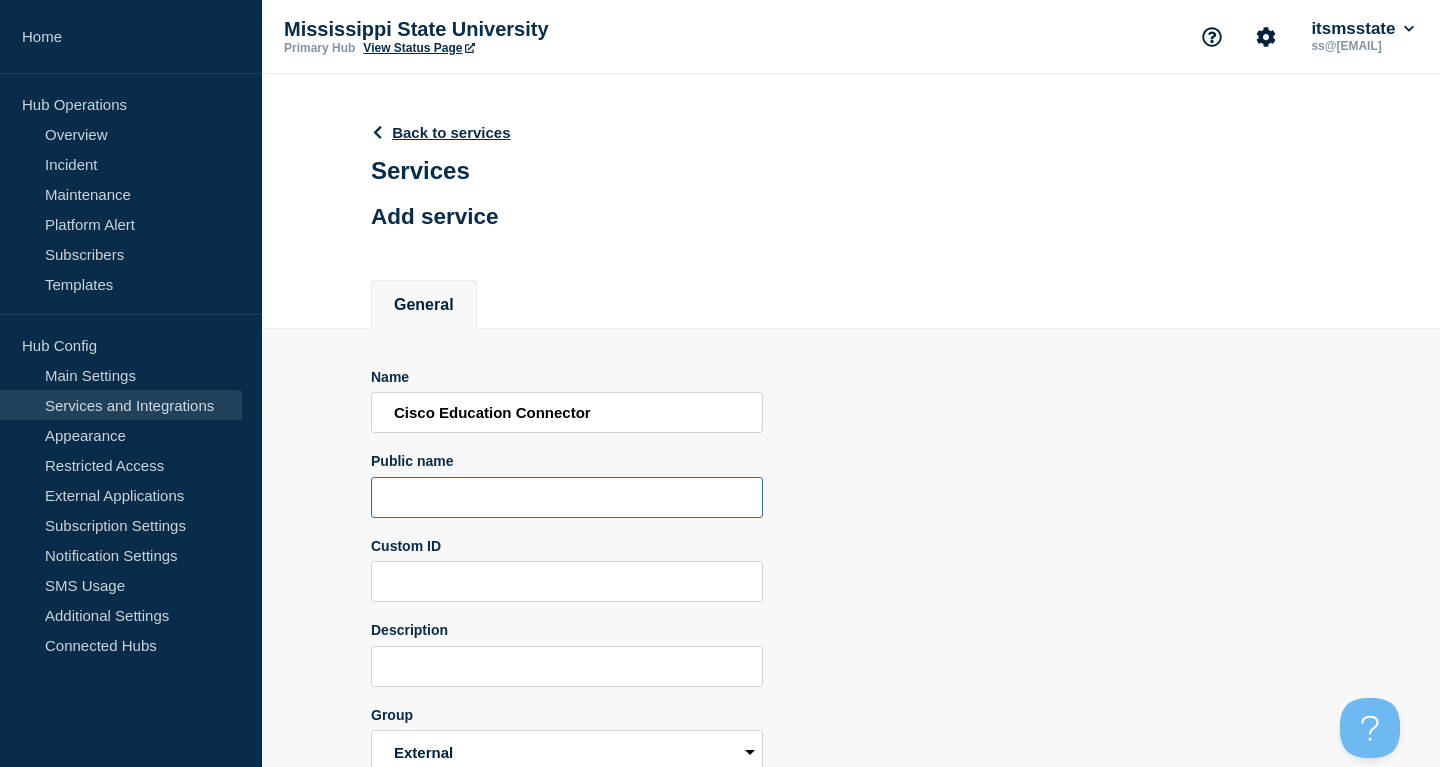 click at bounding box center [567, 497] 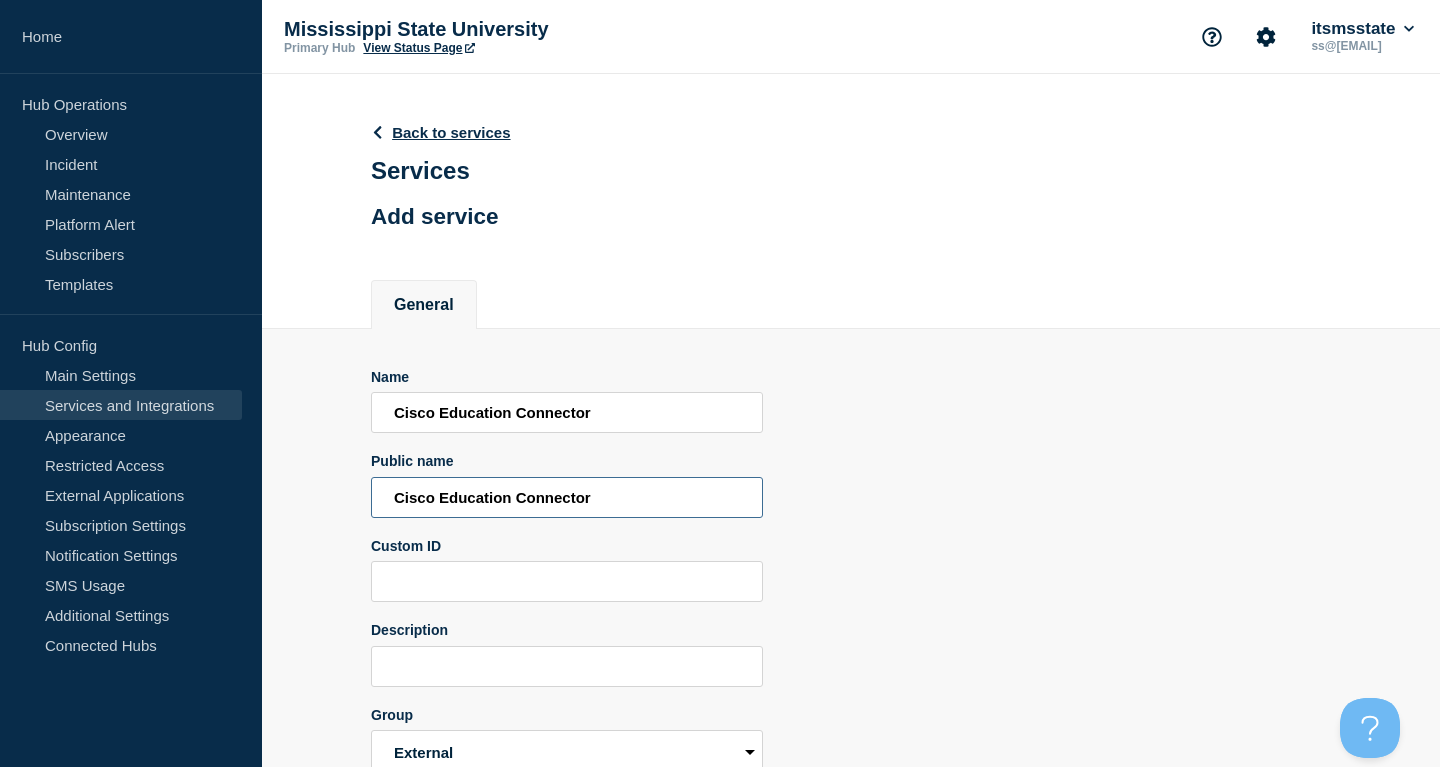 type on "Cisco Education Connector" 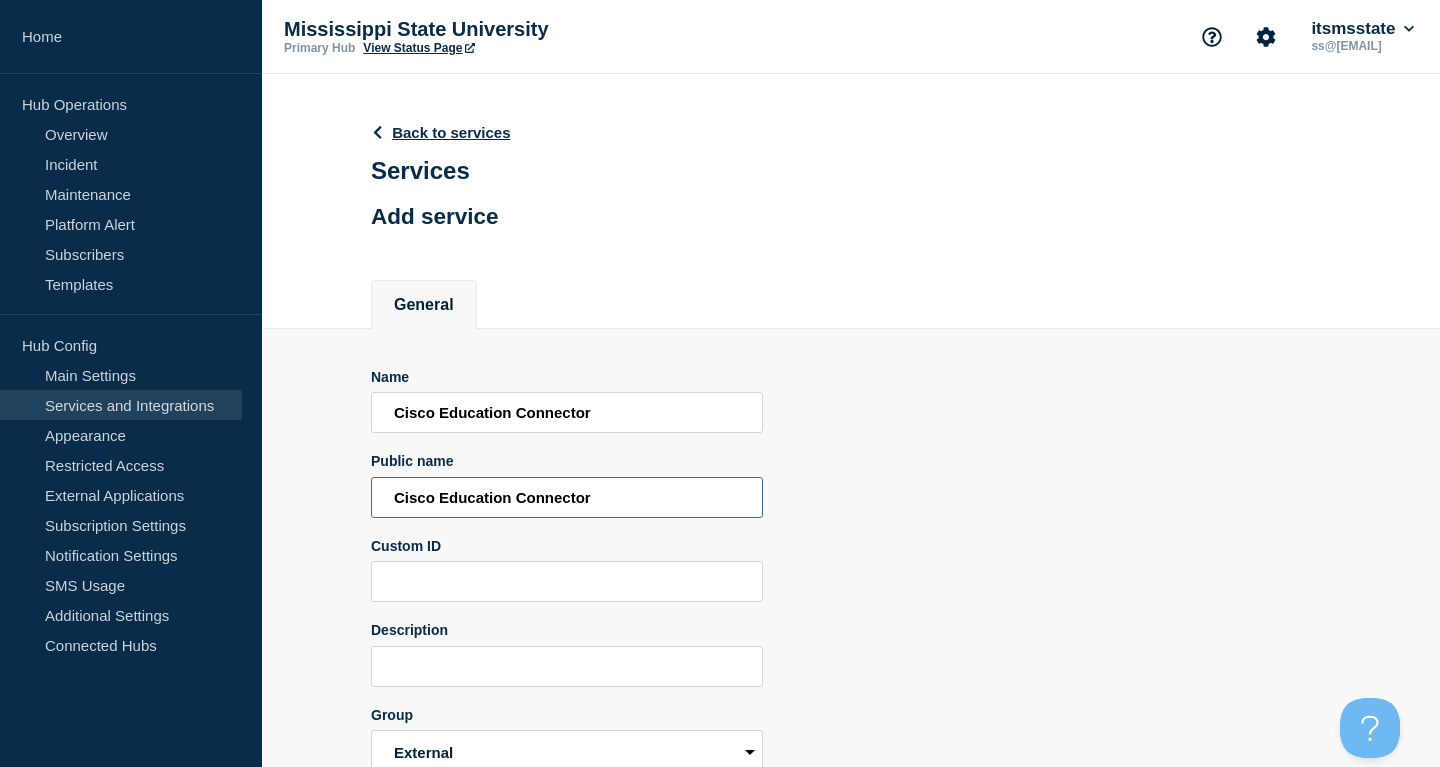 scroll, scrollTop: 124, scrollLeft: 0, axis: vertical 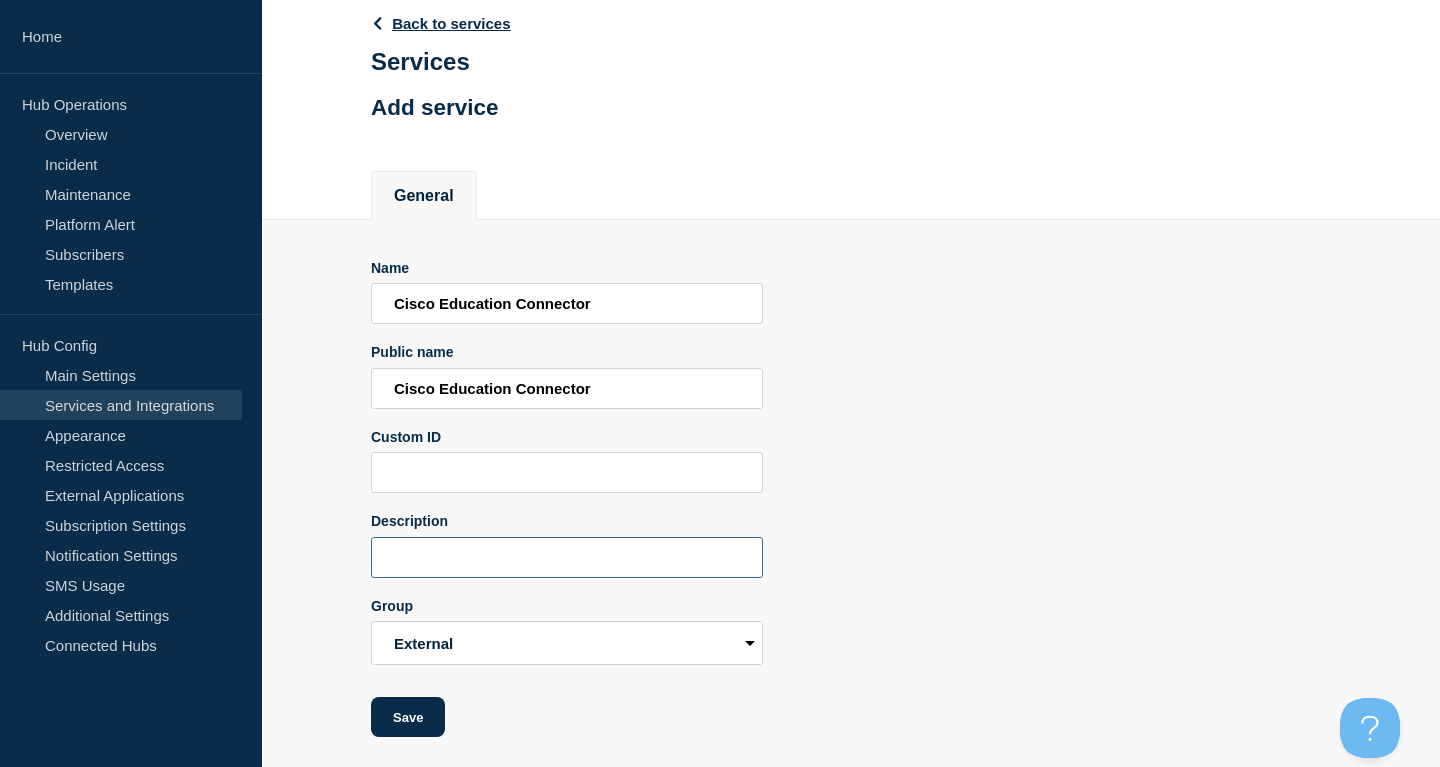 click at bounding box center [567, 557] 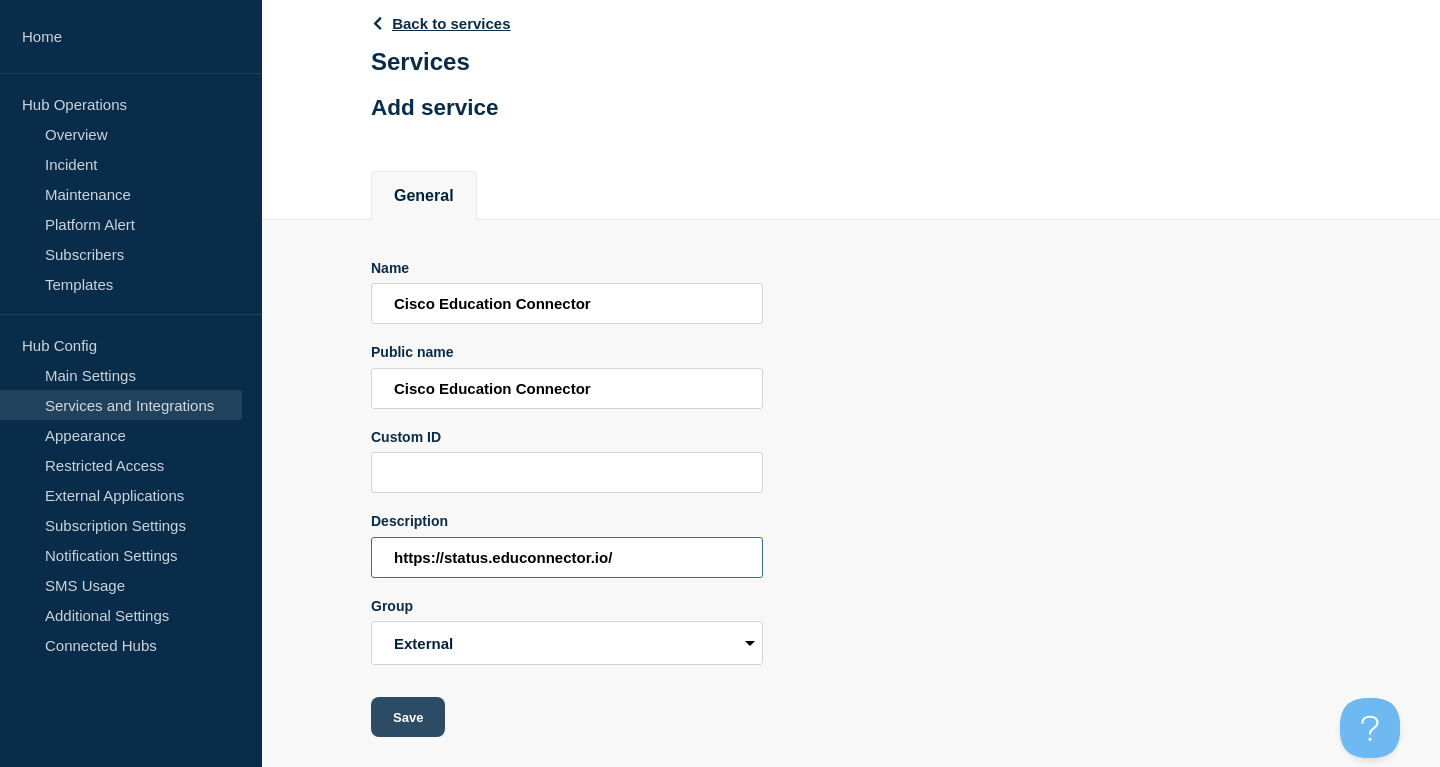 type on "https://status.educonnector.io/" 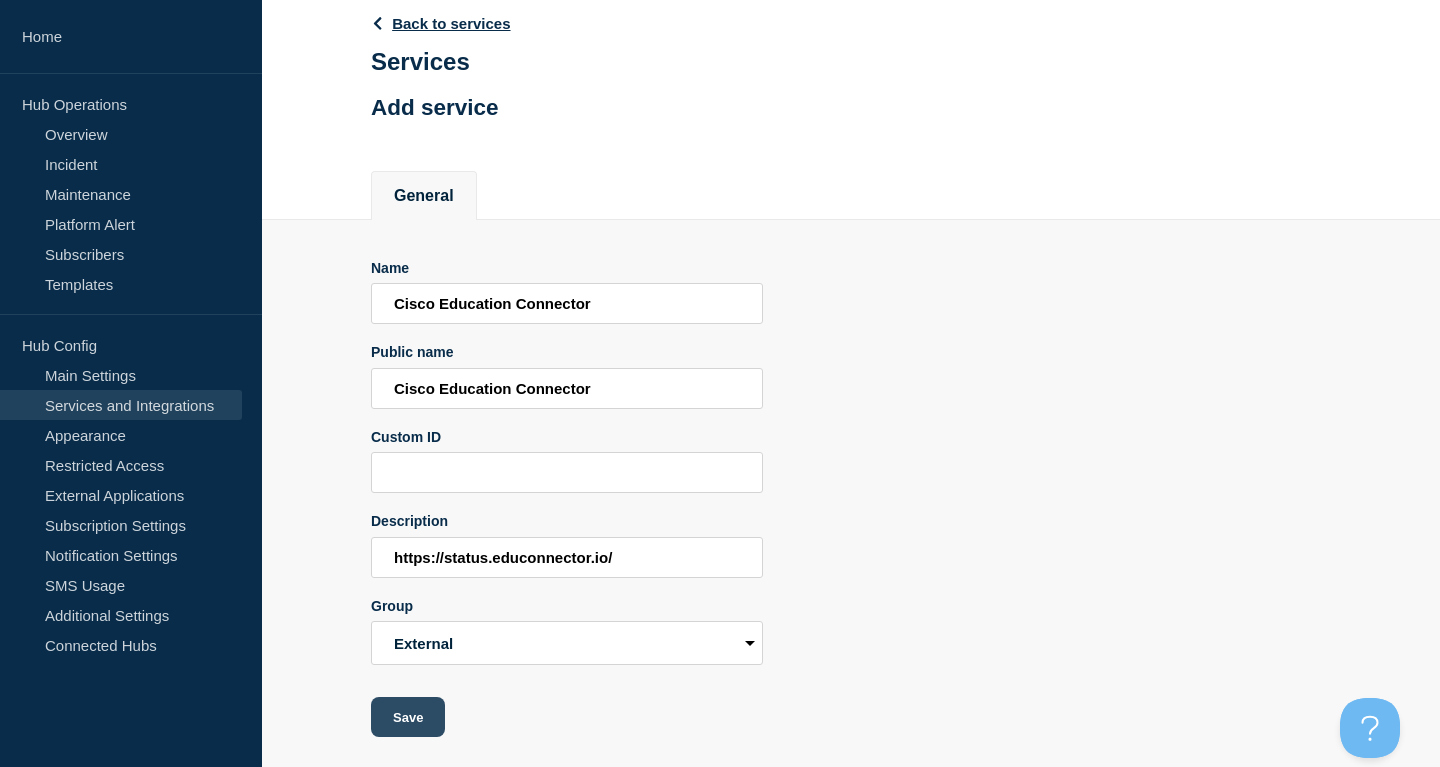 click on "Save" at bounding box center [408, 717] 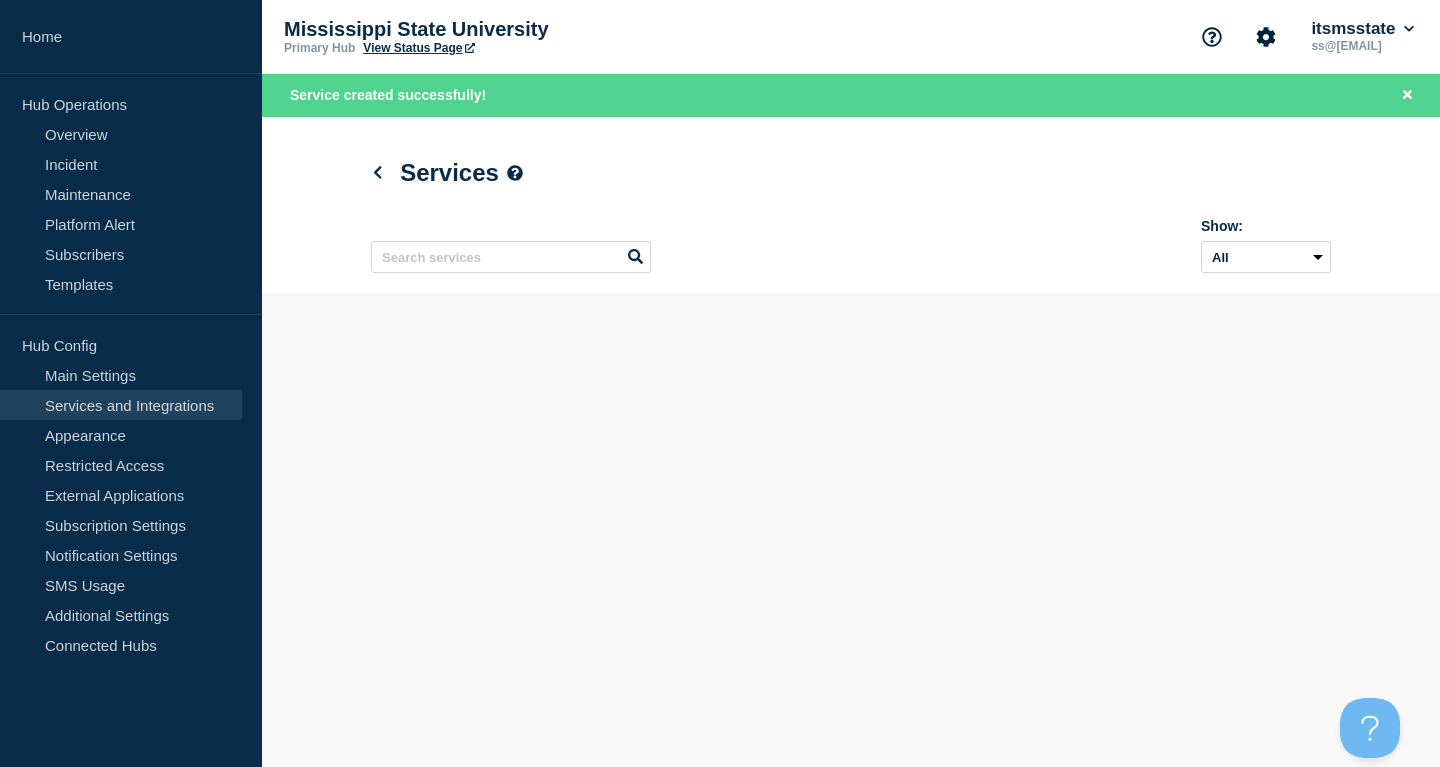 scroll, scrollTop: 0, scrollLeft: 0, axis: both 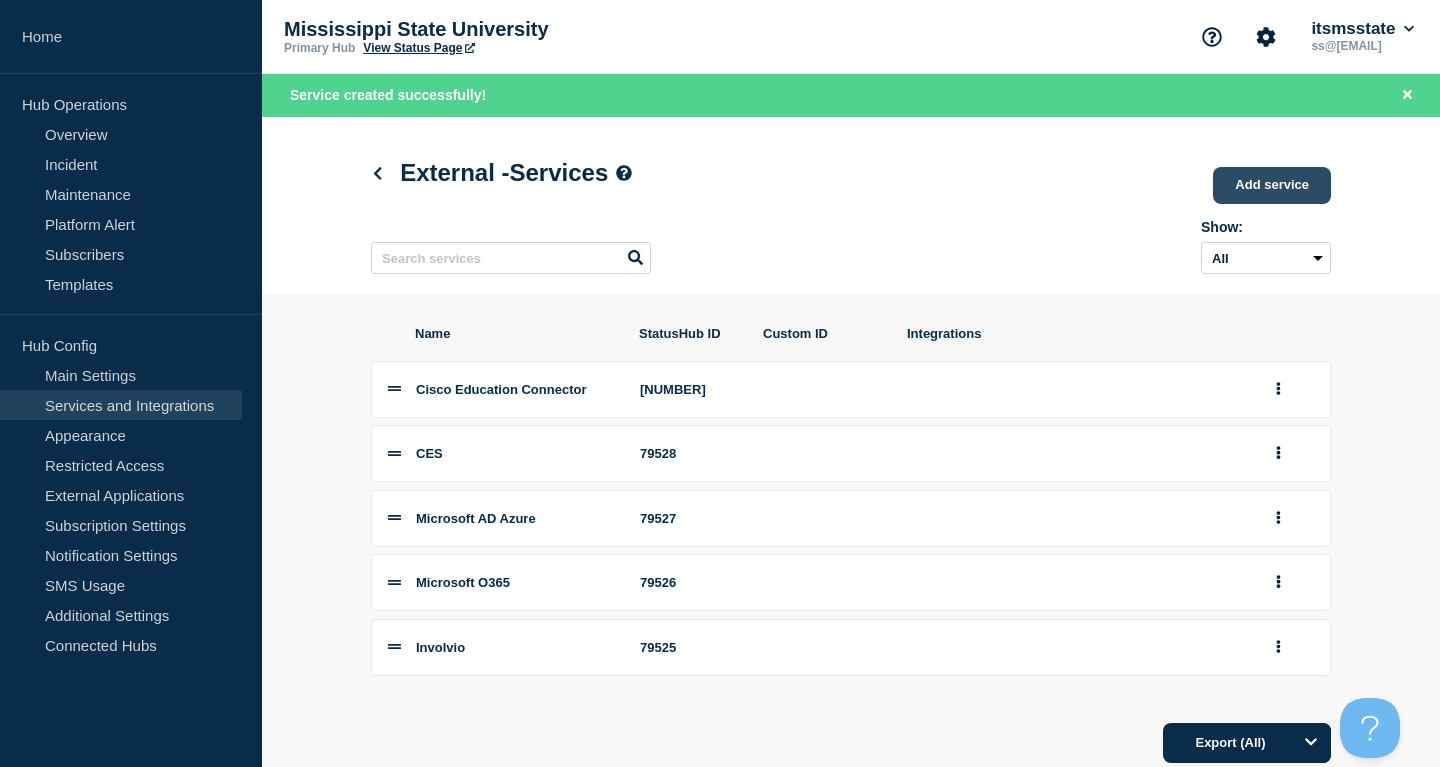 click on "Add service" at bounding box center (1272, 185) 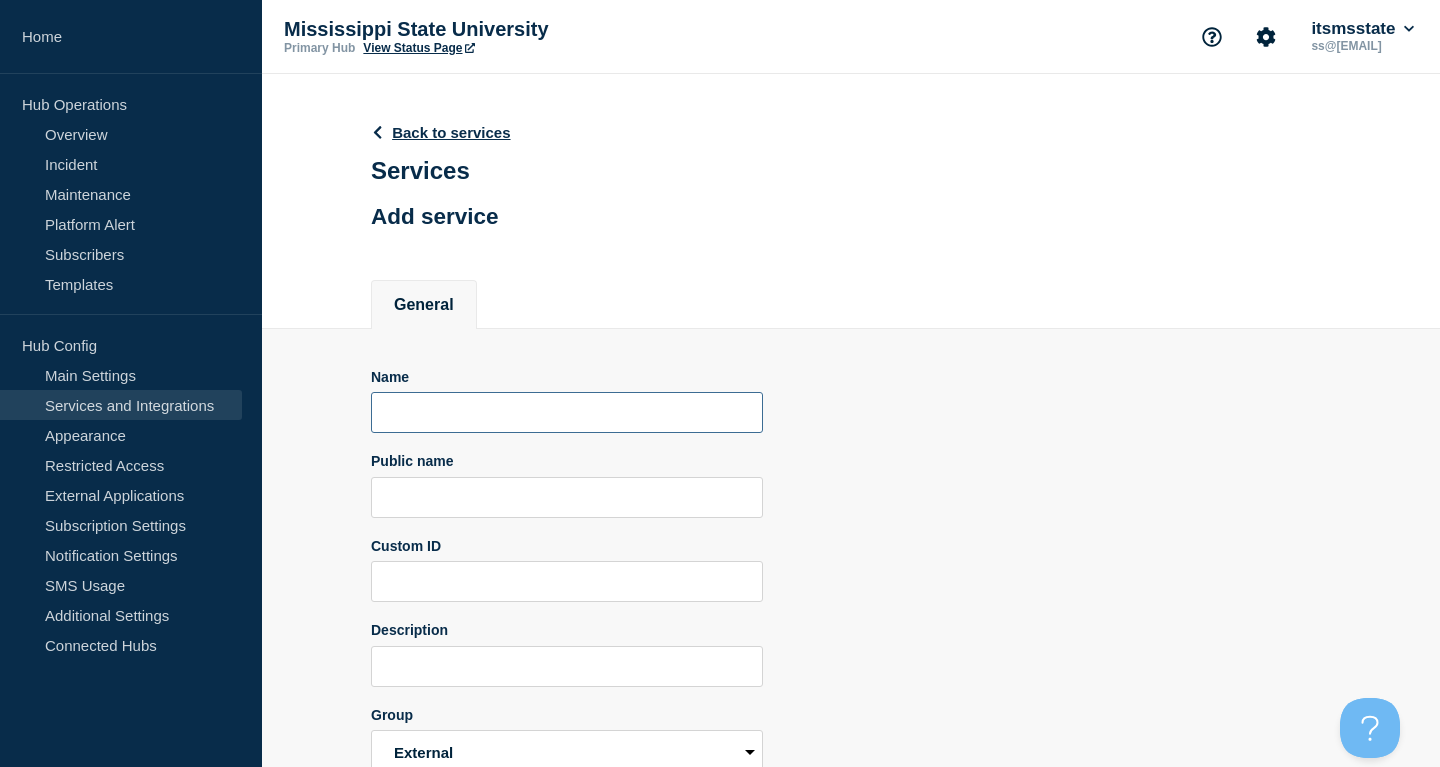 click at bounding box center [567, 412] 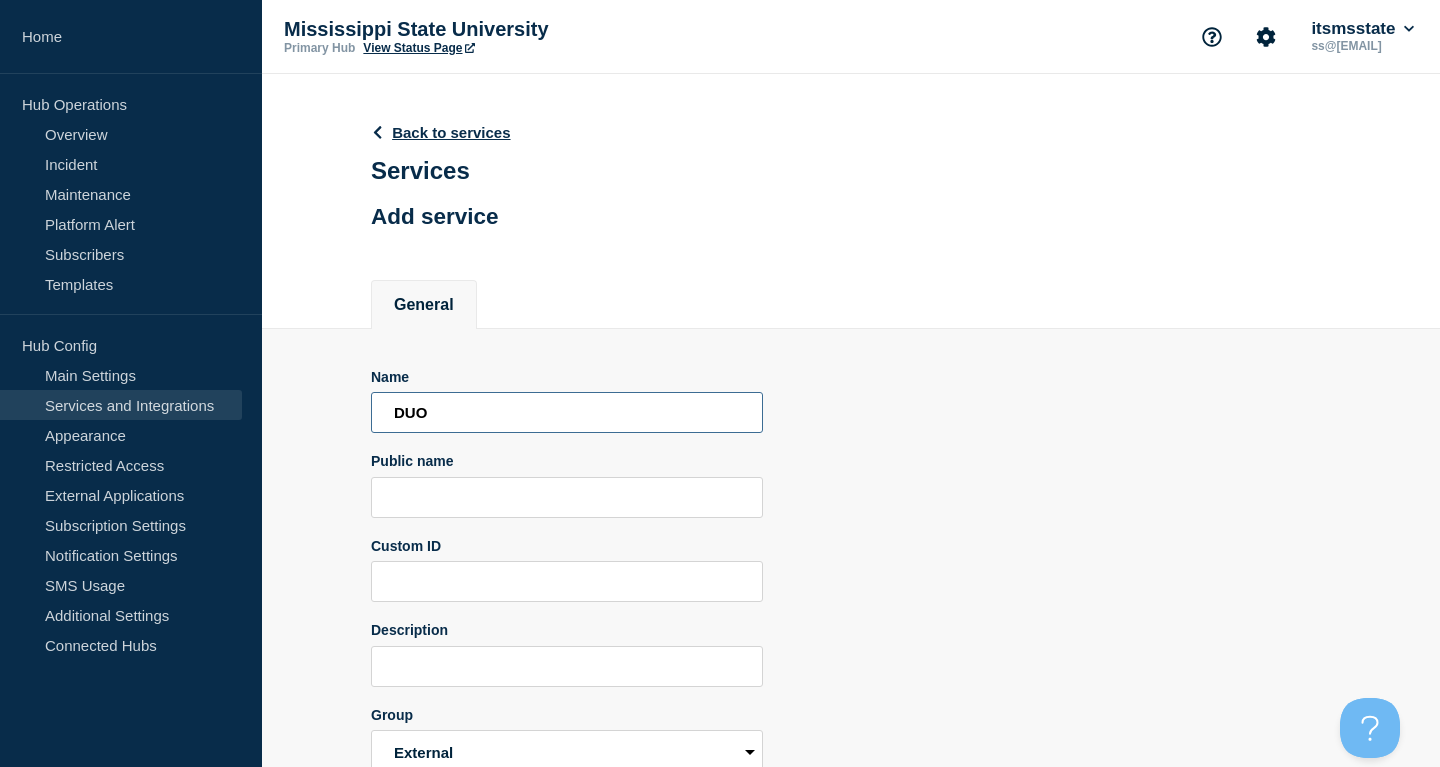 type on "DUO" 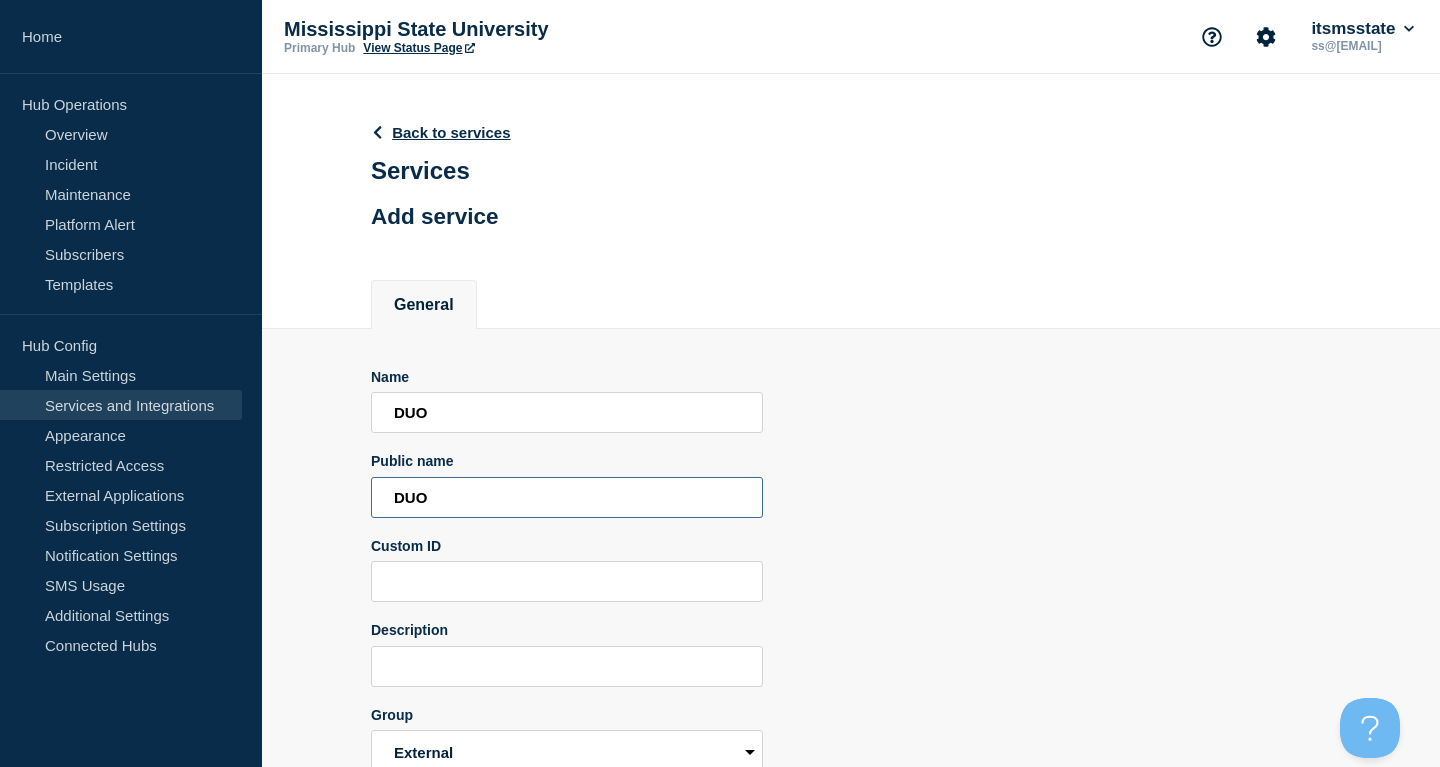 type on "DUO" 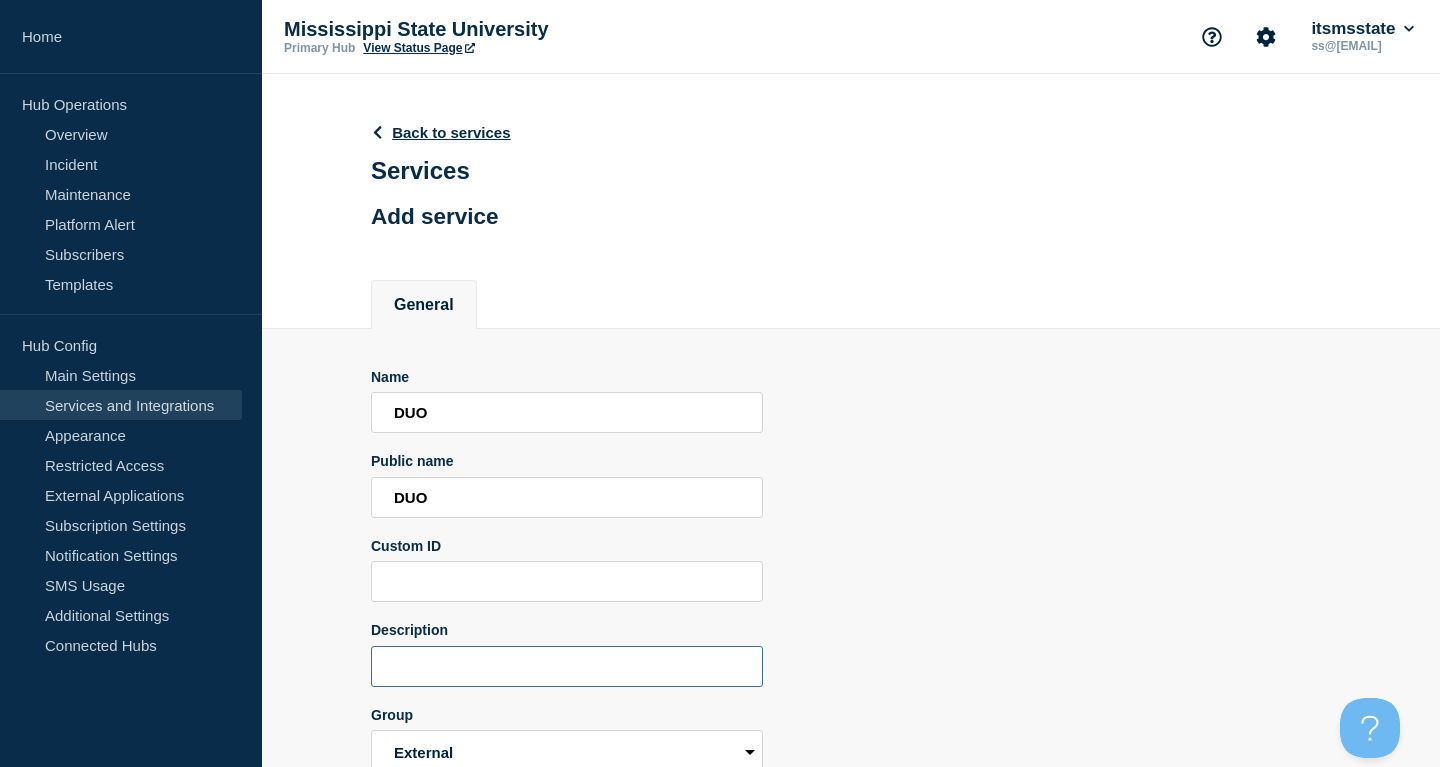 paste on "https://status.duo.com/" 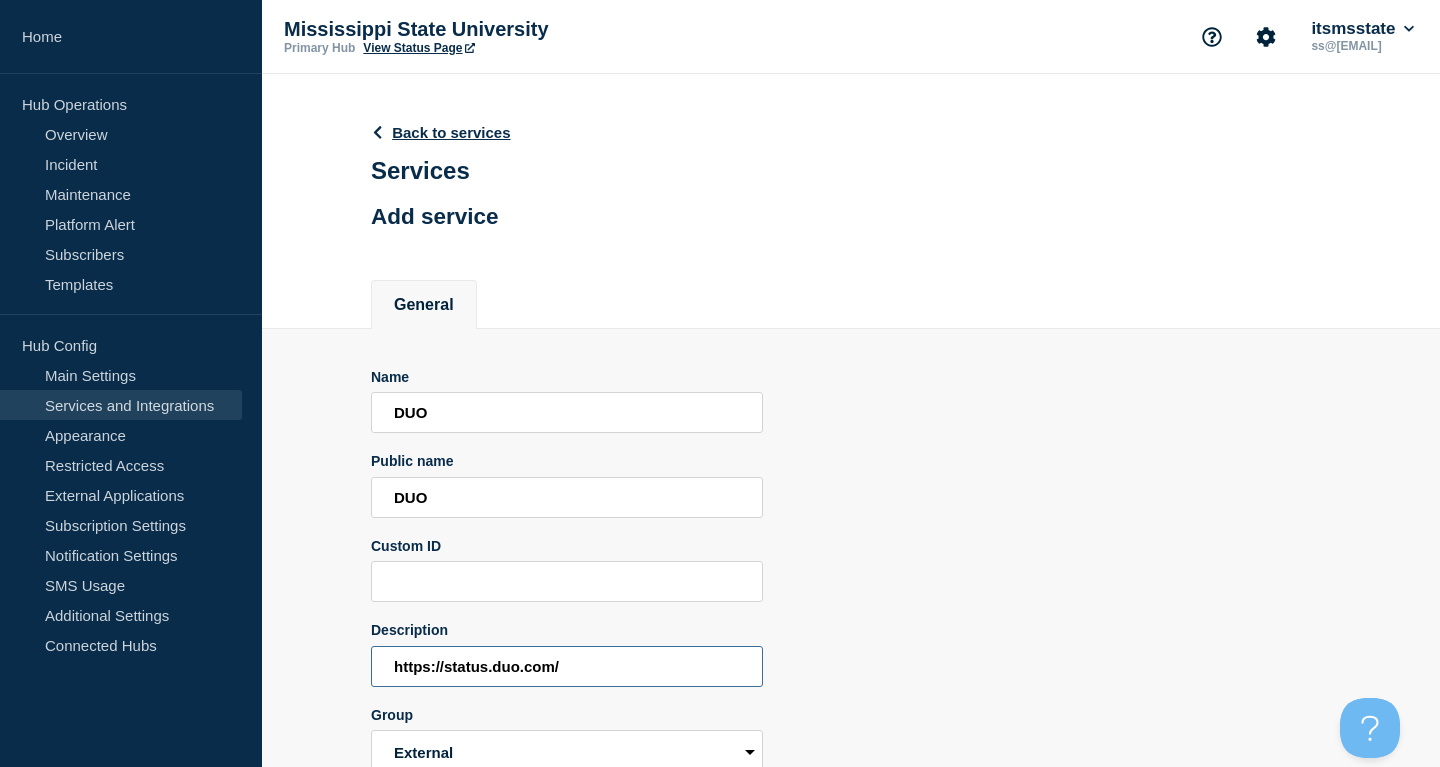 scroll, scrollTop: 124, scrollLeft: 0, axis: vertical 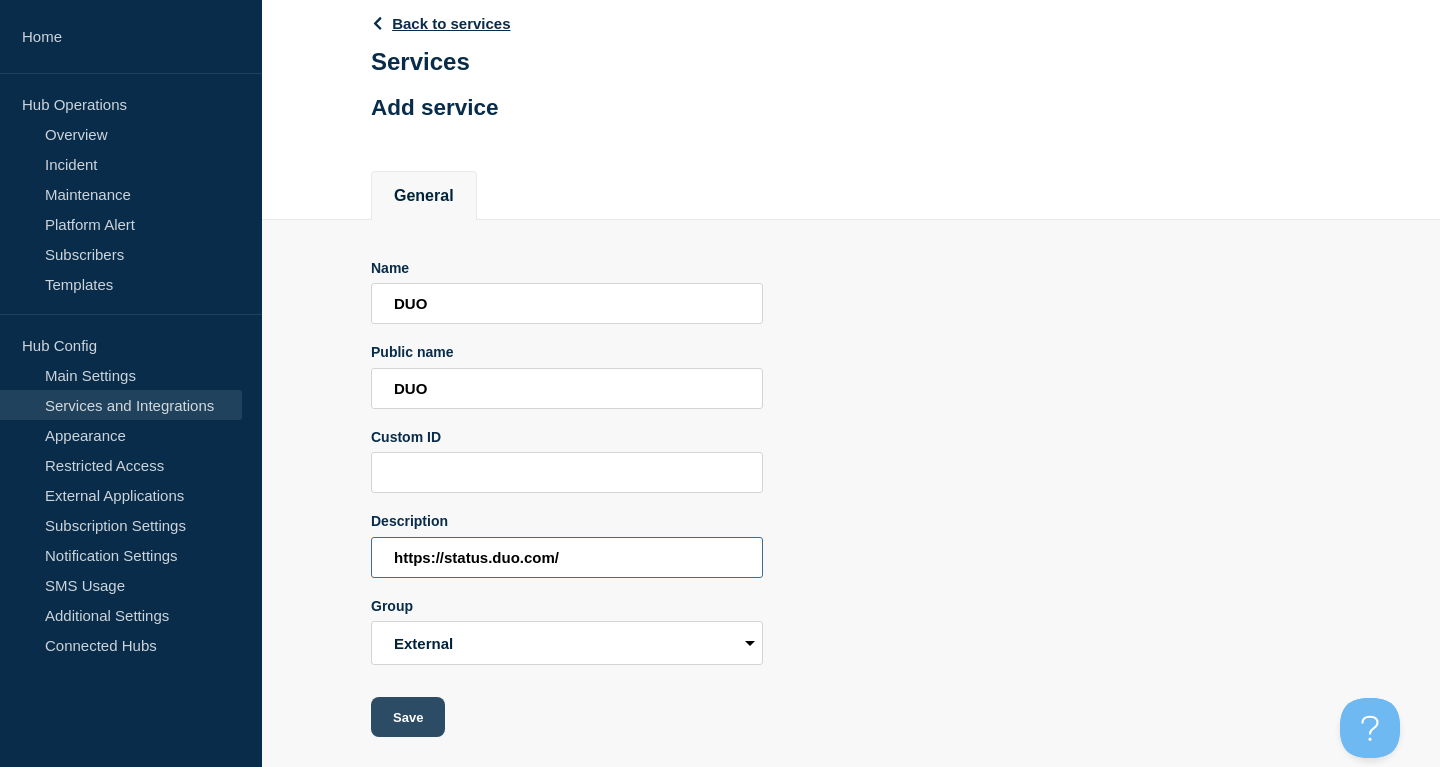 type on "https://status.duo.com/" 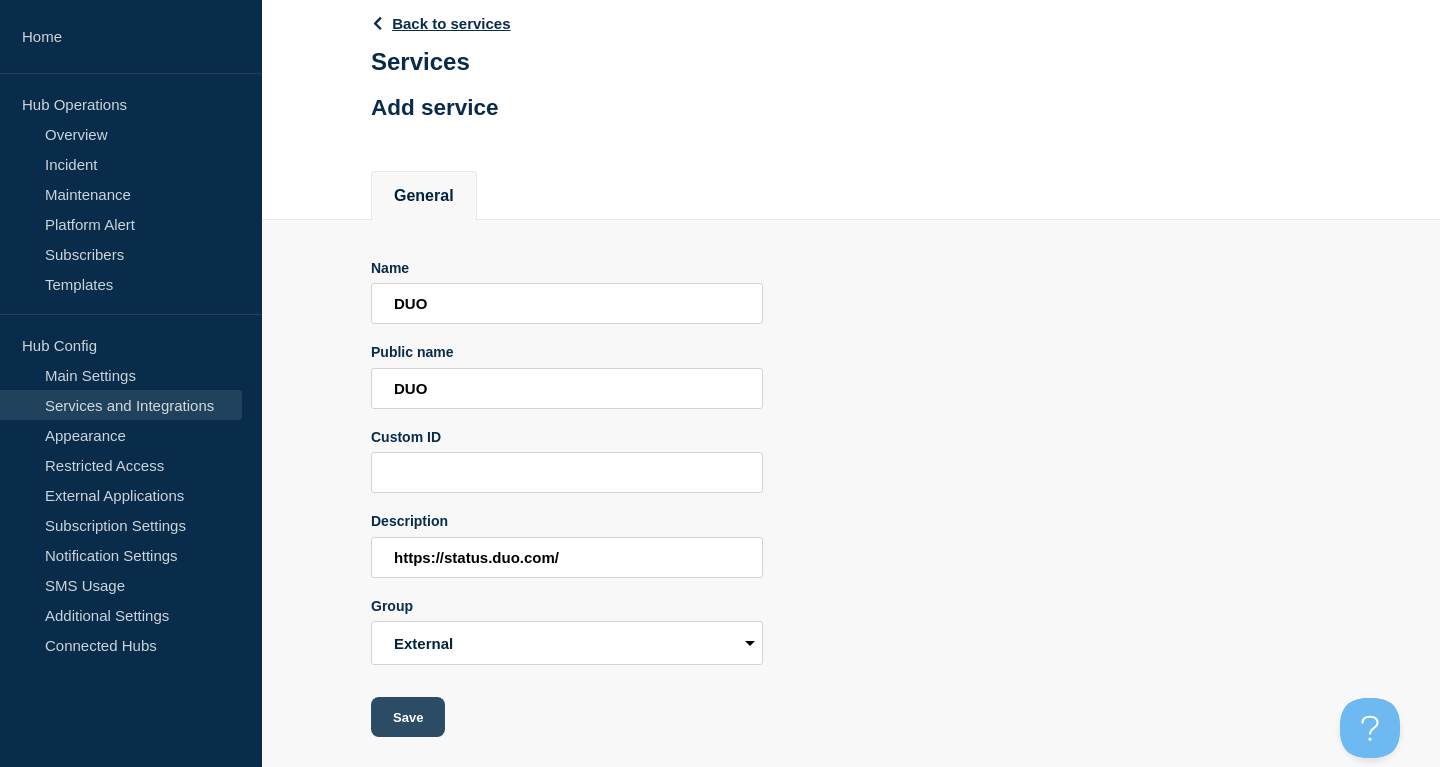 click on "Save" at bounding box center (408, 717) 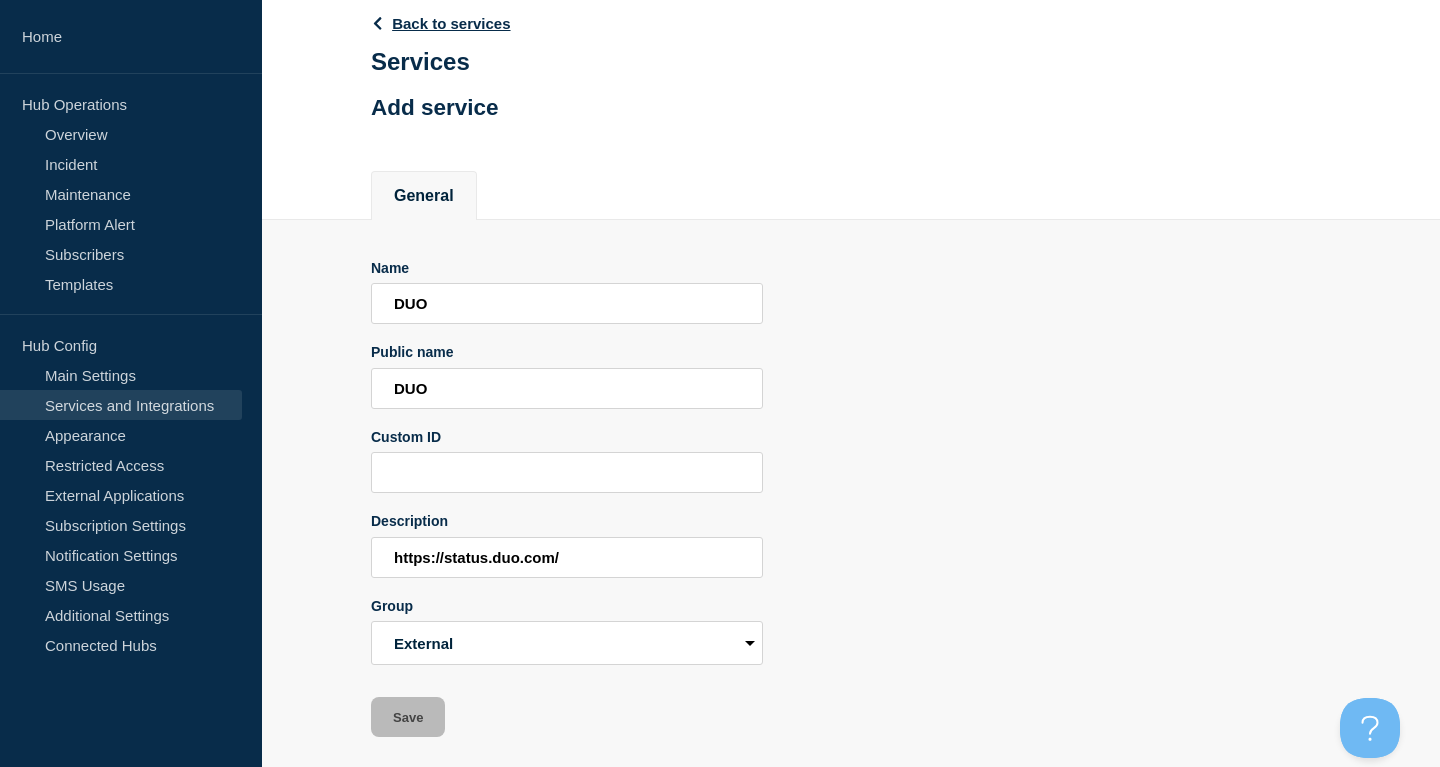 scroll, scrollTop: 0, scrollLeft: 0, axis: both 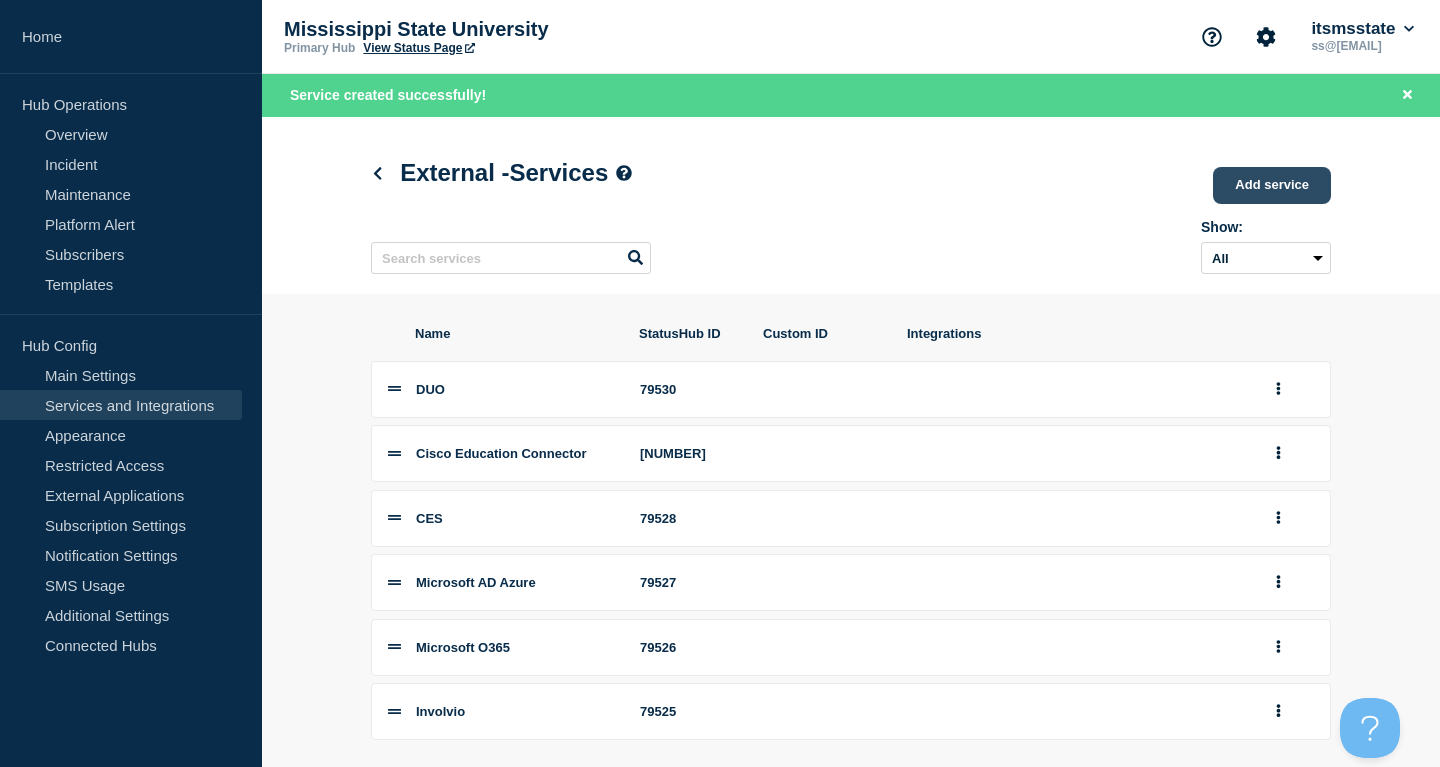 click on "Add service" at bounding box center [1272, 185] 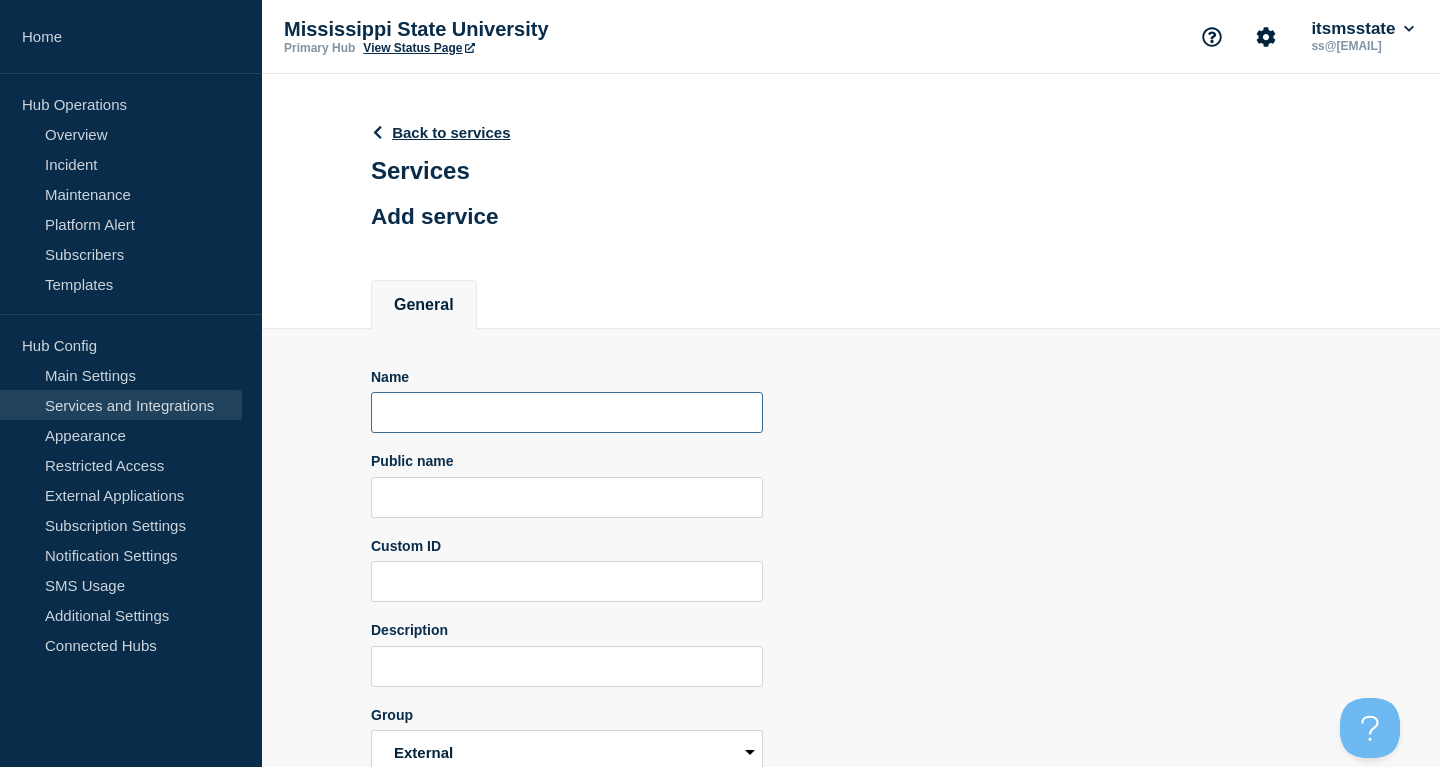 click at bounding box center [567, 412] 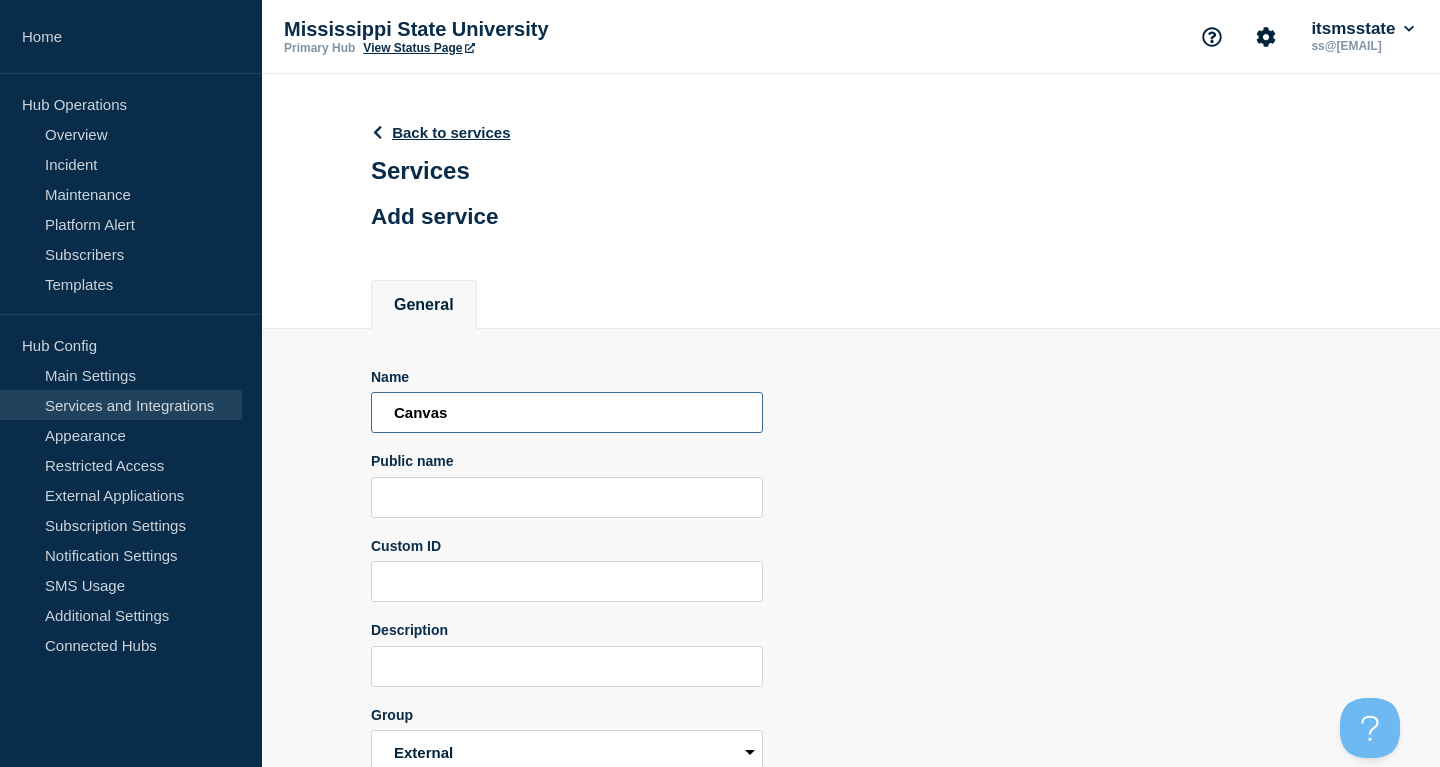 type on "Canvas" 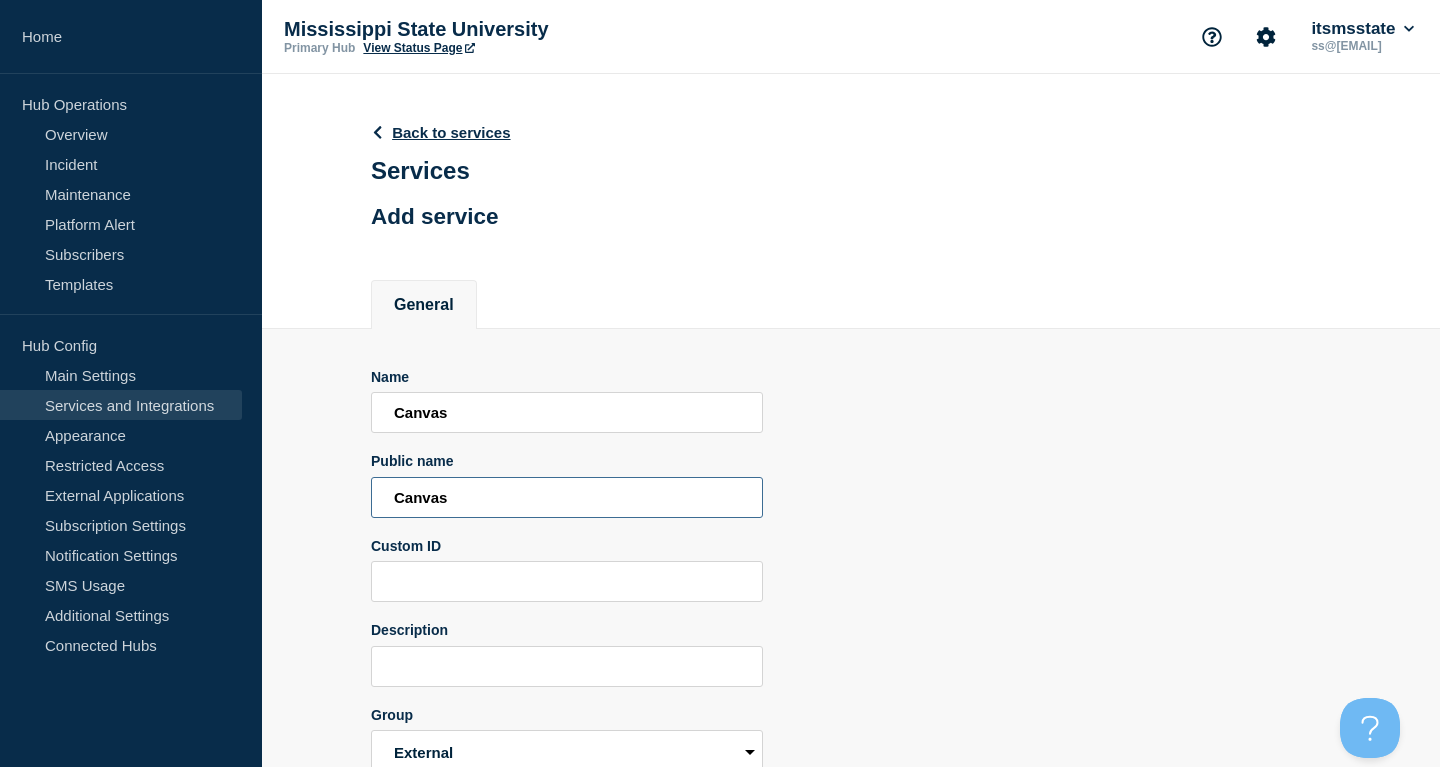 type on "Canvas" 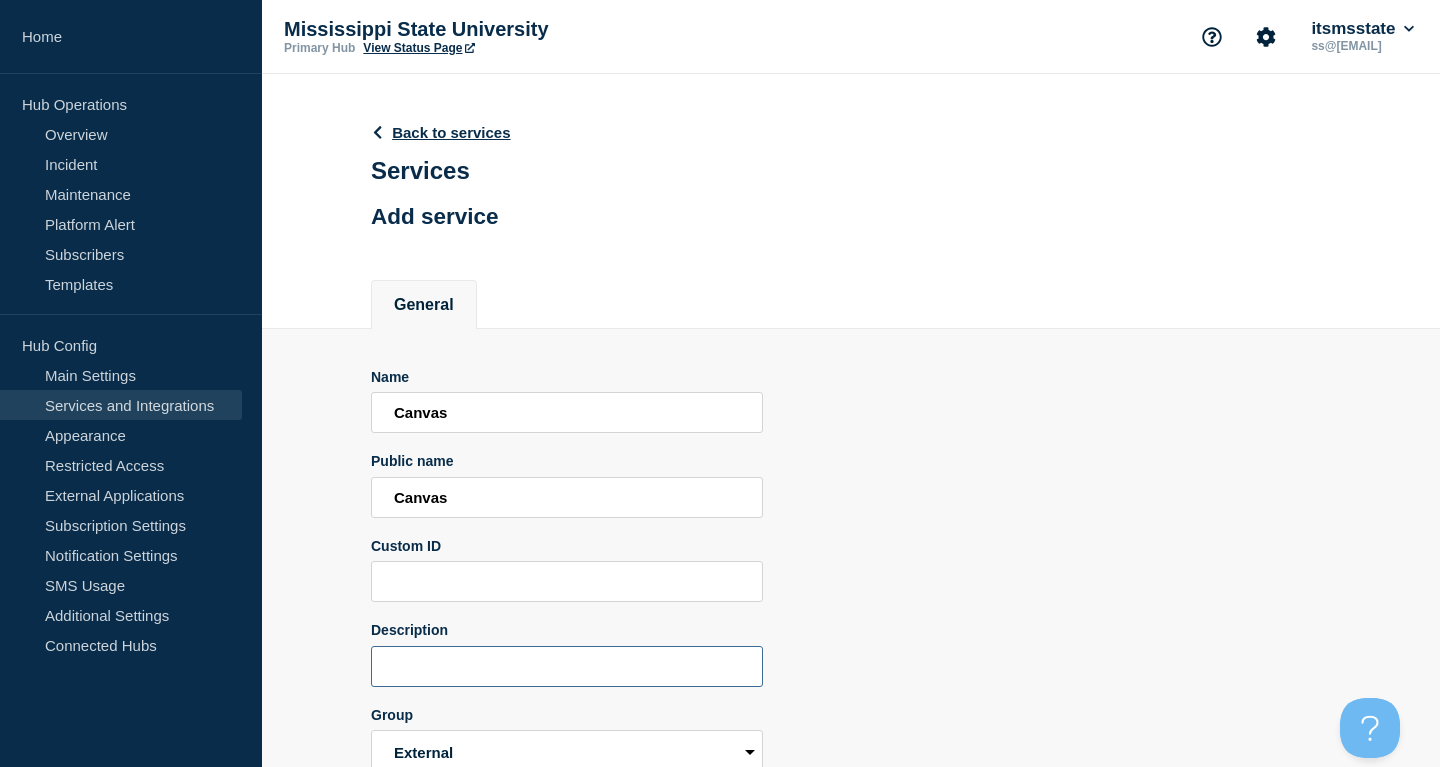 paste on "https://status.instructure.com/" 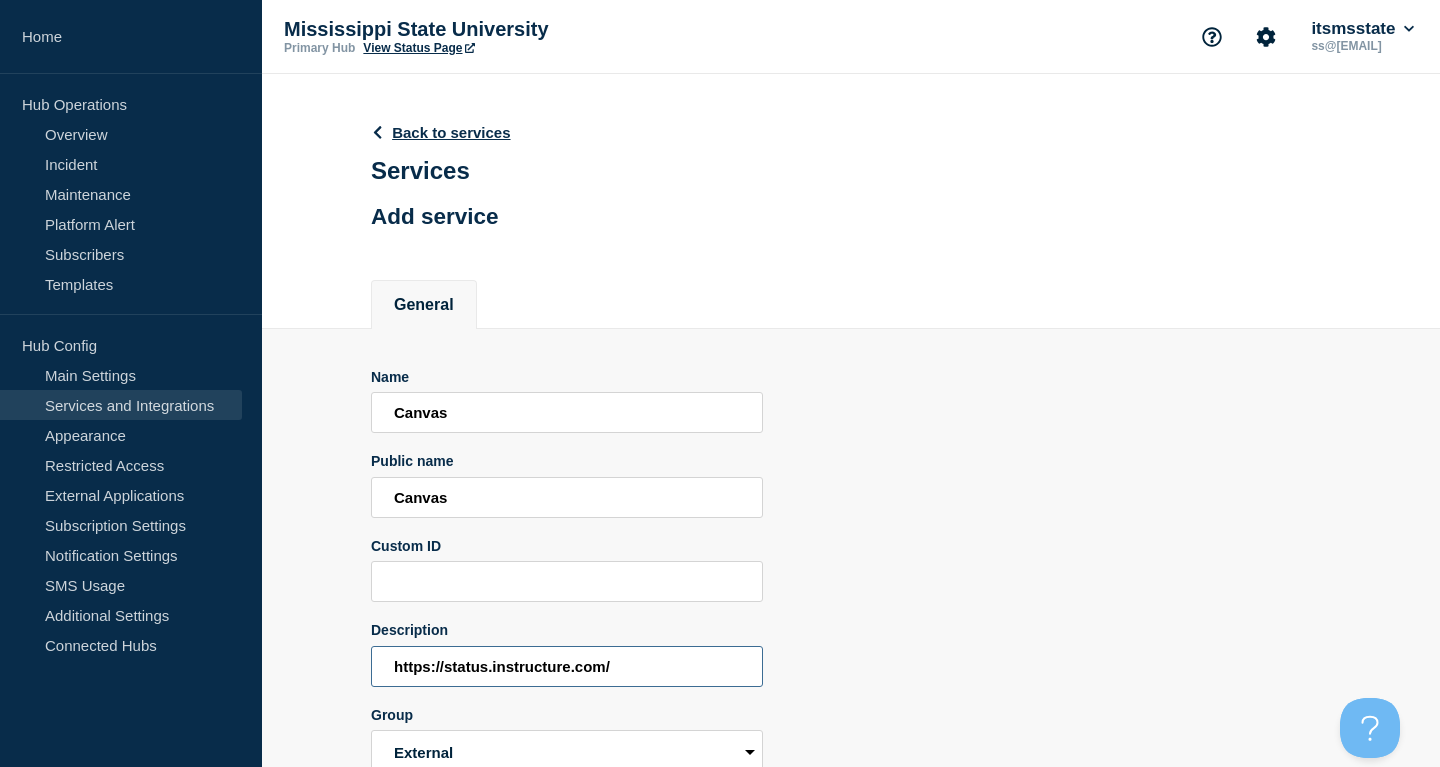 scroll, scrollTop: 124, scrollLeft: 0, axis: vertical 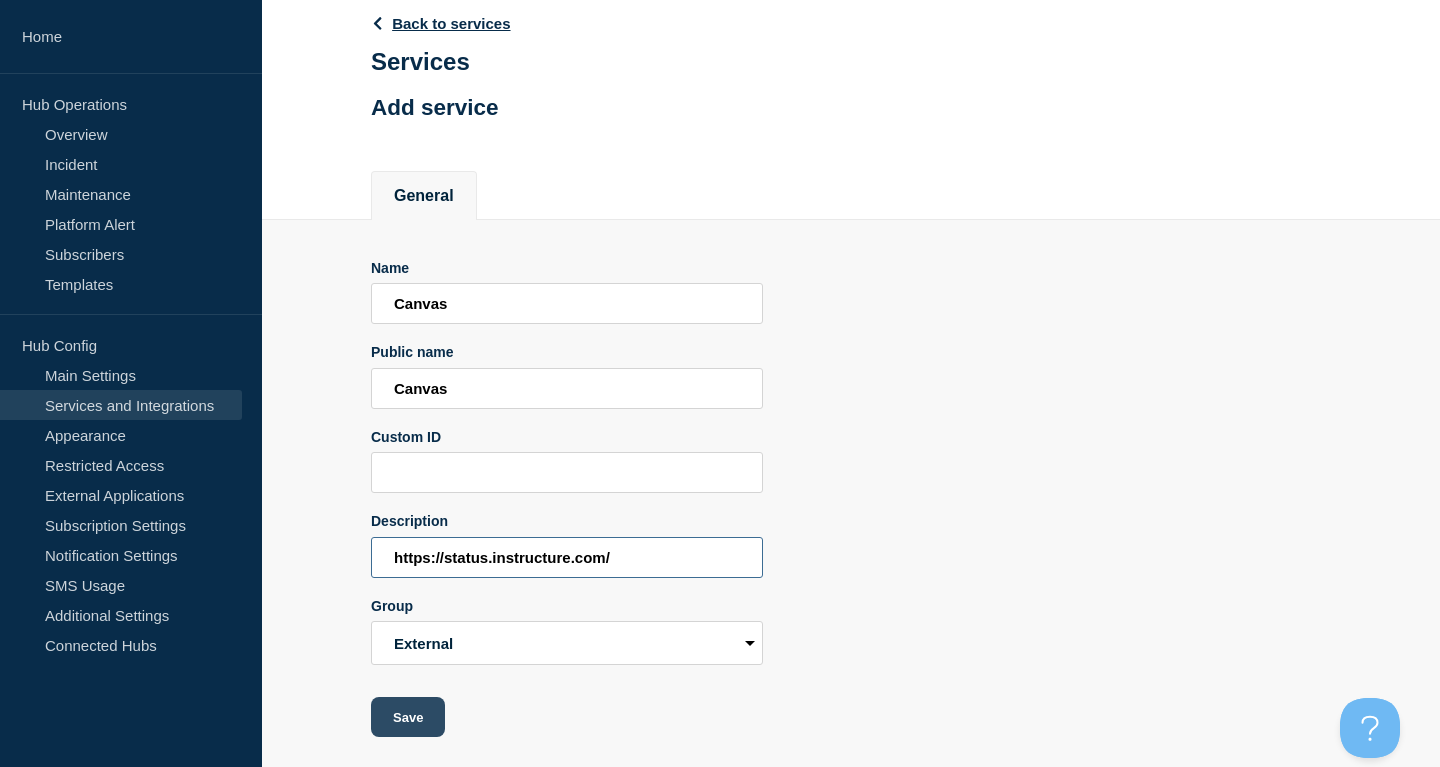 type on "https://status.instructure.com/" 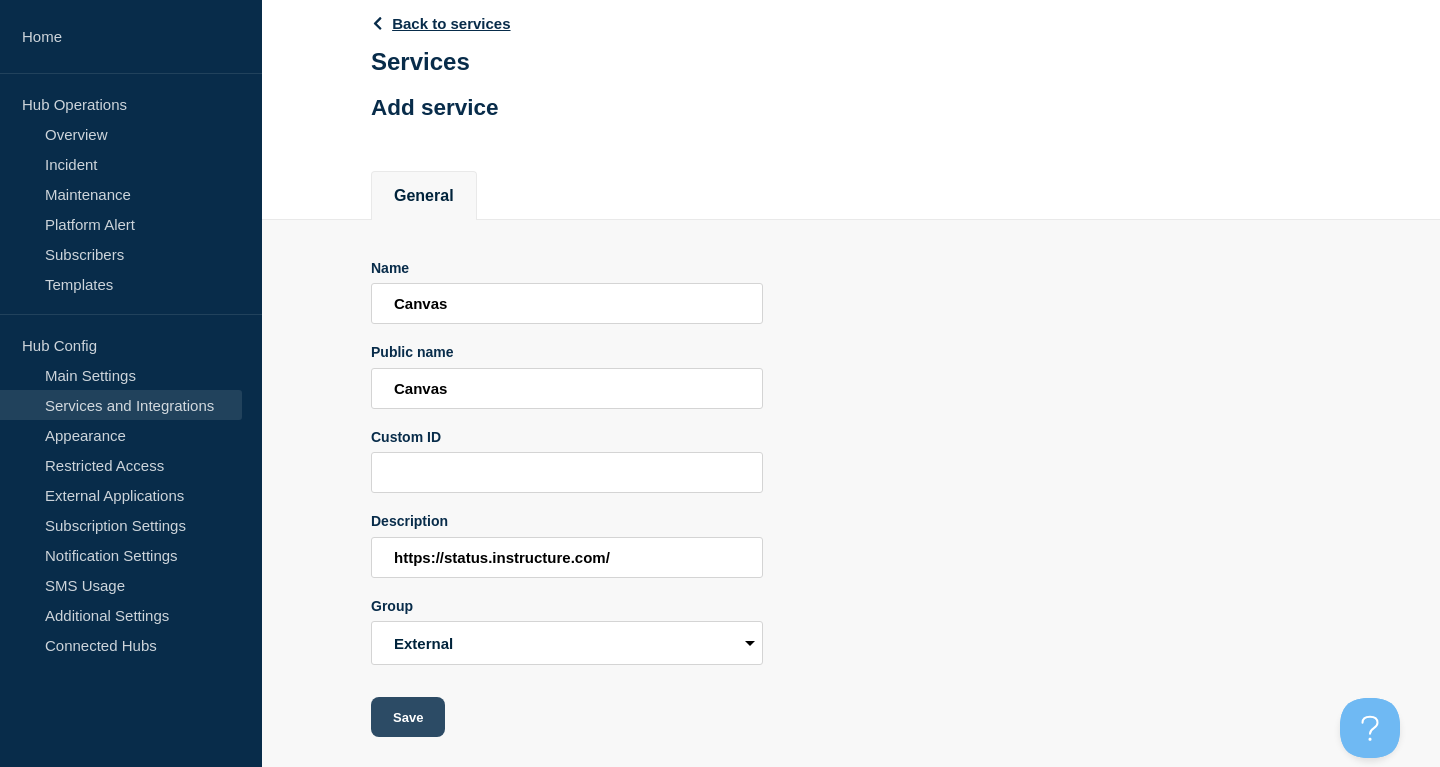 click on "Save" at bounding box center (408, 717) 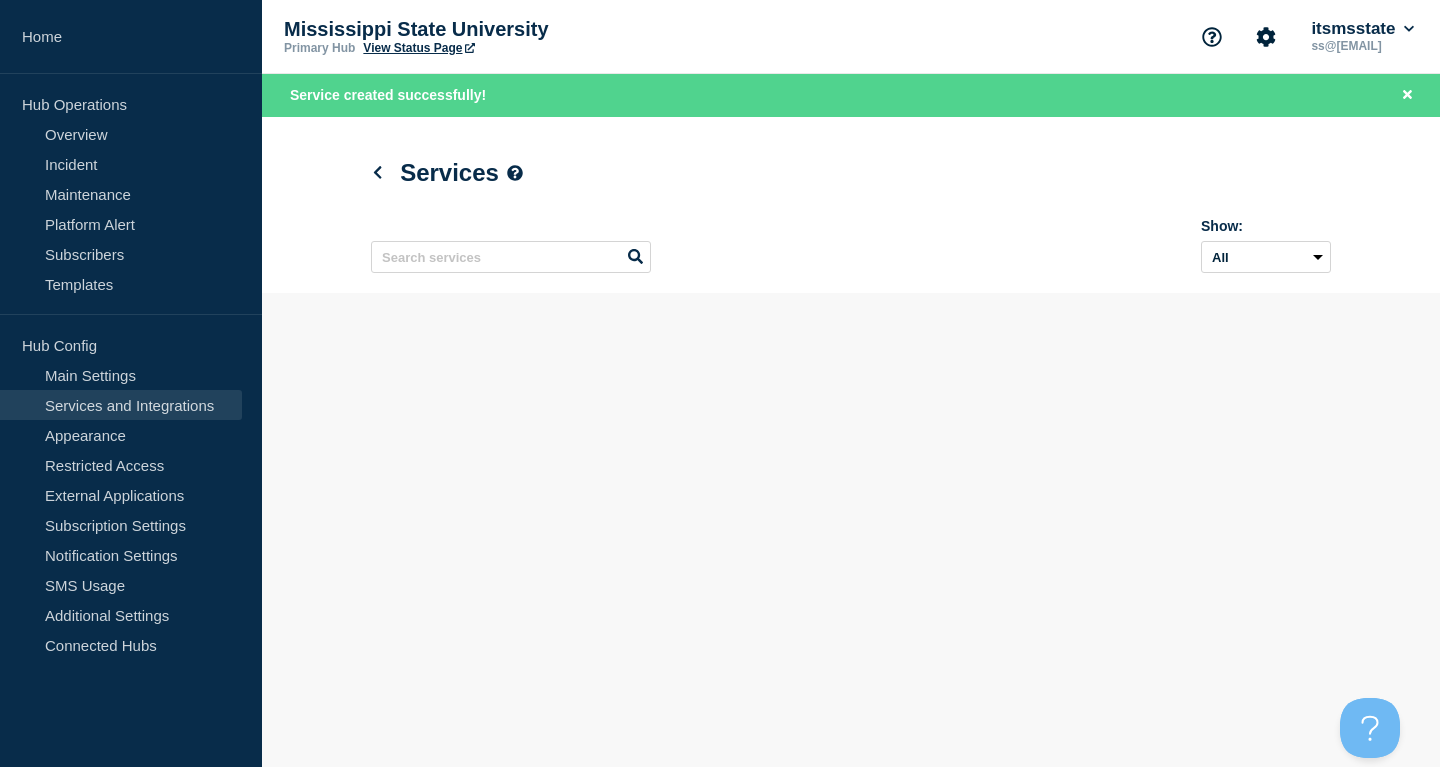 scroll, scrollTop: 0, scrollLeft: 0, axis: both 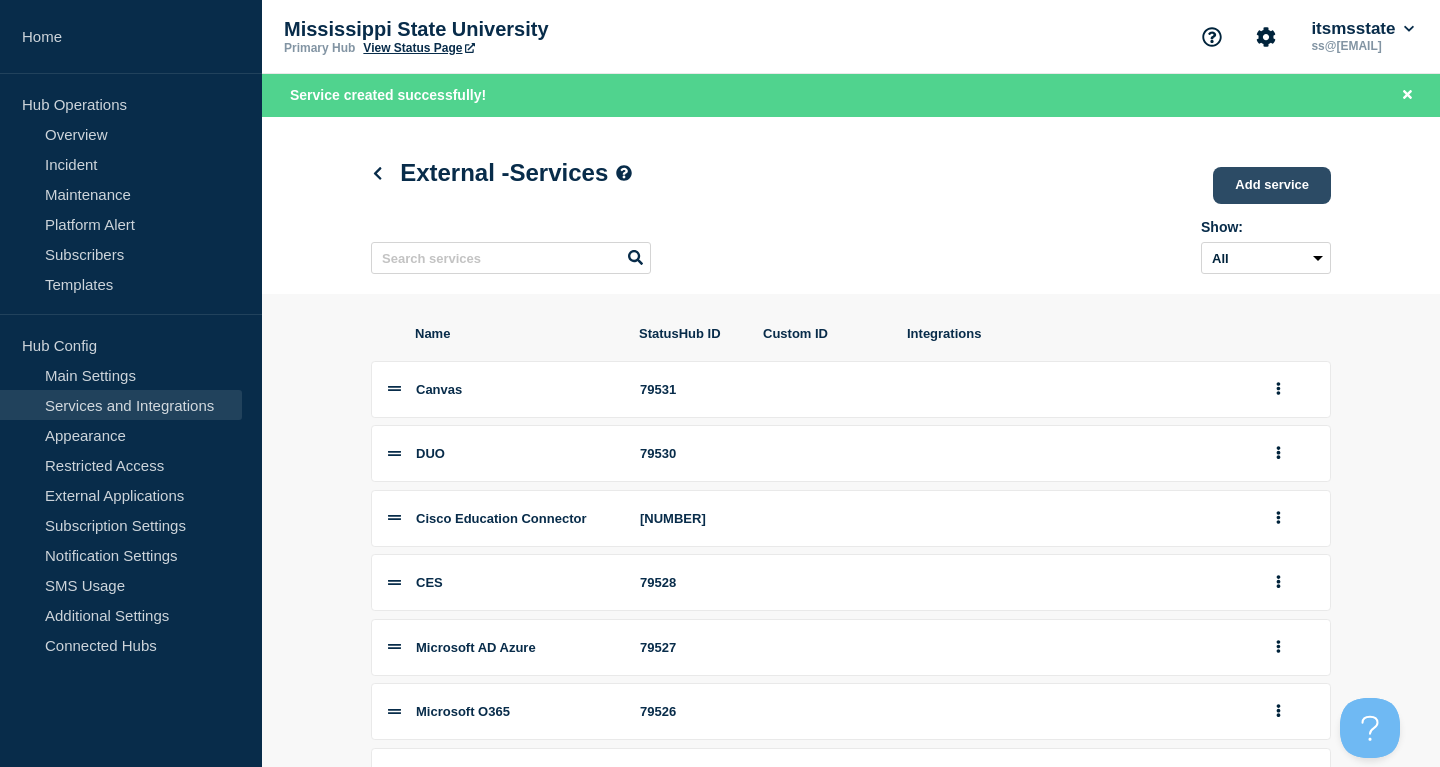 click on "Add service" at bounding box center (1272, 185) 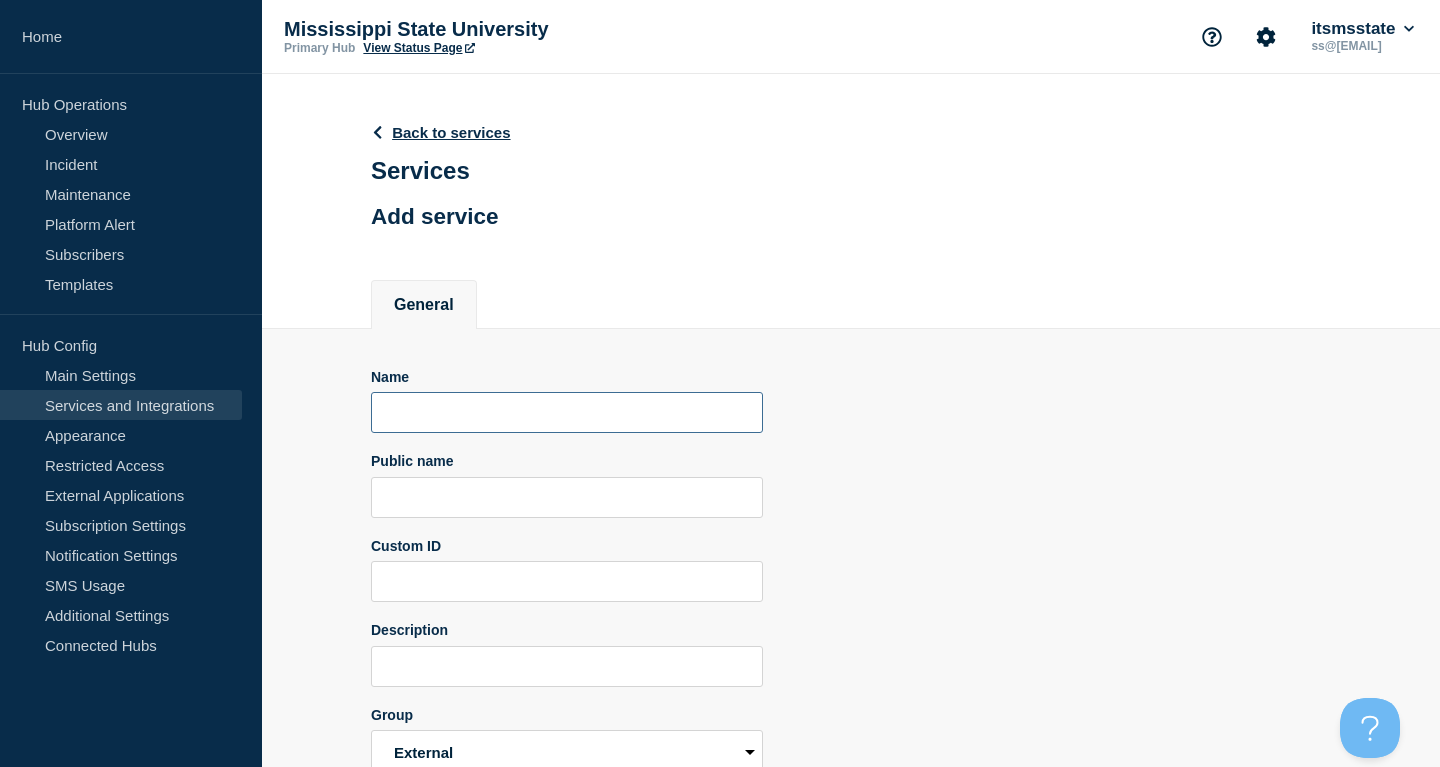 click at bounding box center [567, 412] 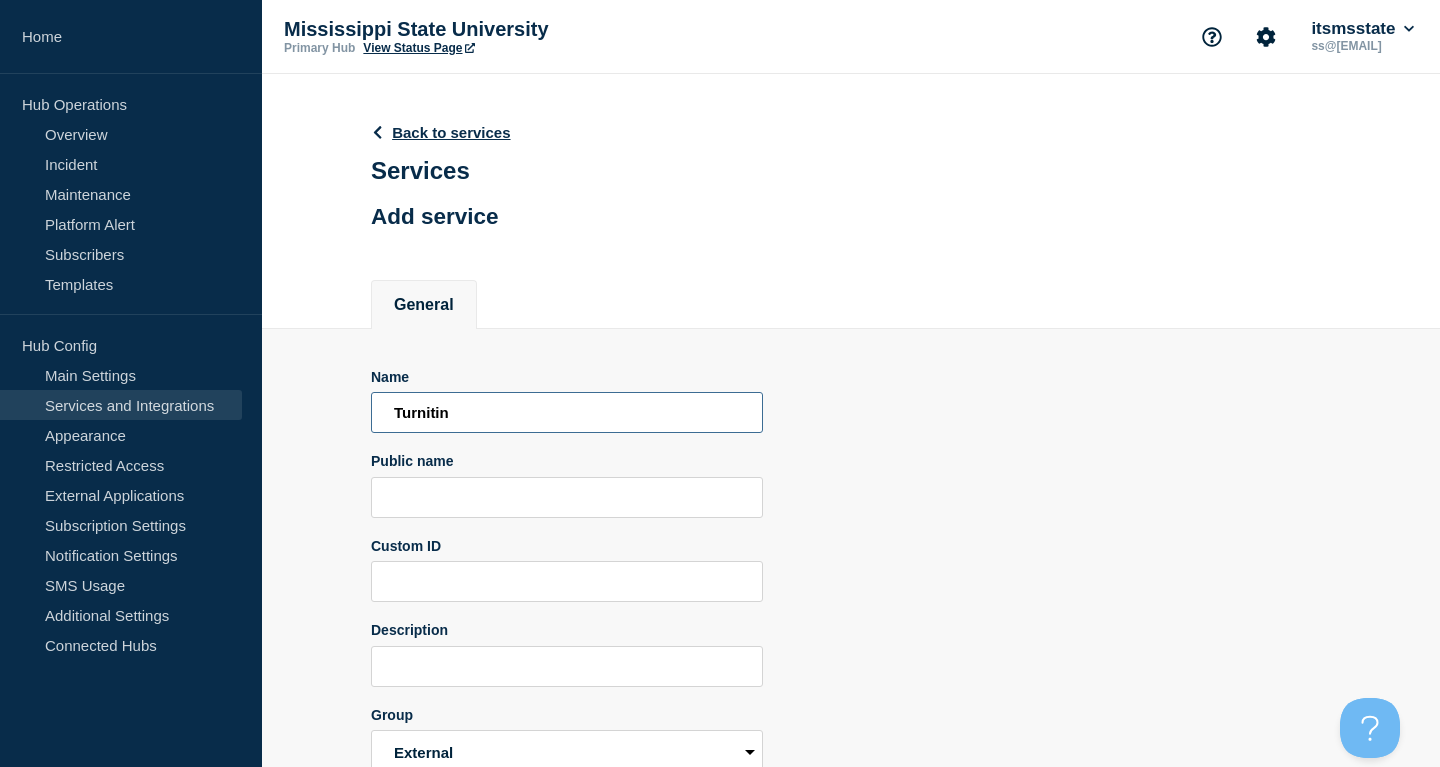 type on "Turnitin" 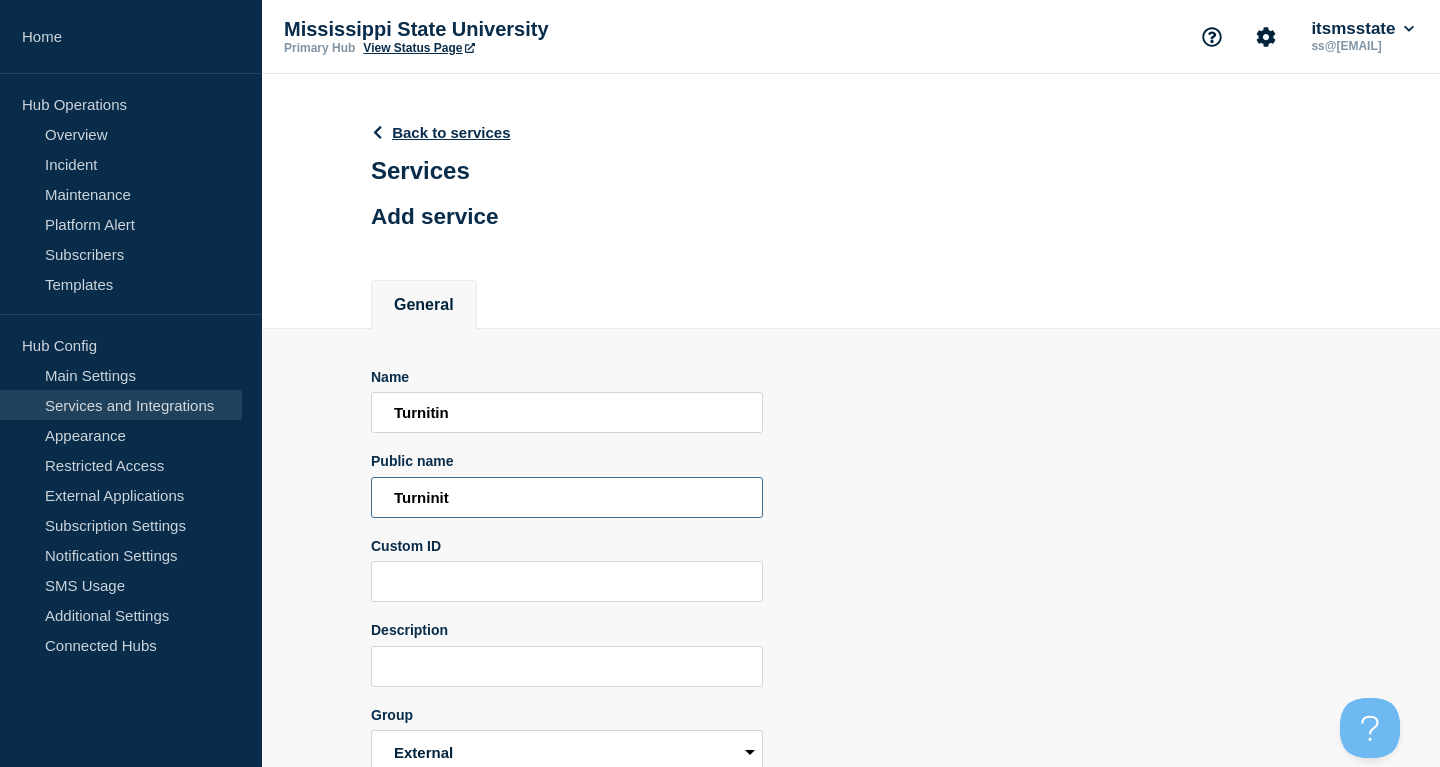 type on "Turninit" 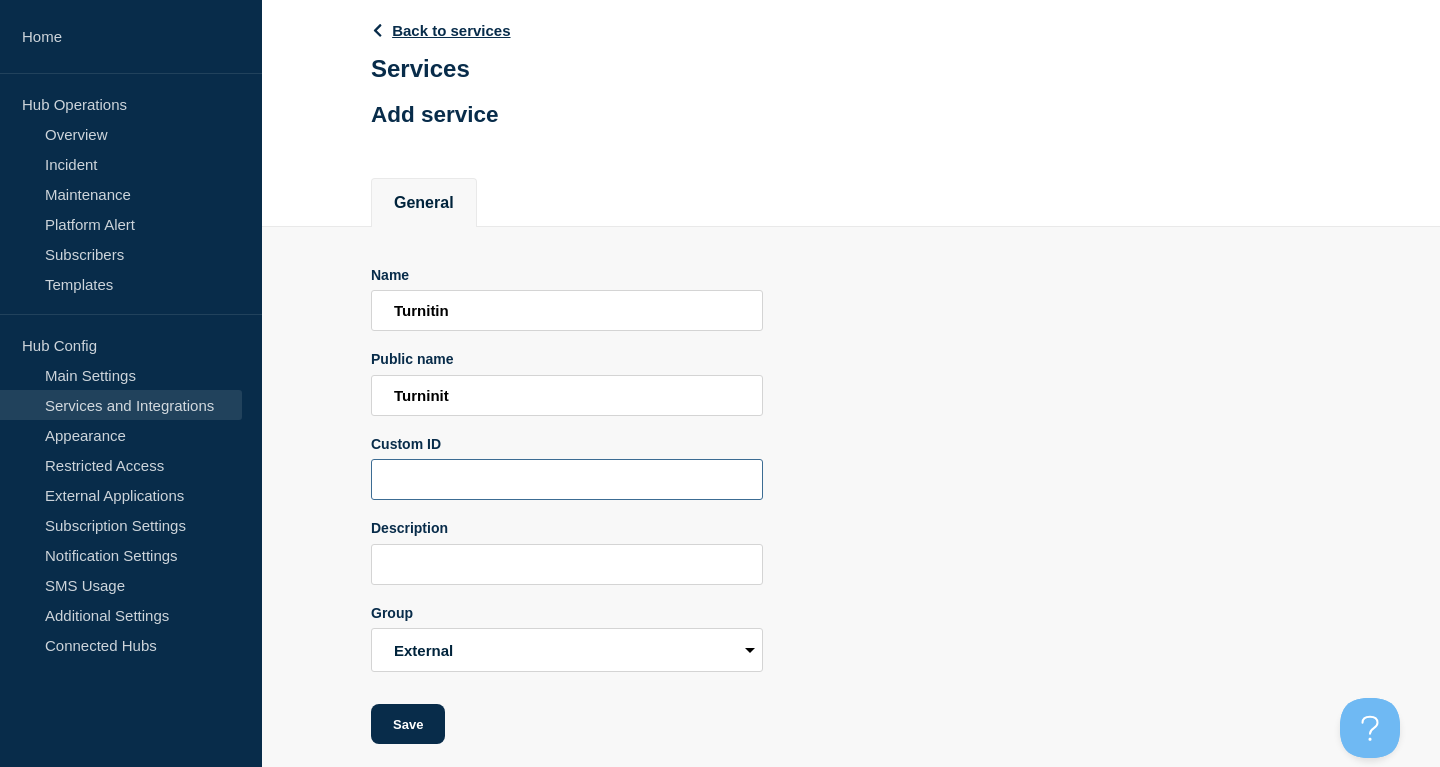 scroll, scrollTop: 124, scrollLeft: 0, axis: vertical 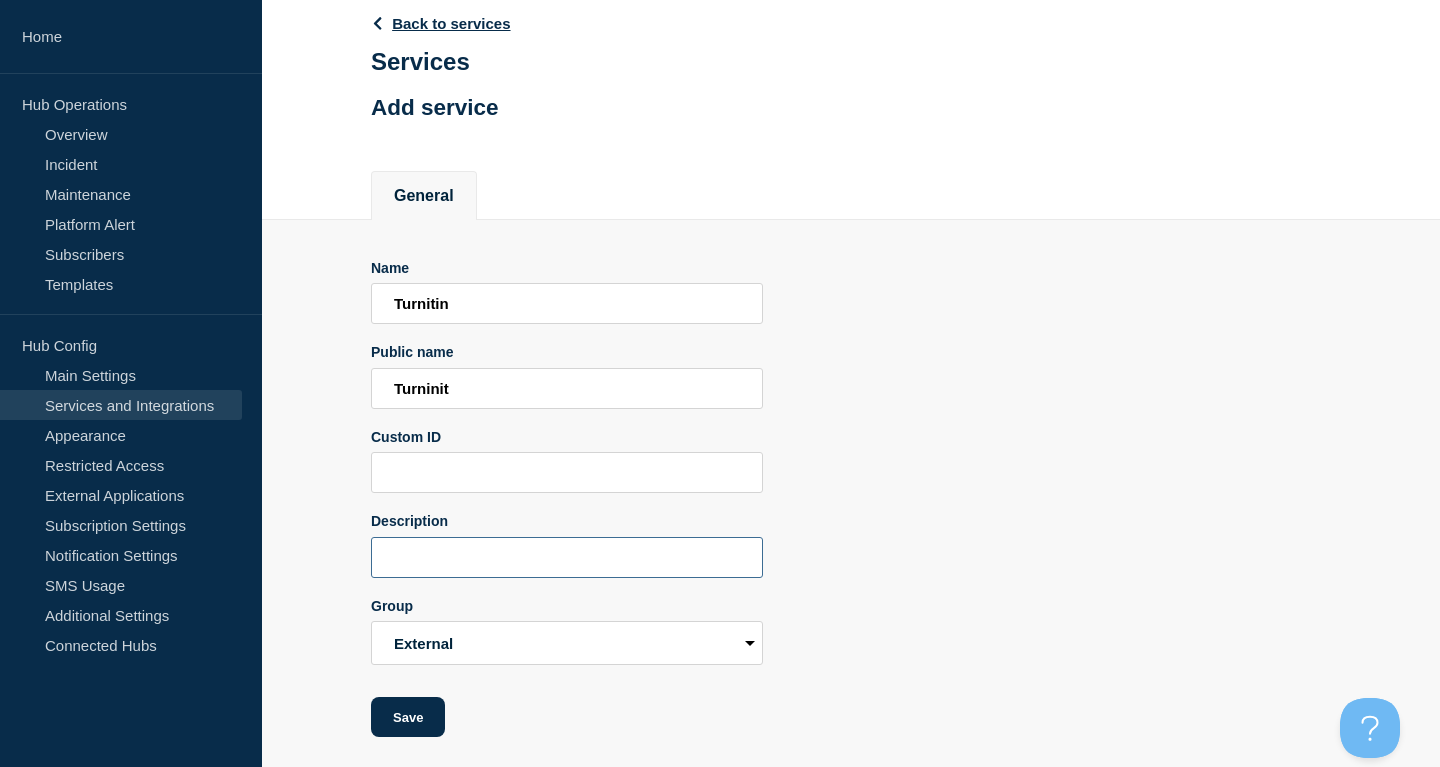 click at bounding box center [567, 557] 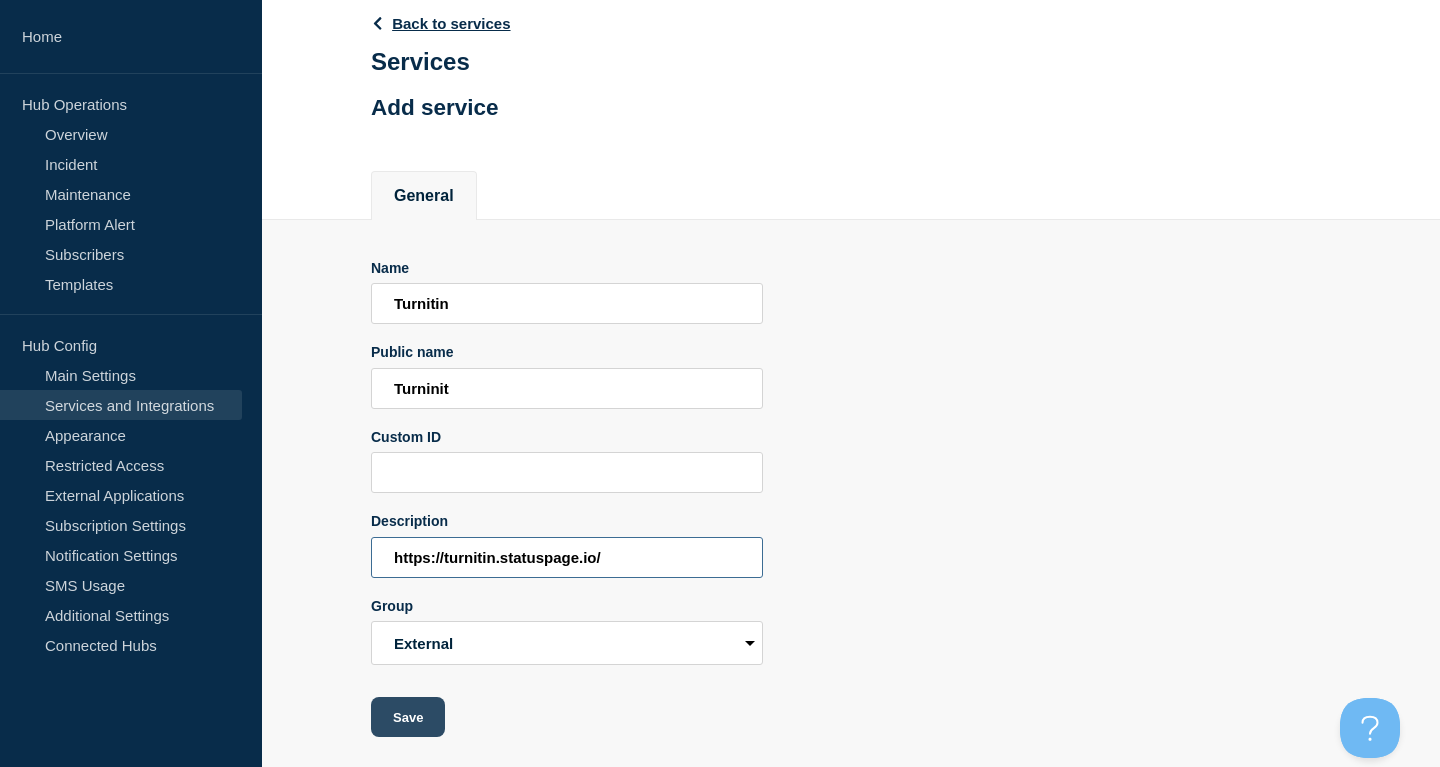 type on "https://turnitin.statuspage.io/" 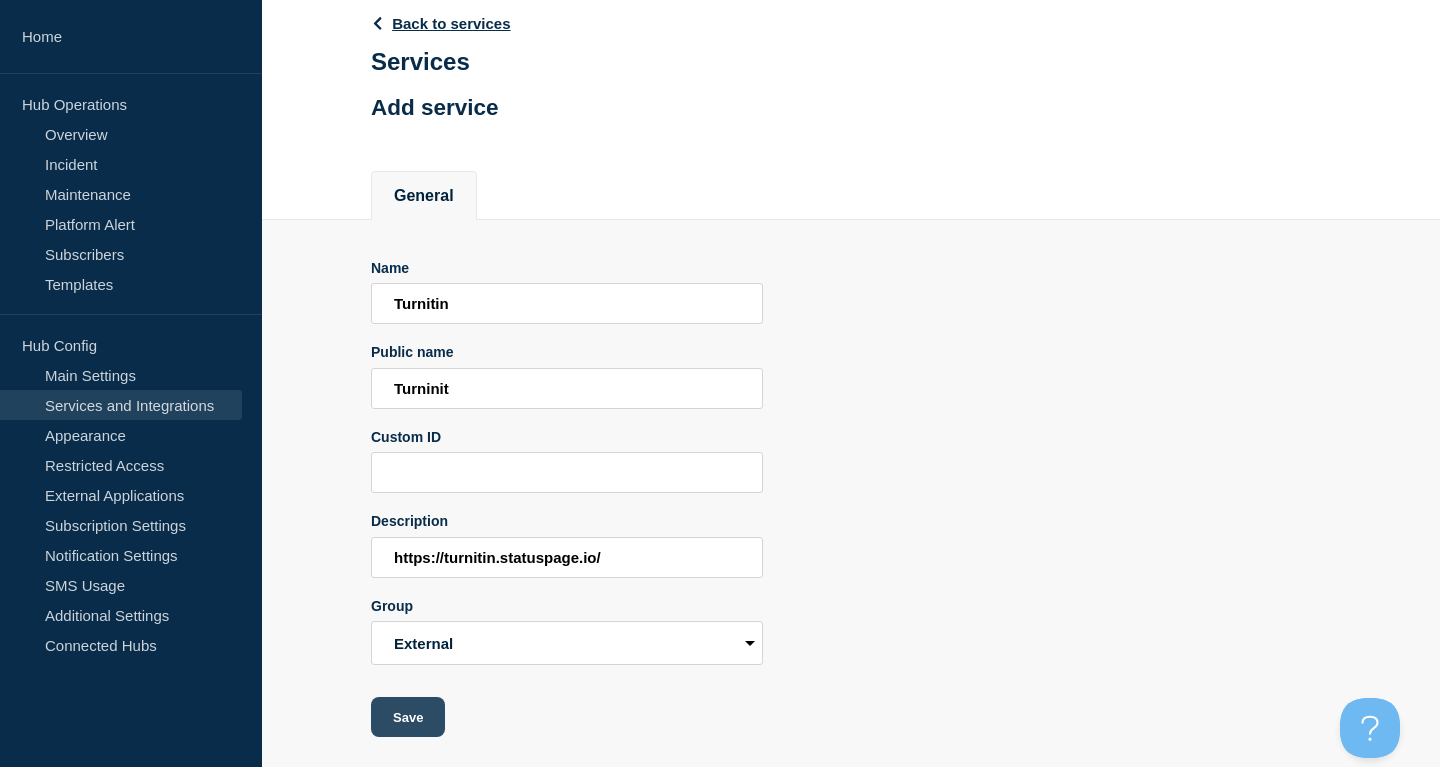 click on "Save" at bounding box center [408, 717] 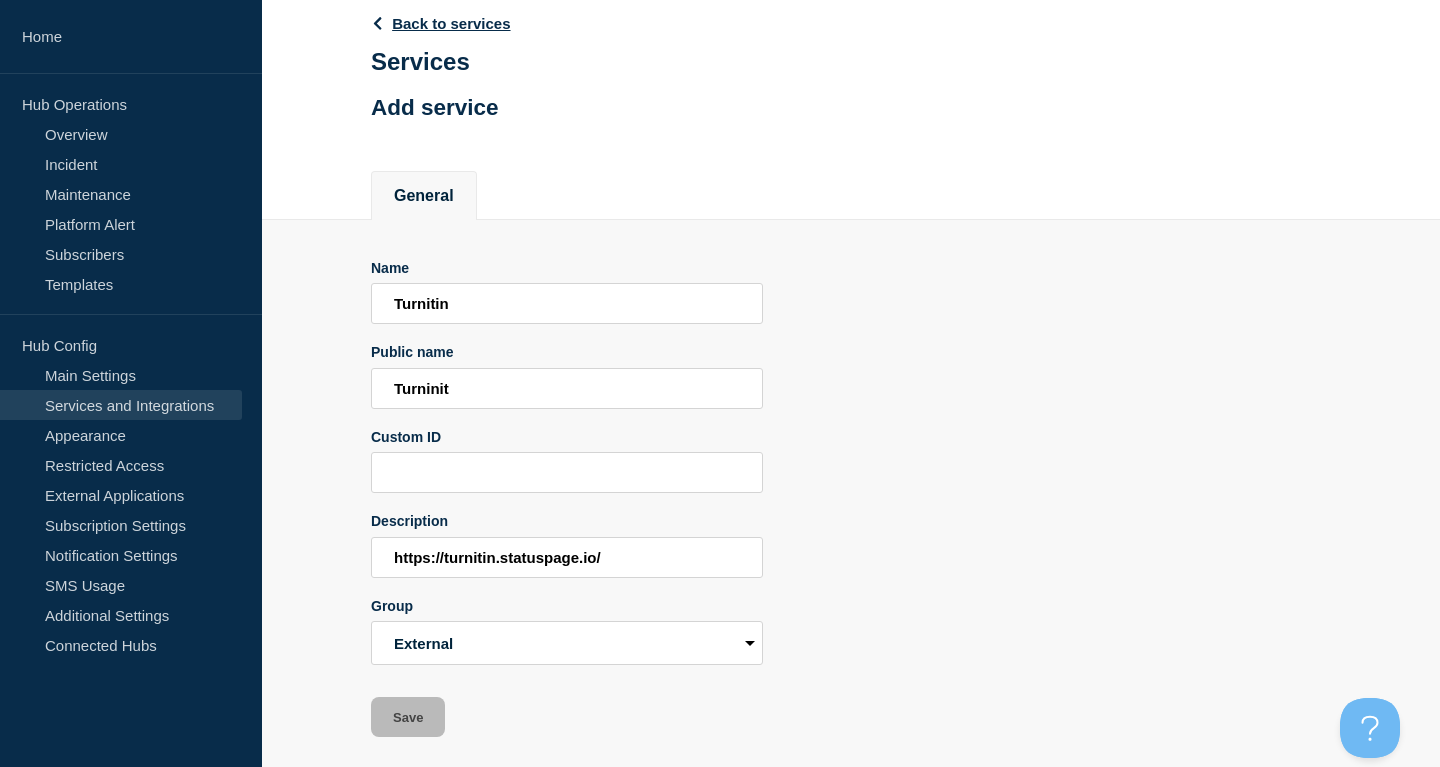 scroll, scrollTop: 0, scrollLeft: 0, axis: both 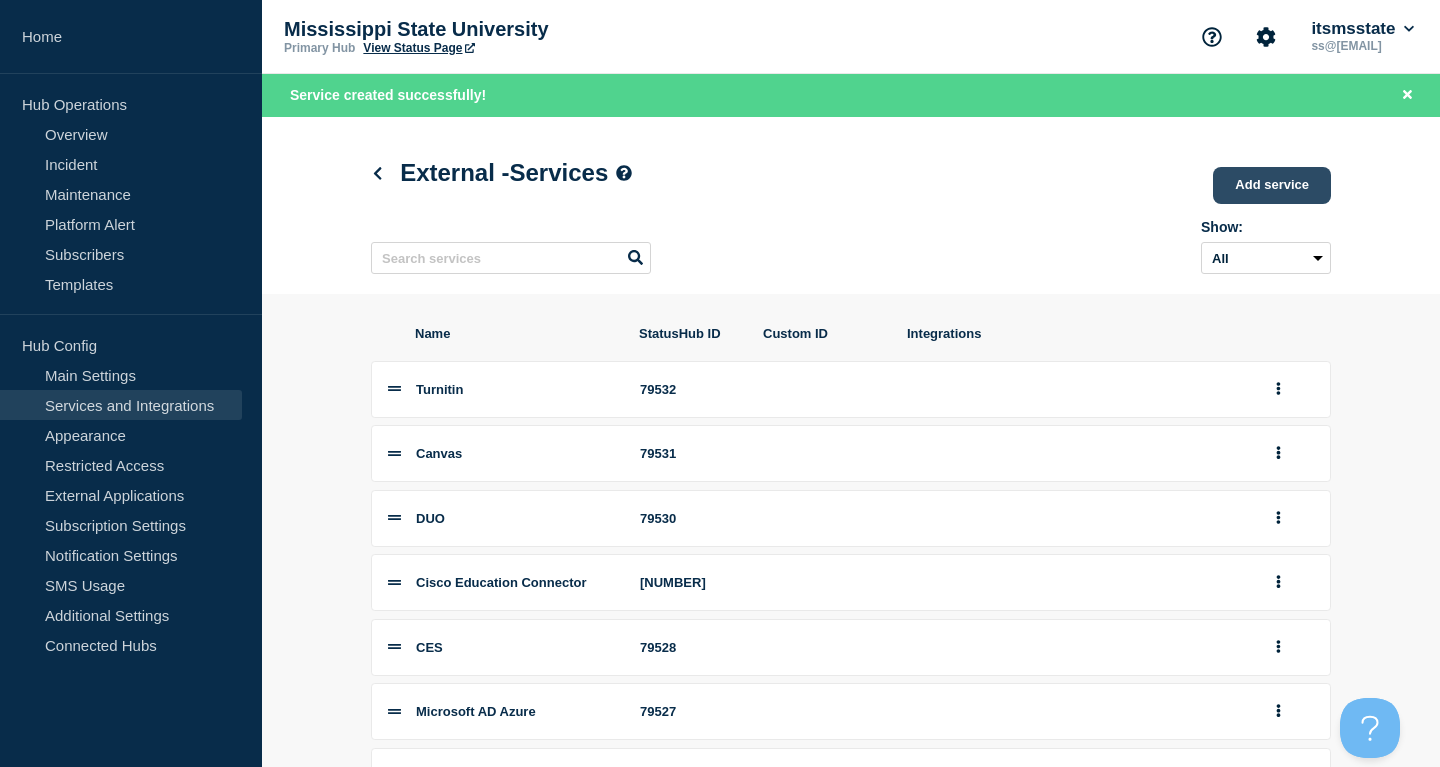 click on "Add service" at bounding box center [1272, 185] 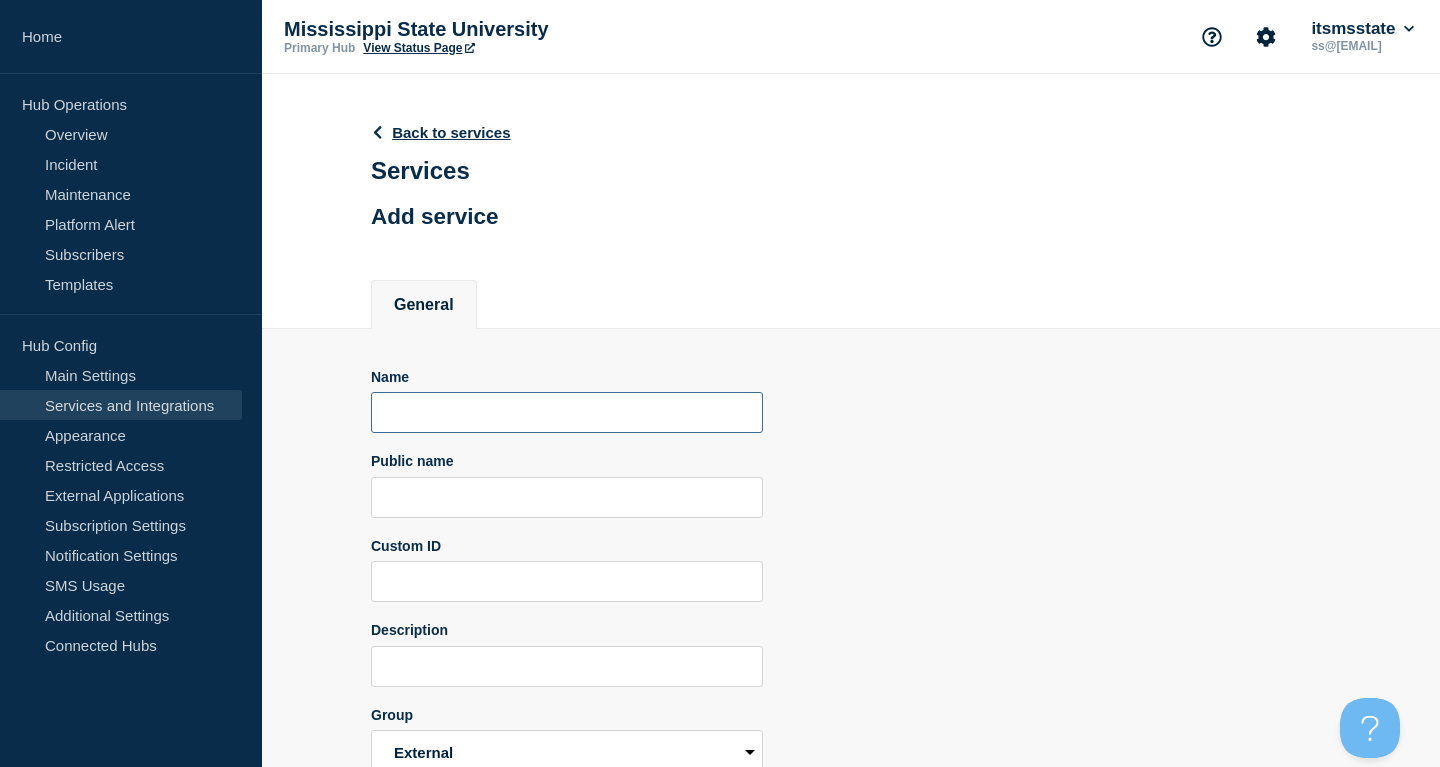 drag, startPoint x: 514, startPoint y: 424, endPoint x: 514, endPoint y: 503, distance: 79 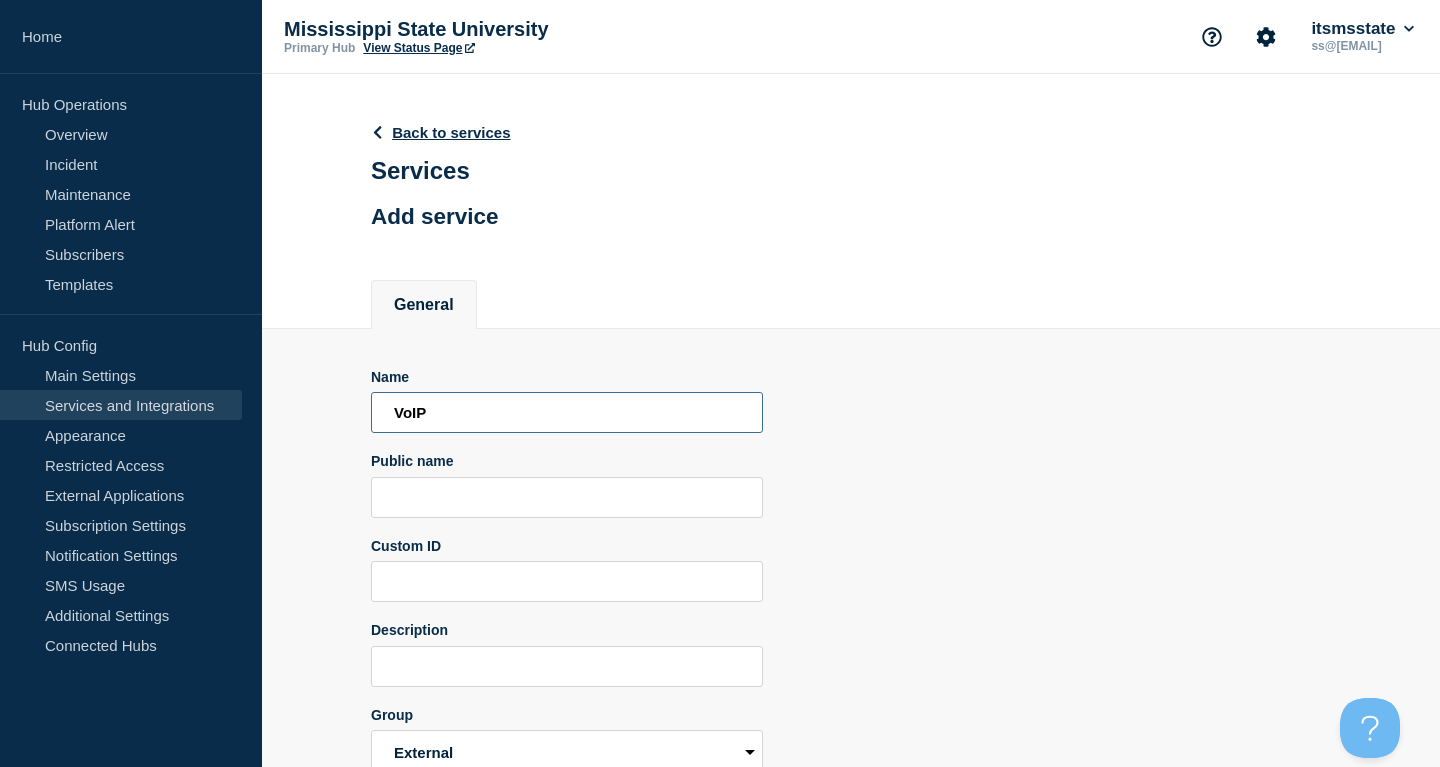 type on "VoIP" 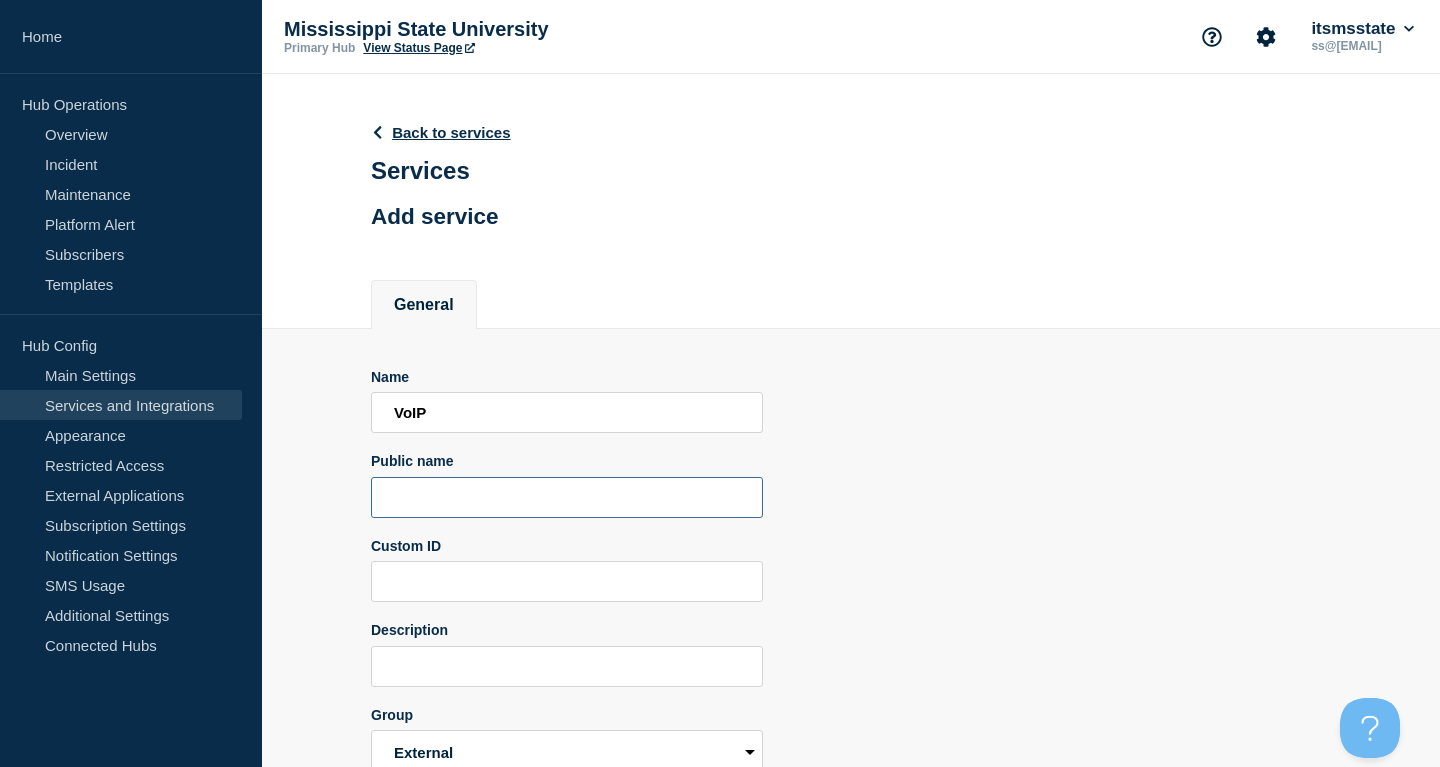 click at bounding box center (567, 497) 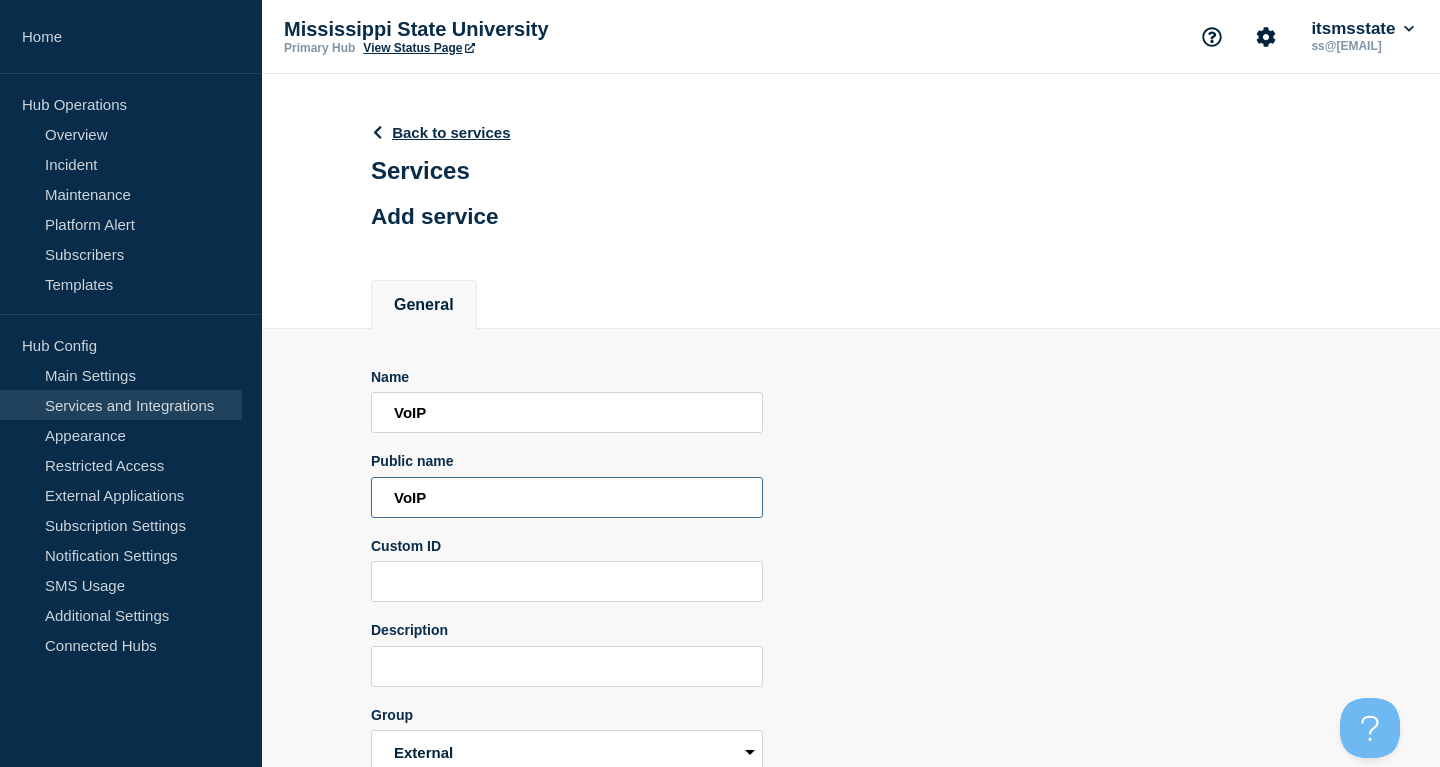 type on "VoIP" 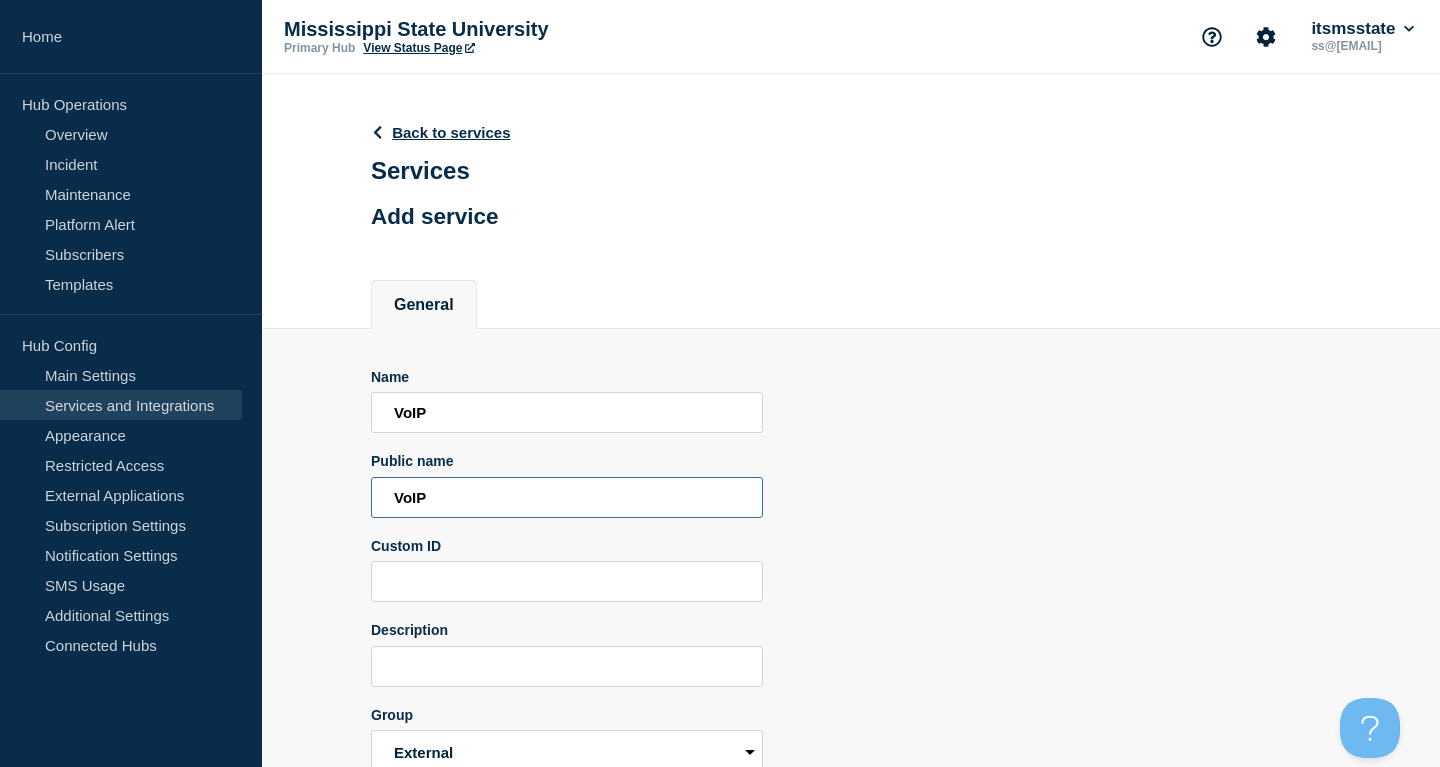 scroll, scrollTop: 124, scrollLeft: 0, axis: vertical 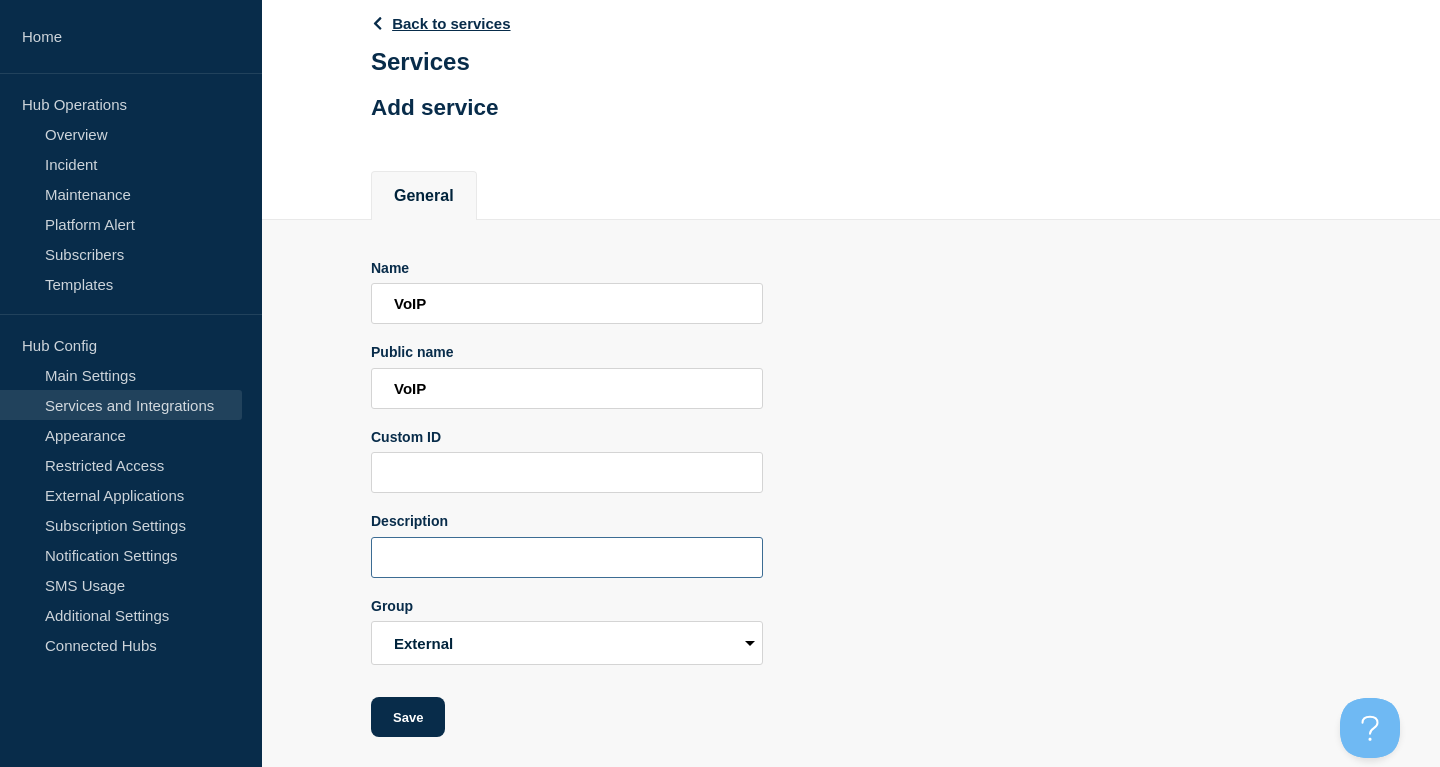 click at bounding box center (567, 557) 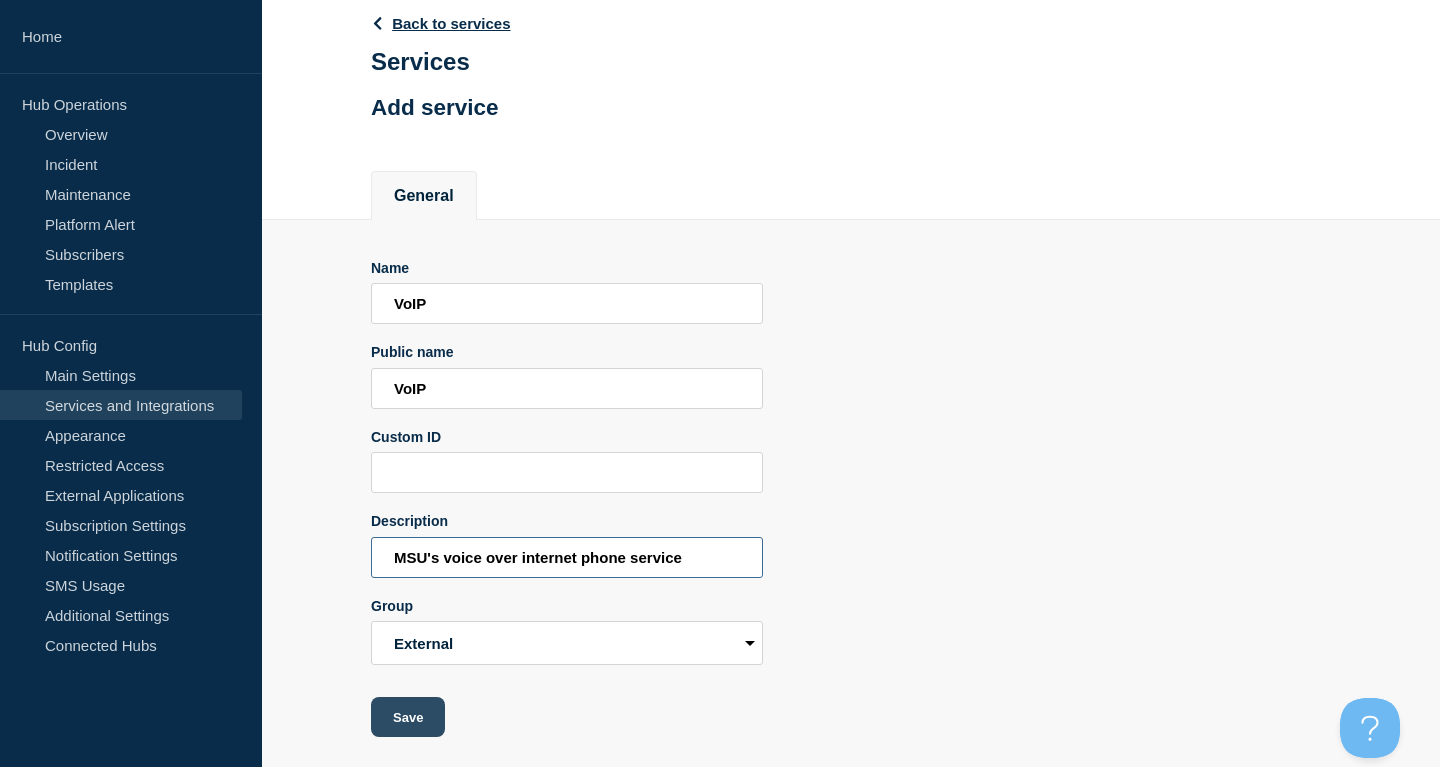 type on "MSU's voice over internet phone service" 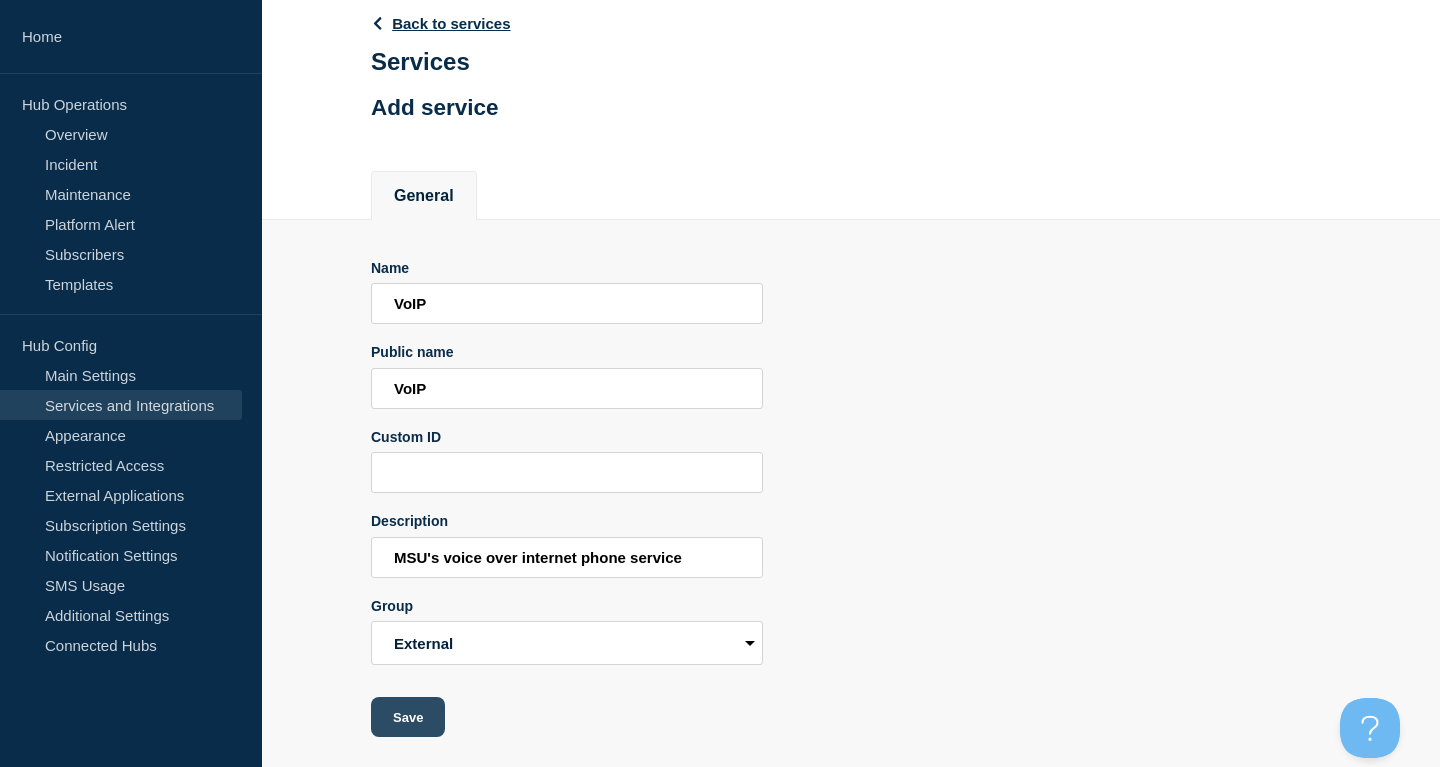 click on "Save" at bounding box center [408, 717] 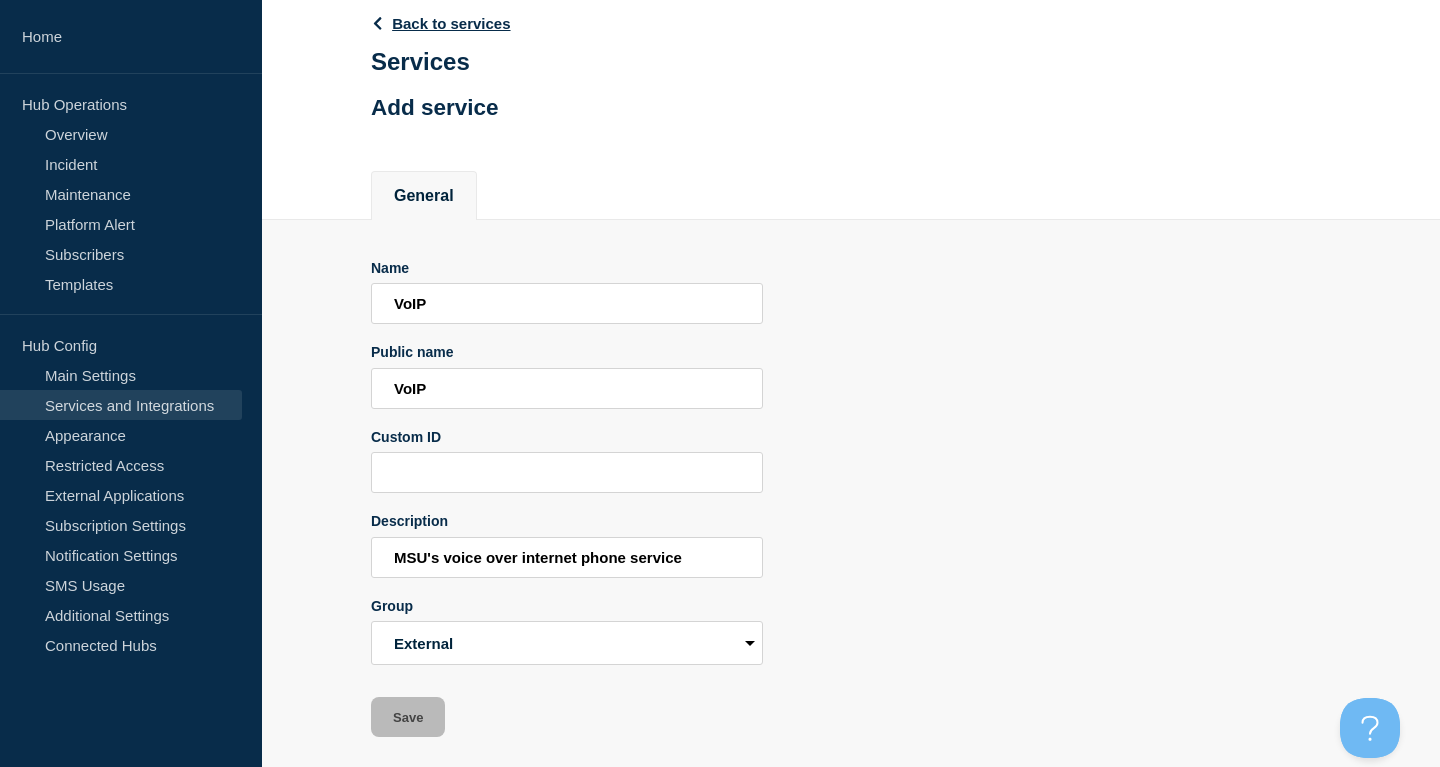 scroll, scrollTop: 0, scrollLeft: 0, axis: both 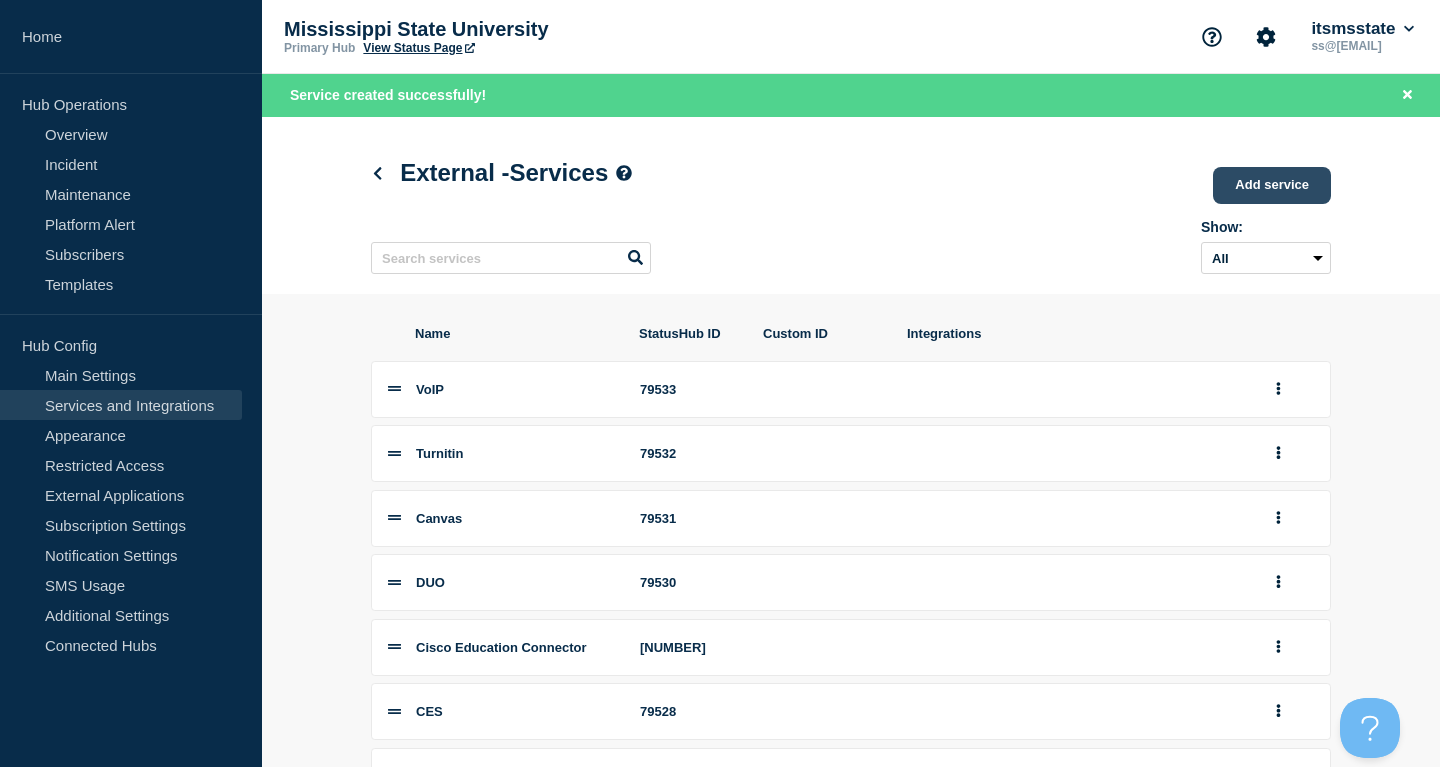 click on "Add service" at bounding box center (1272, 185) 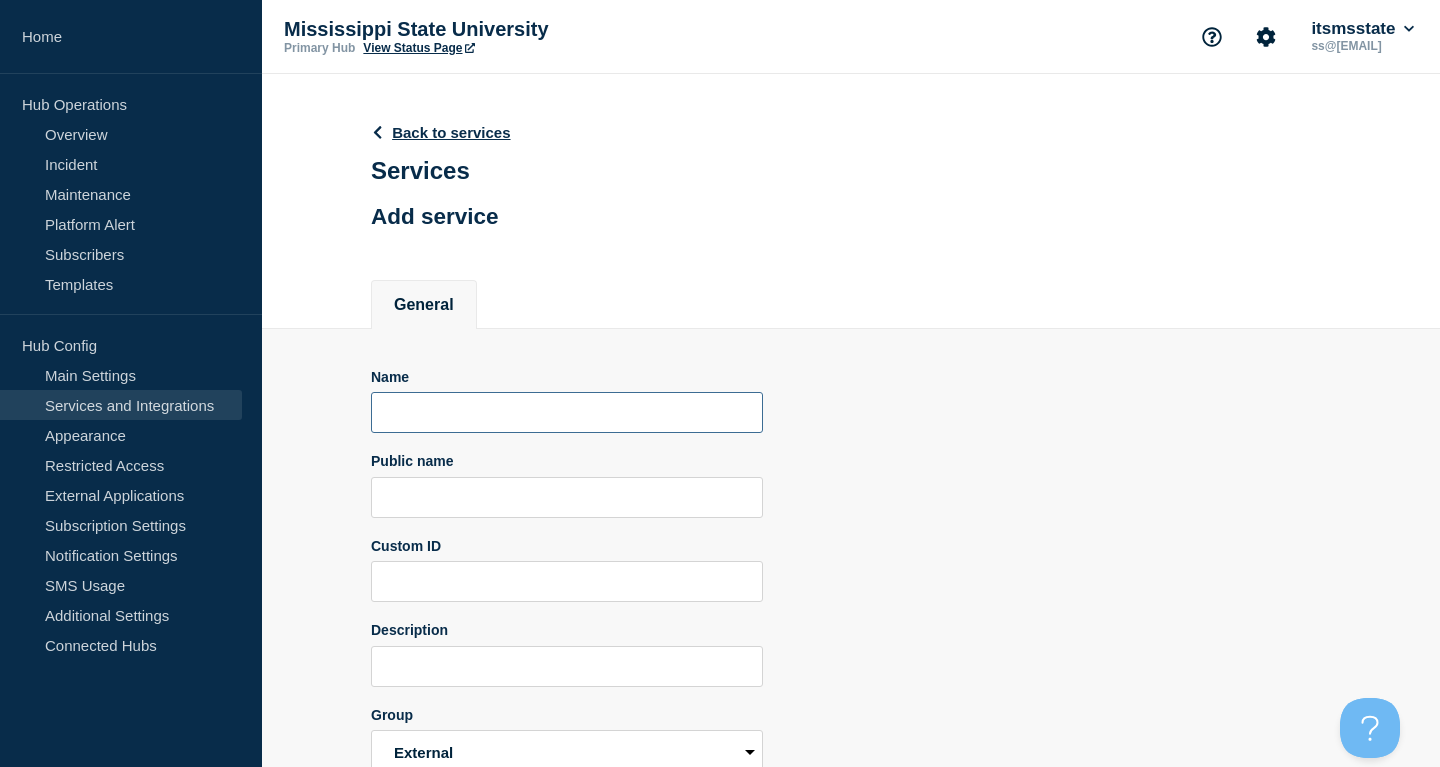click at bounding box center (567, 412) 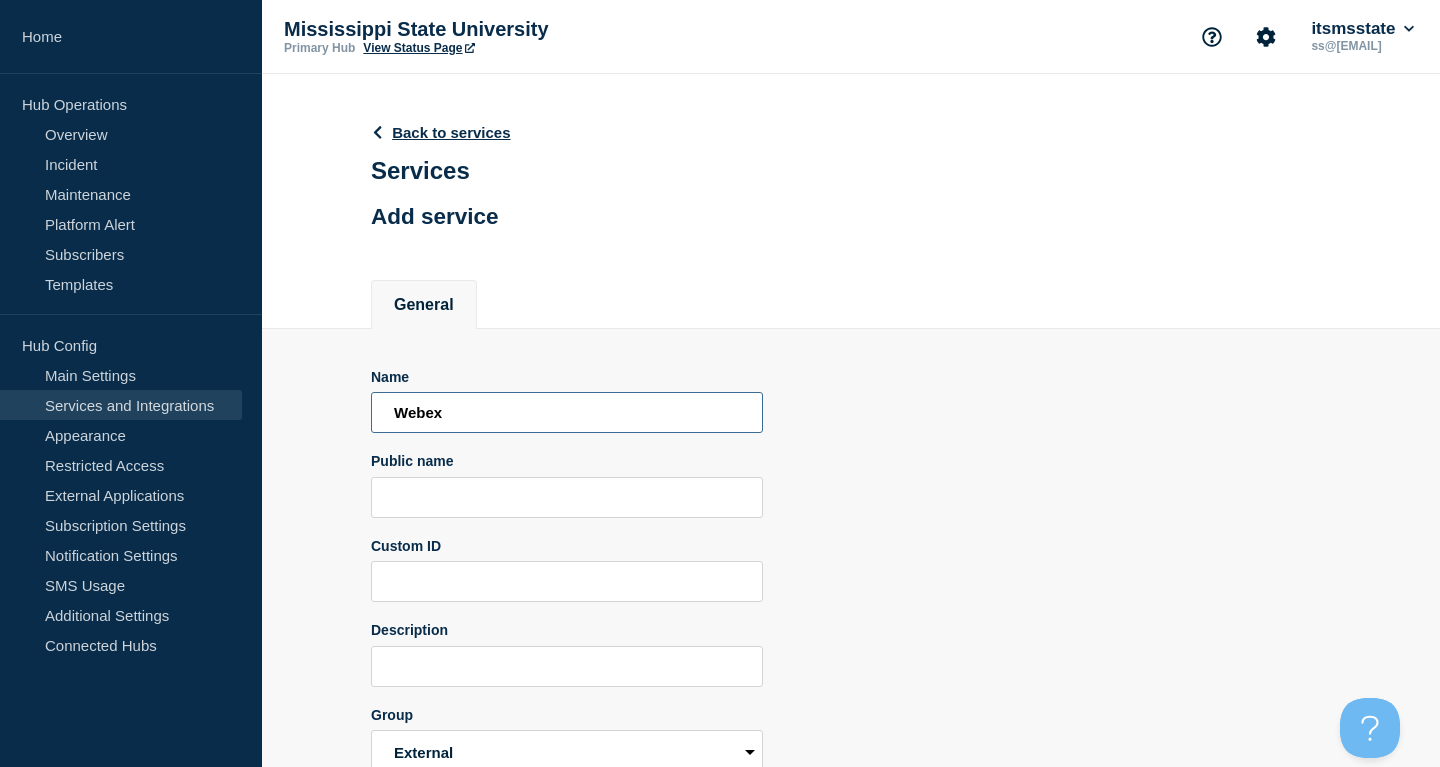 type on "Webex" 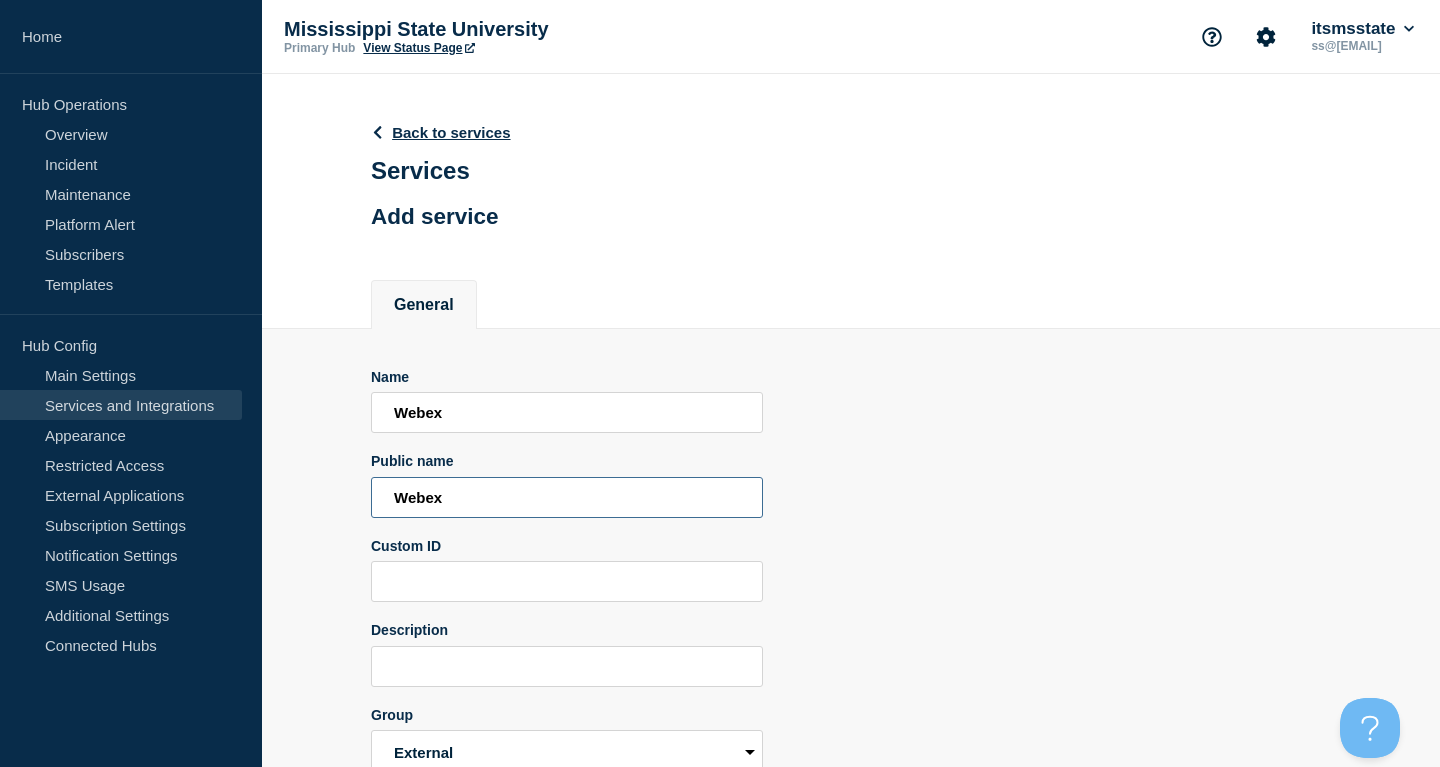 type on "Webex" 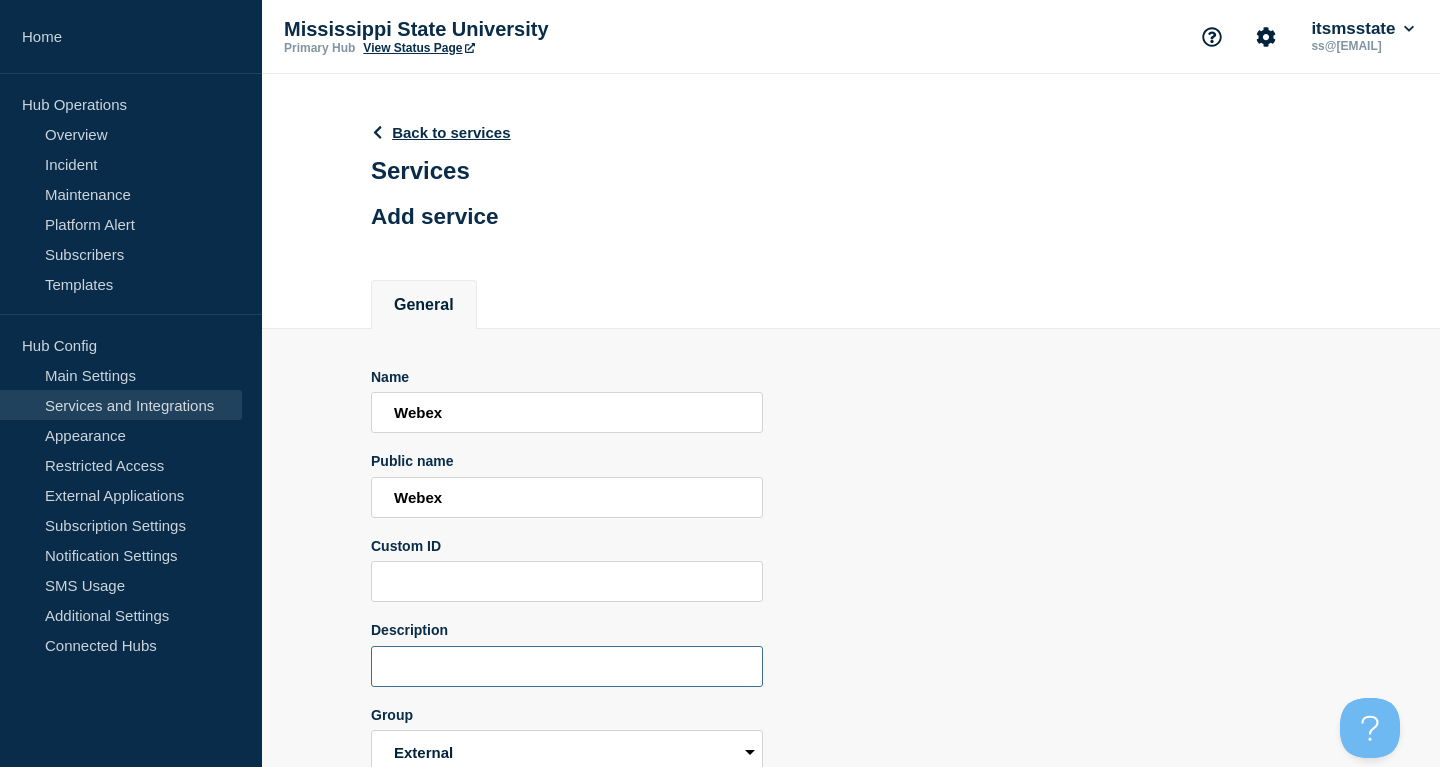 paste on "https://status.webex.com/service/status?lang=en_US" 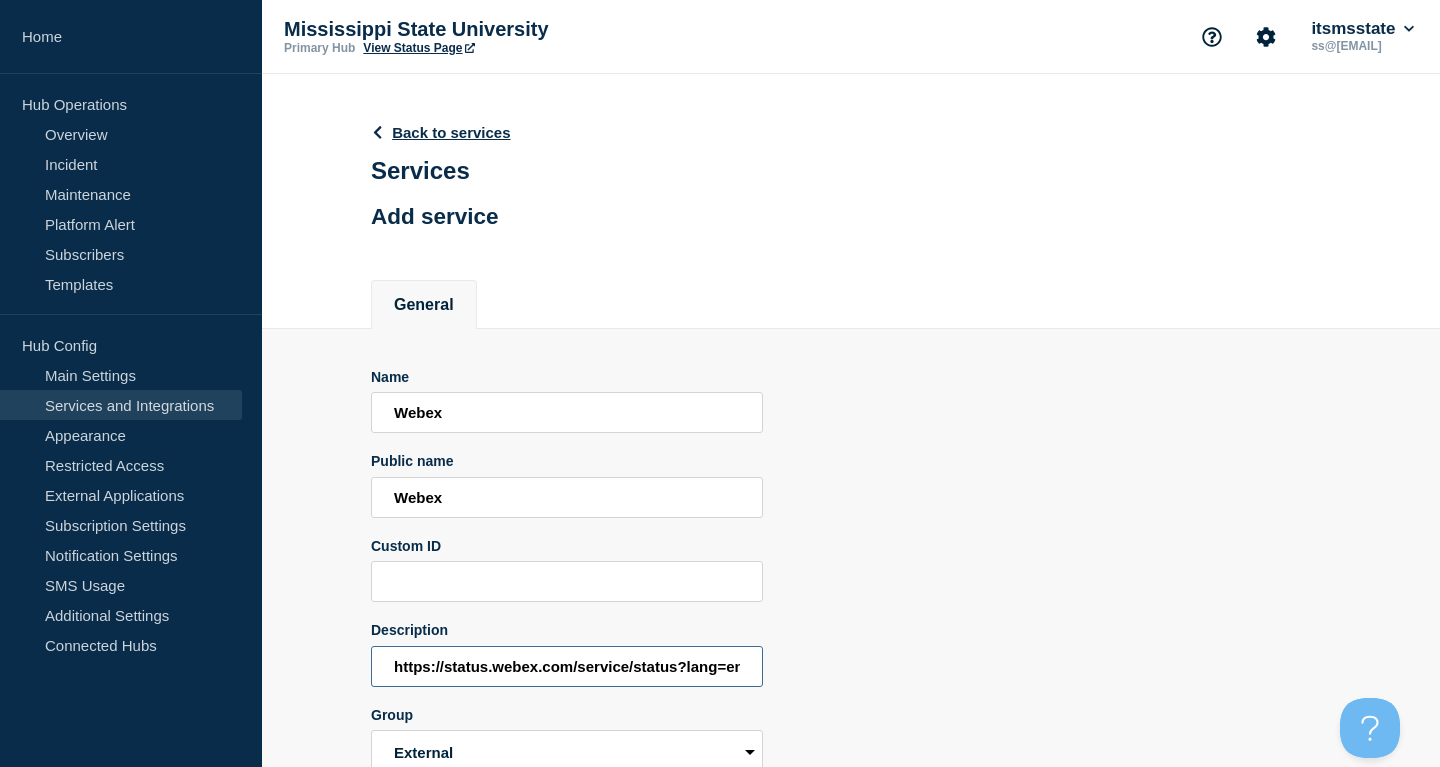 scroll, scrollTop: 0, scrollLeft: 33, axis: horizontal 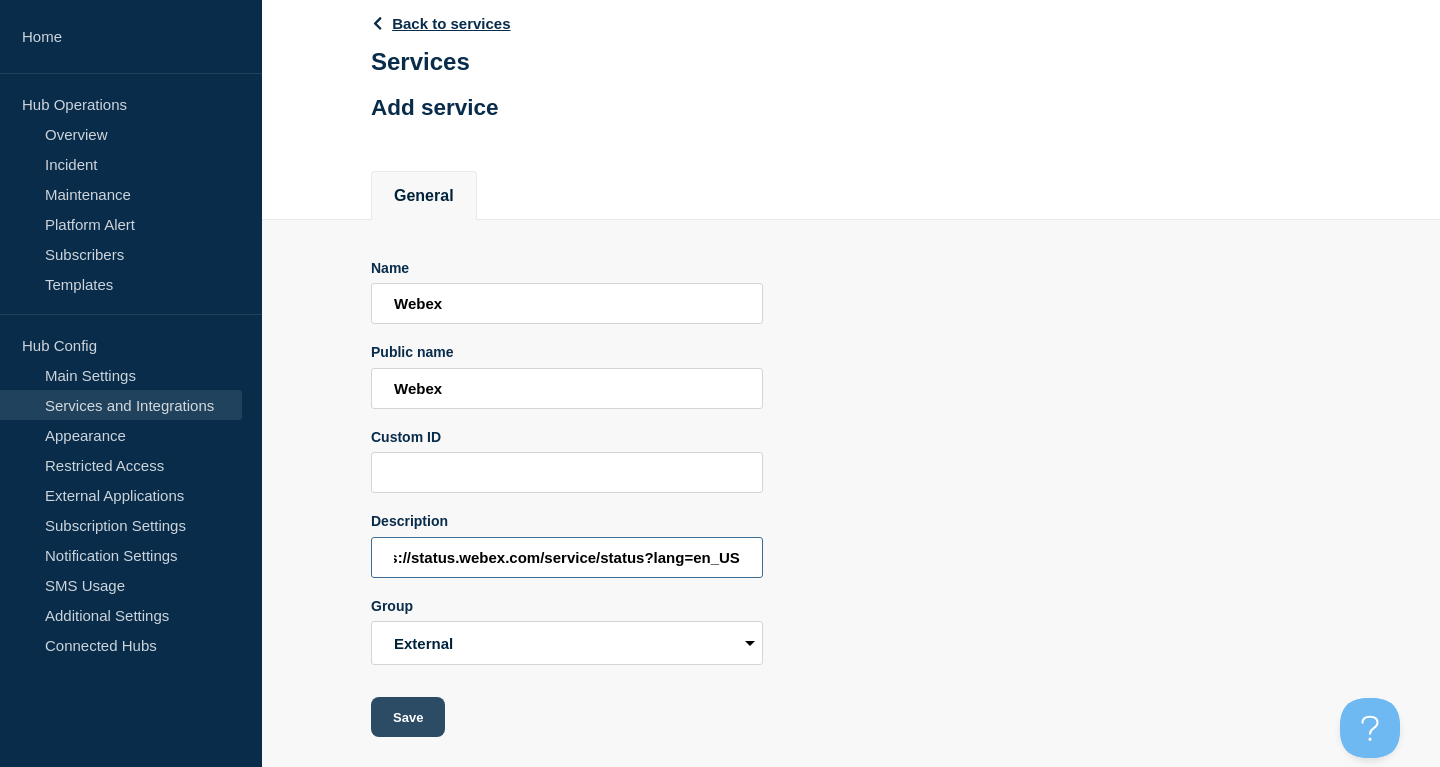 type on "https://status.webex.com/service/status?lang=en_US" 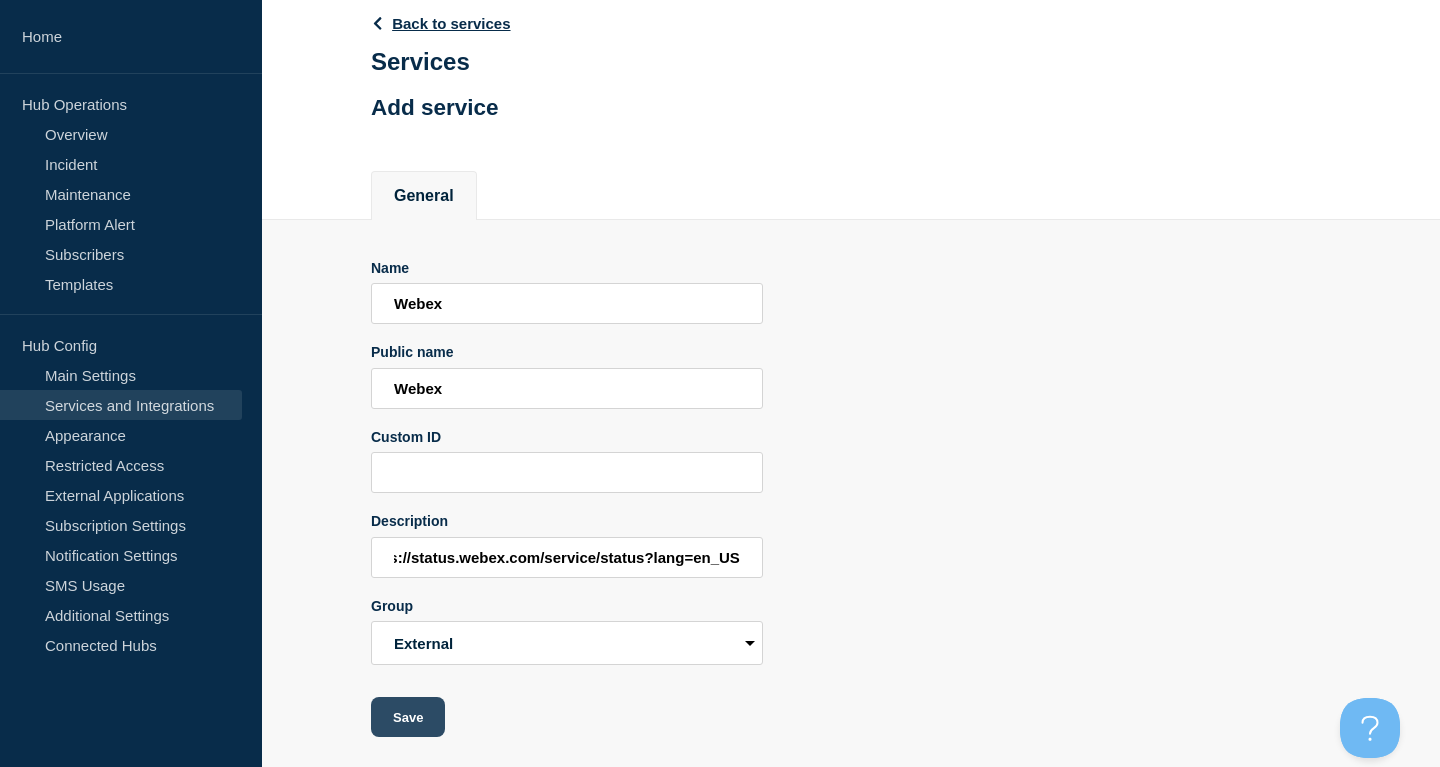 click on "Save" at bounding box center [408, 717] 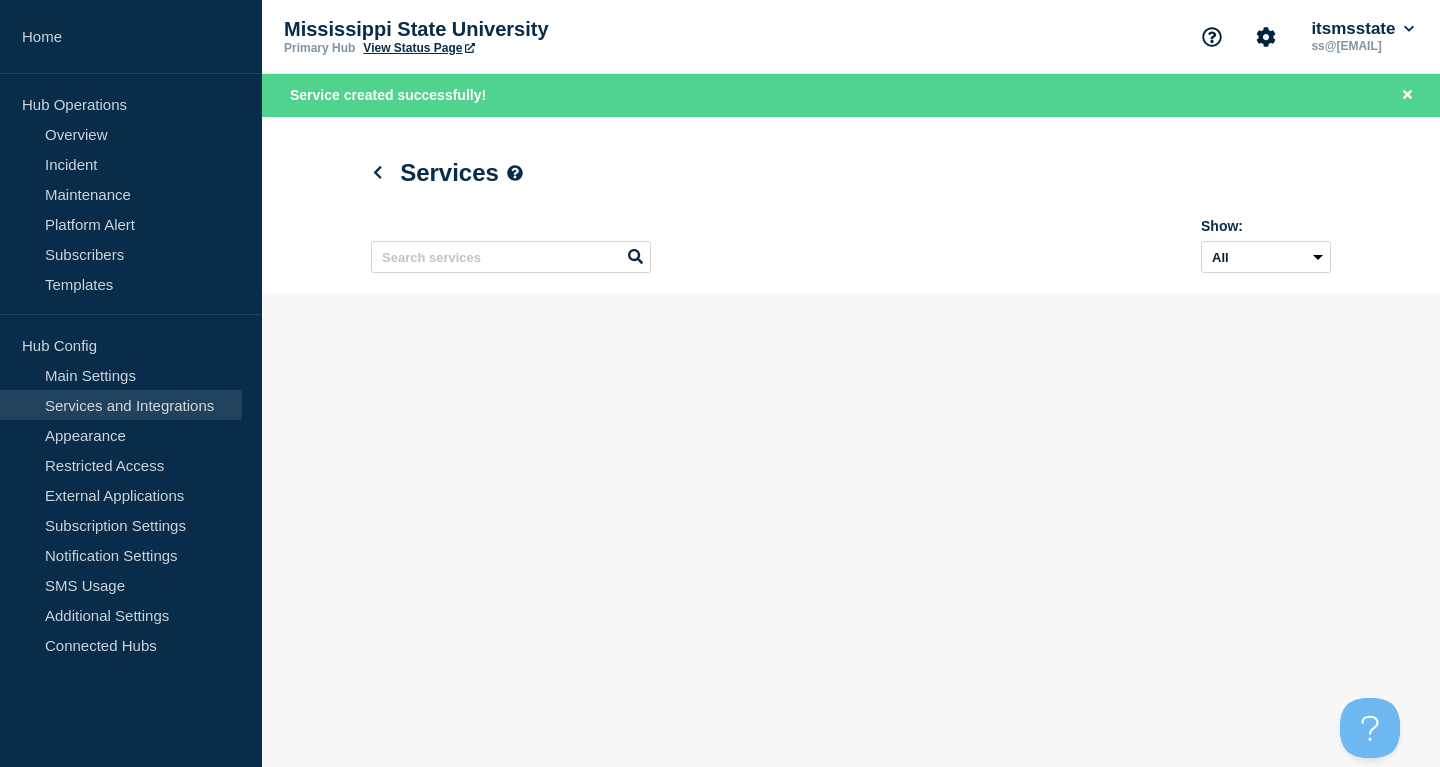 scroll, scrollTop: 0, scrollLeft: 0, axis: both 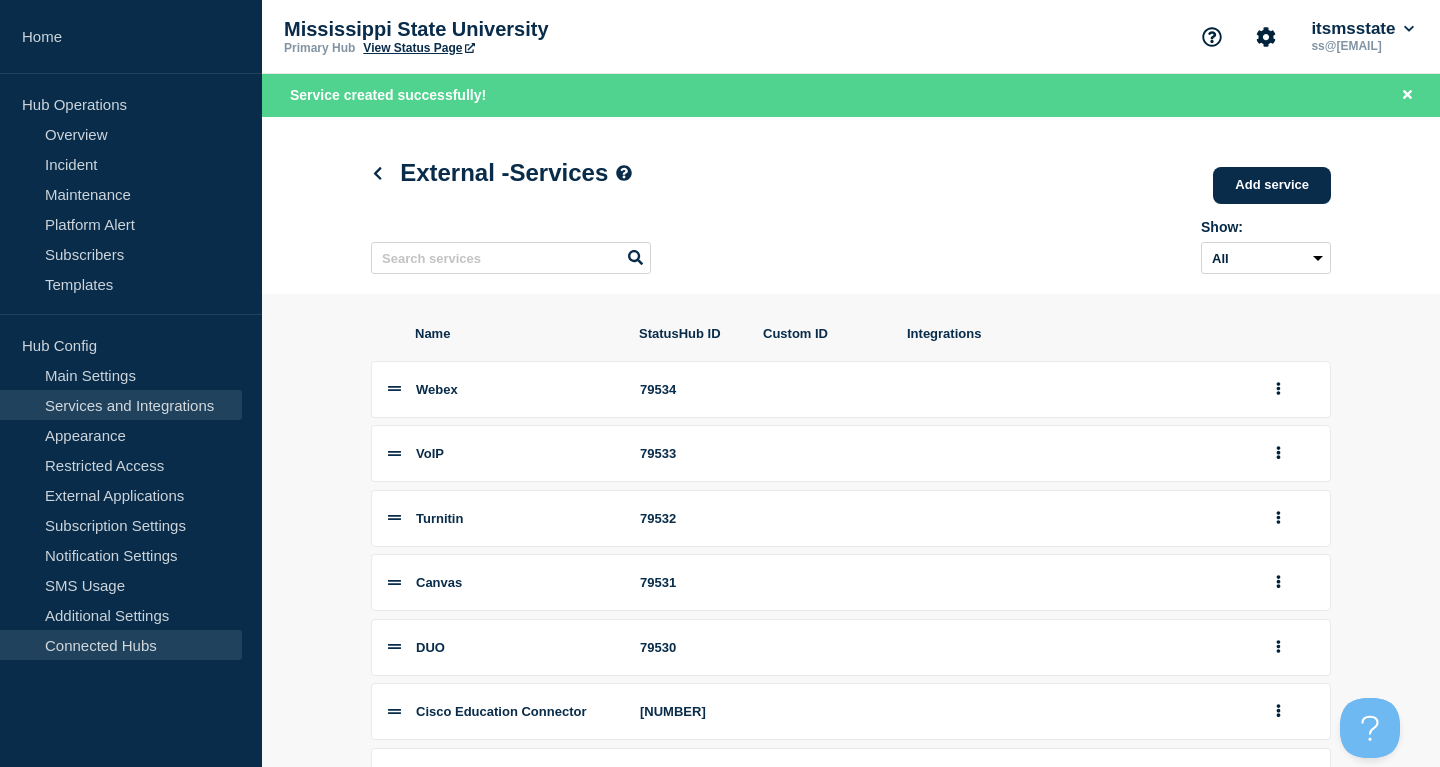 click on "Connected Hubs" at bounding box center [121, 645] 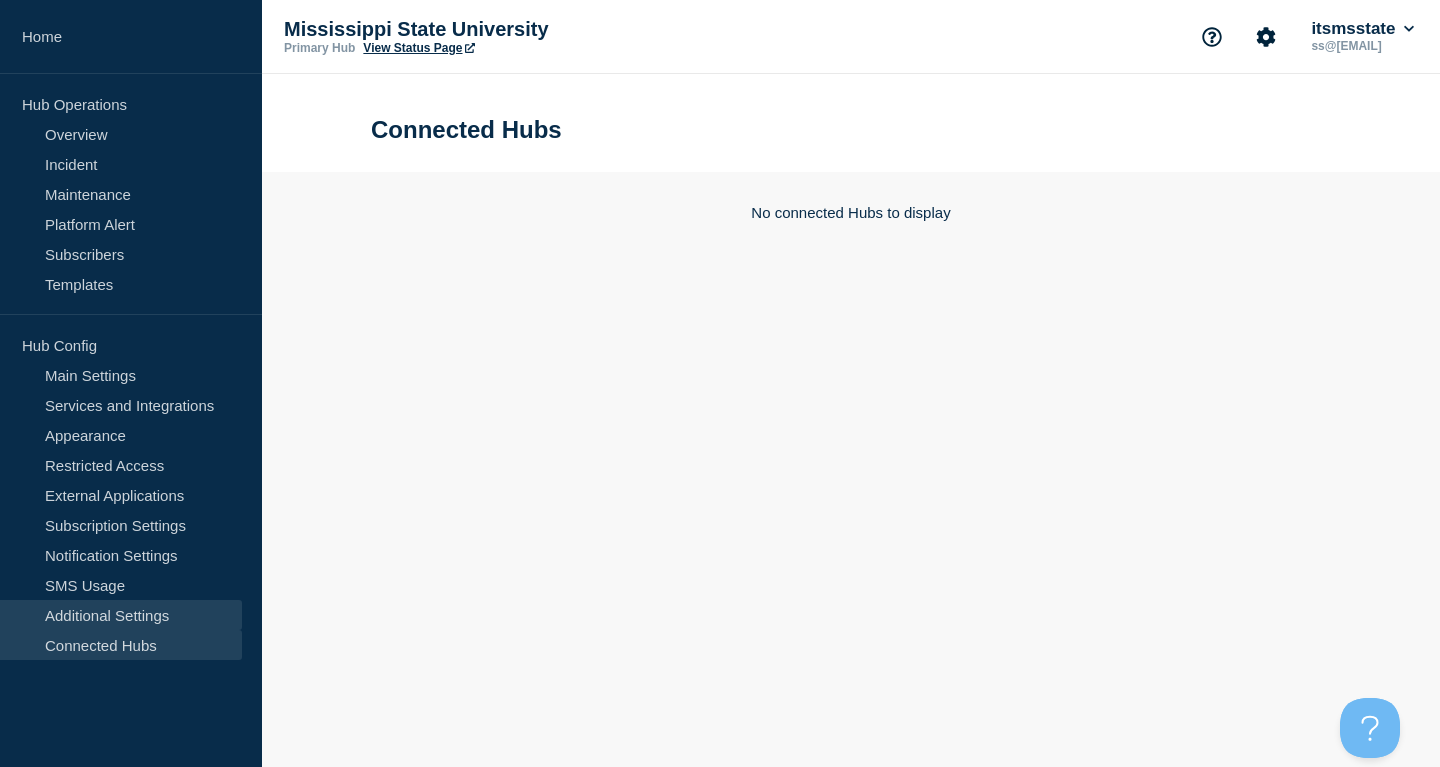 click on "Additional Settings" at bounding box center [121, 615] 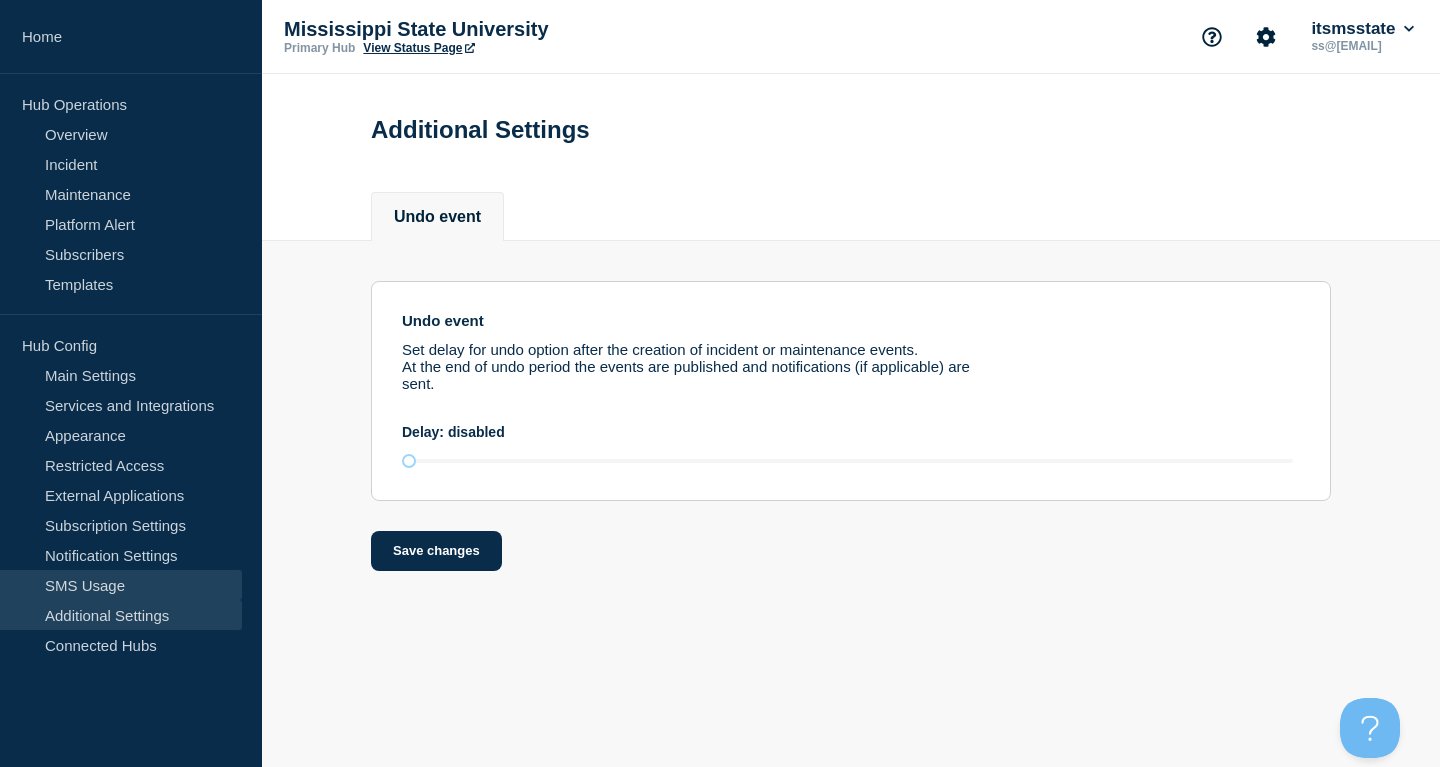 click on "SMS Usage" at bounding box center [121, 585] 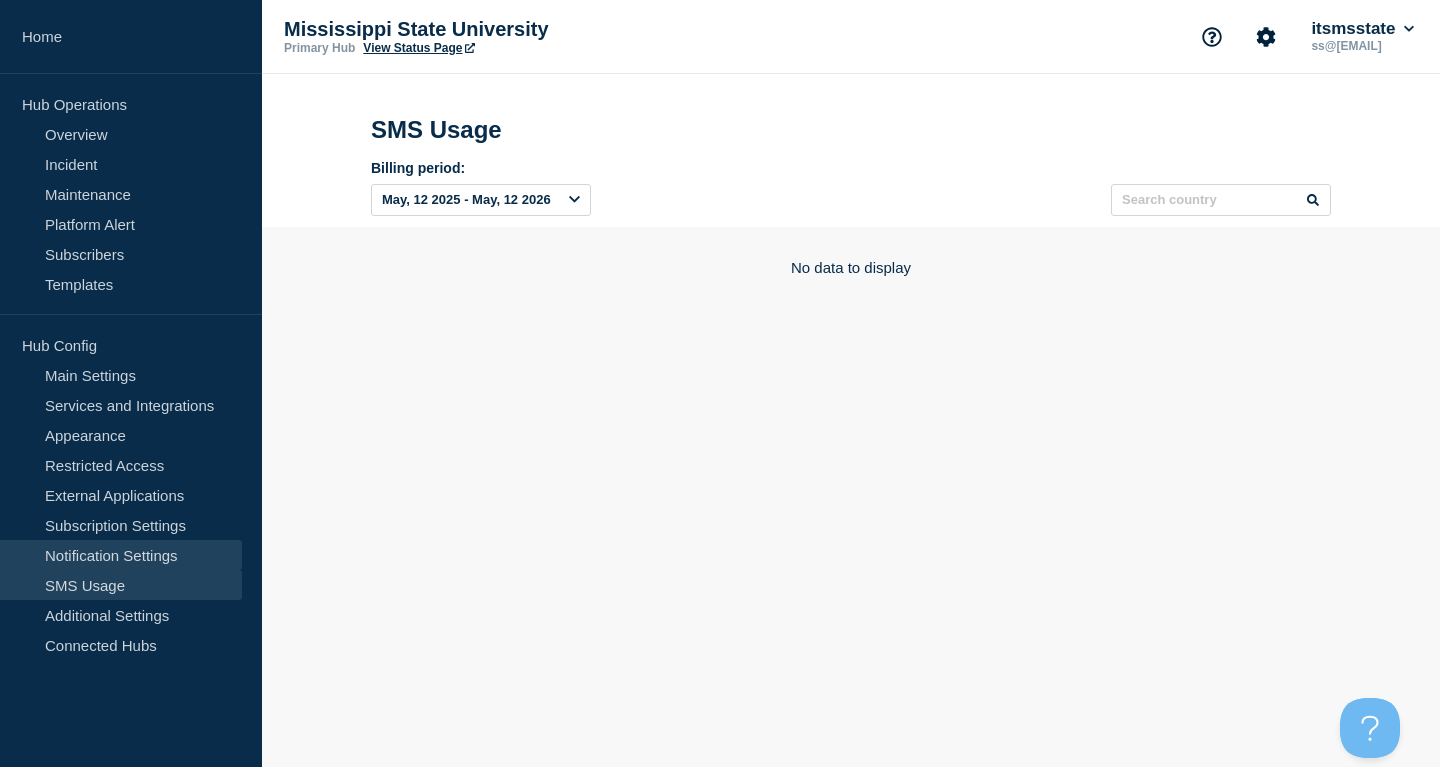 click on "Notification Settings" at bounding box center [121, 555] 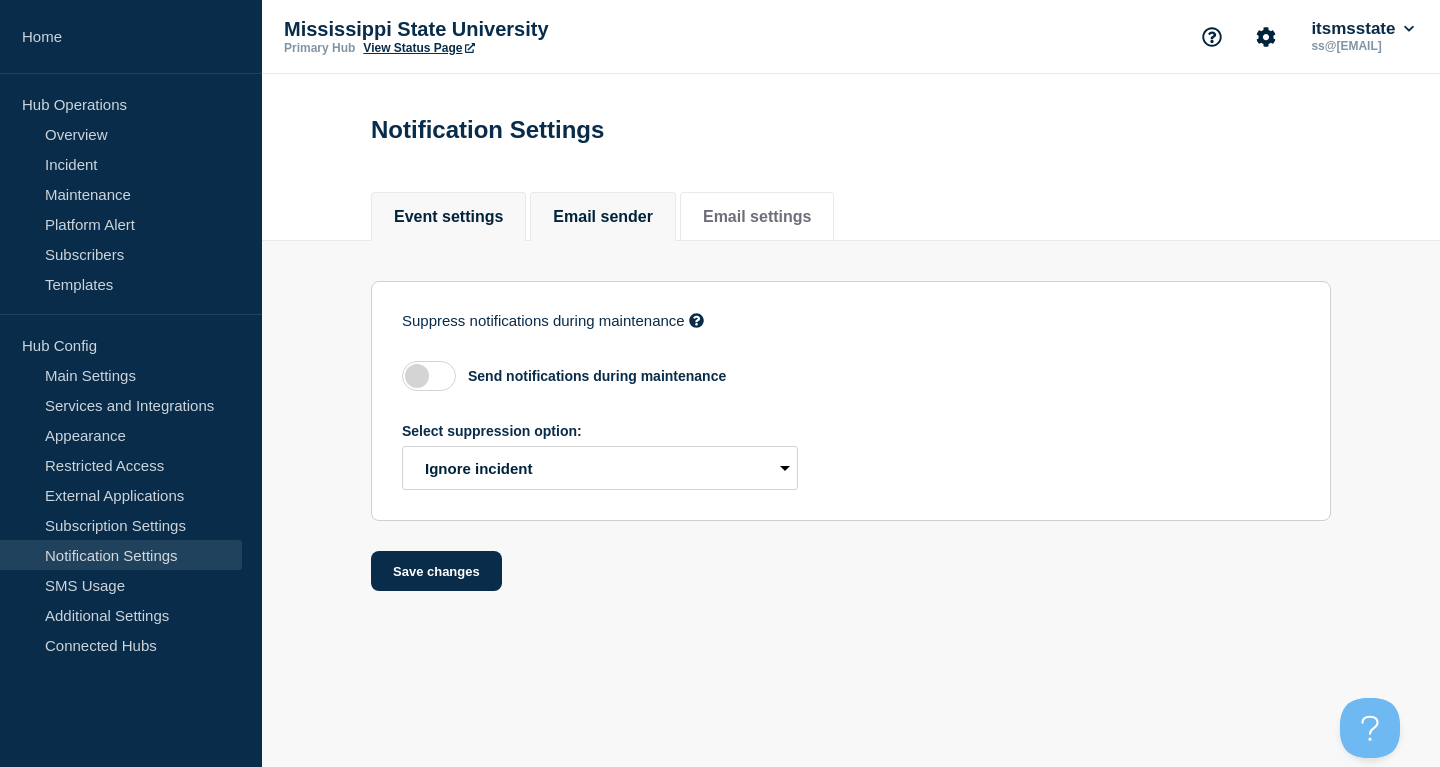 click on "Email sender" 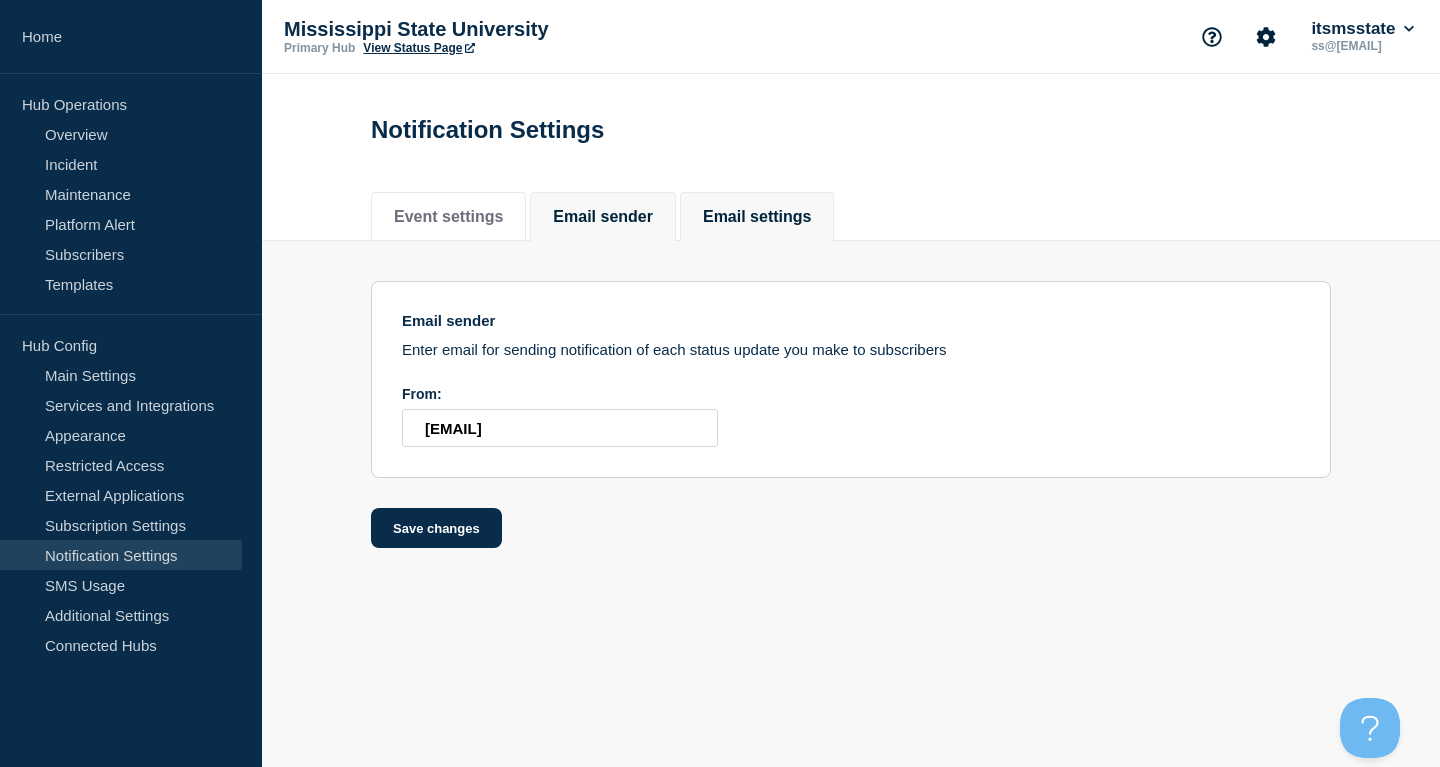 click on "Email settings" at bounding box center [757, 217] 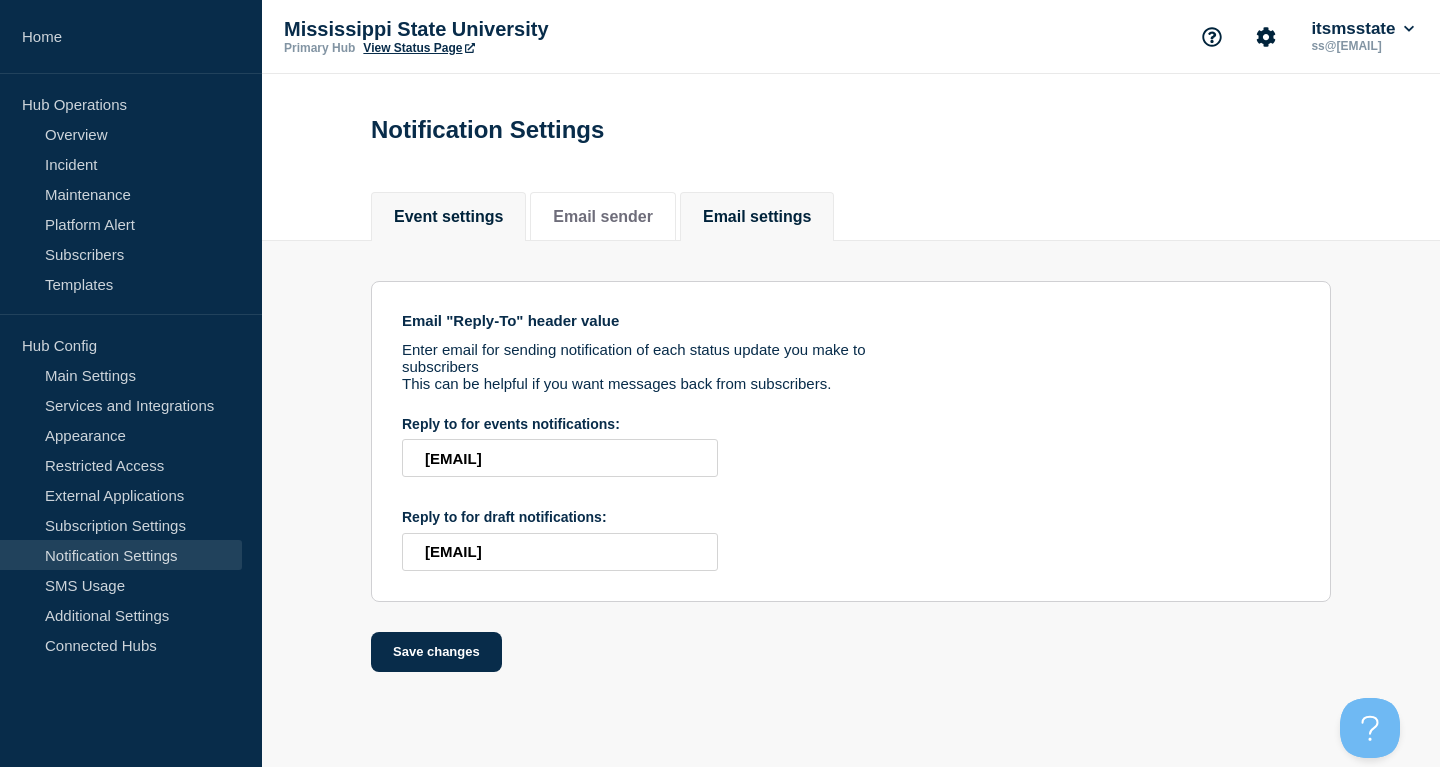 click on "Event settings" at bounding box center [448, 217] 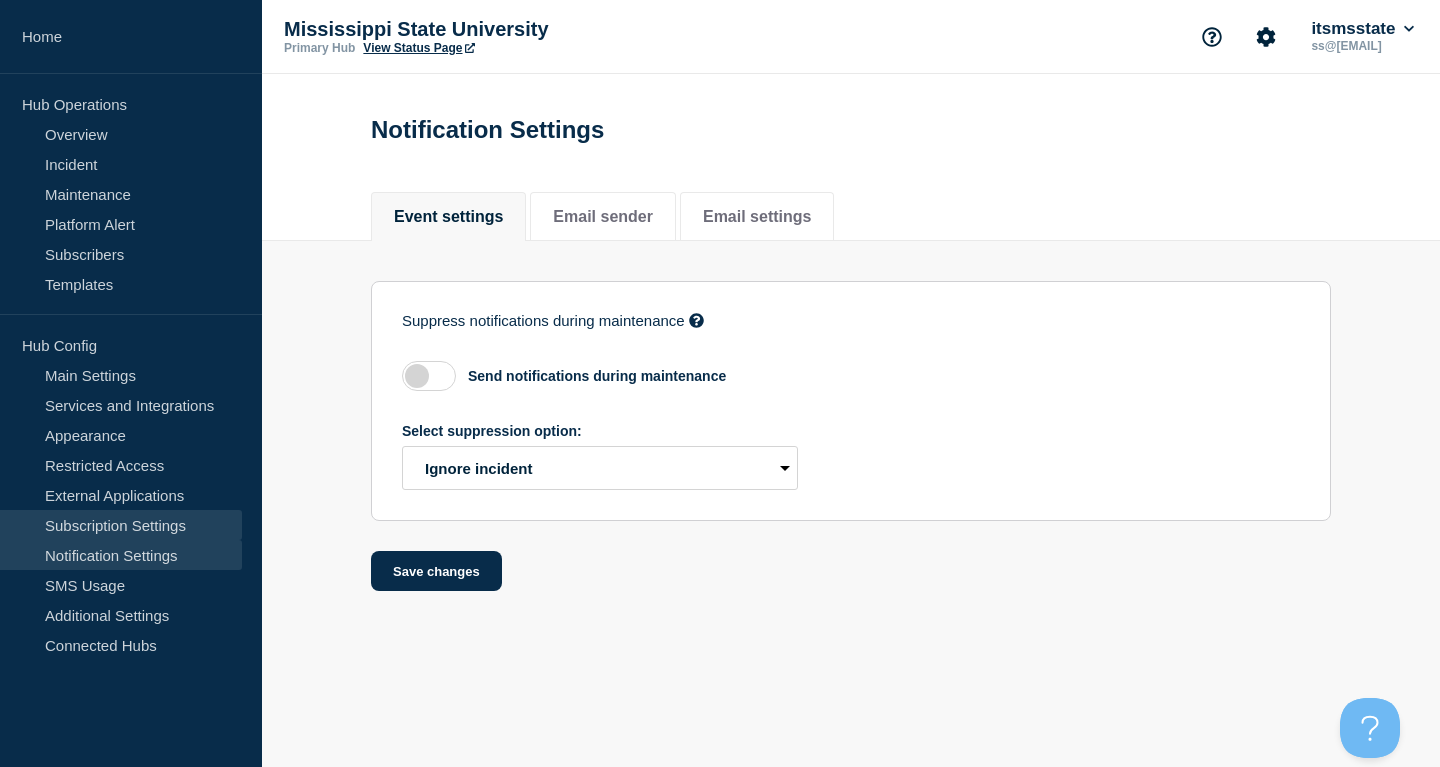 click on "Subscription Settings" at bounding box center [121, 525] 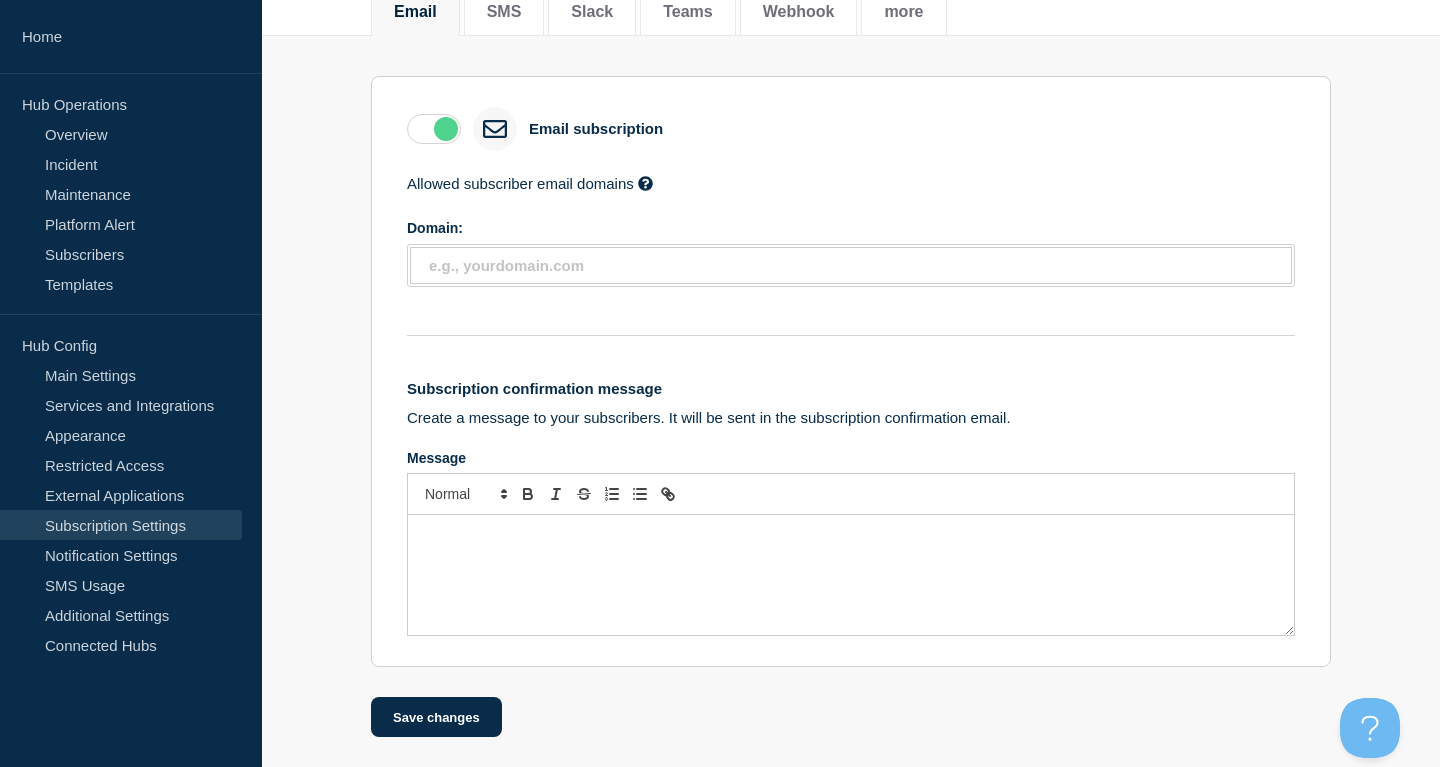 scroll, scrollTop: 0, scrollLeft: 0, axis: both 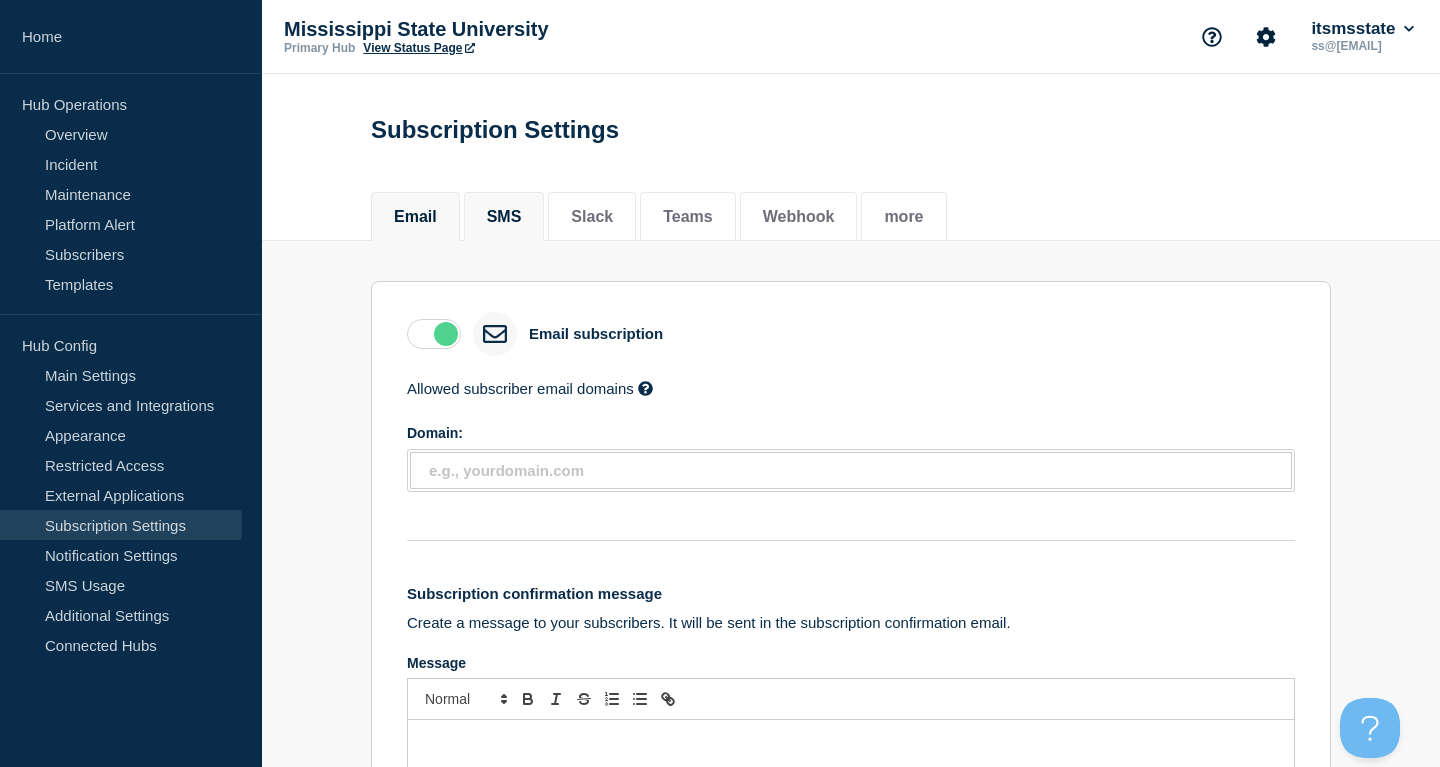 click on "SMS" 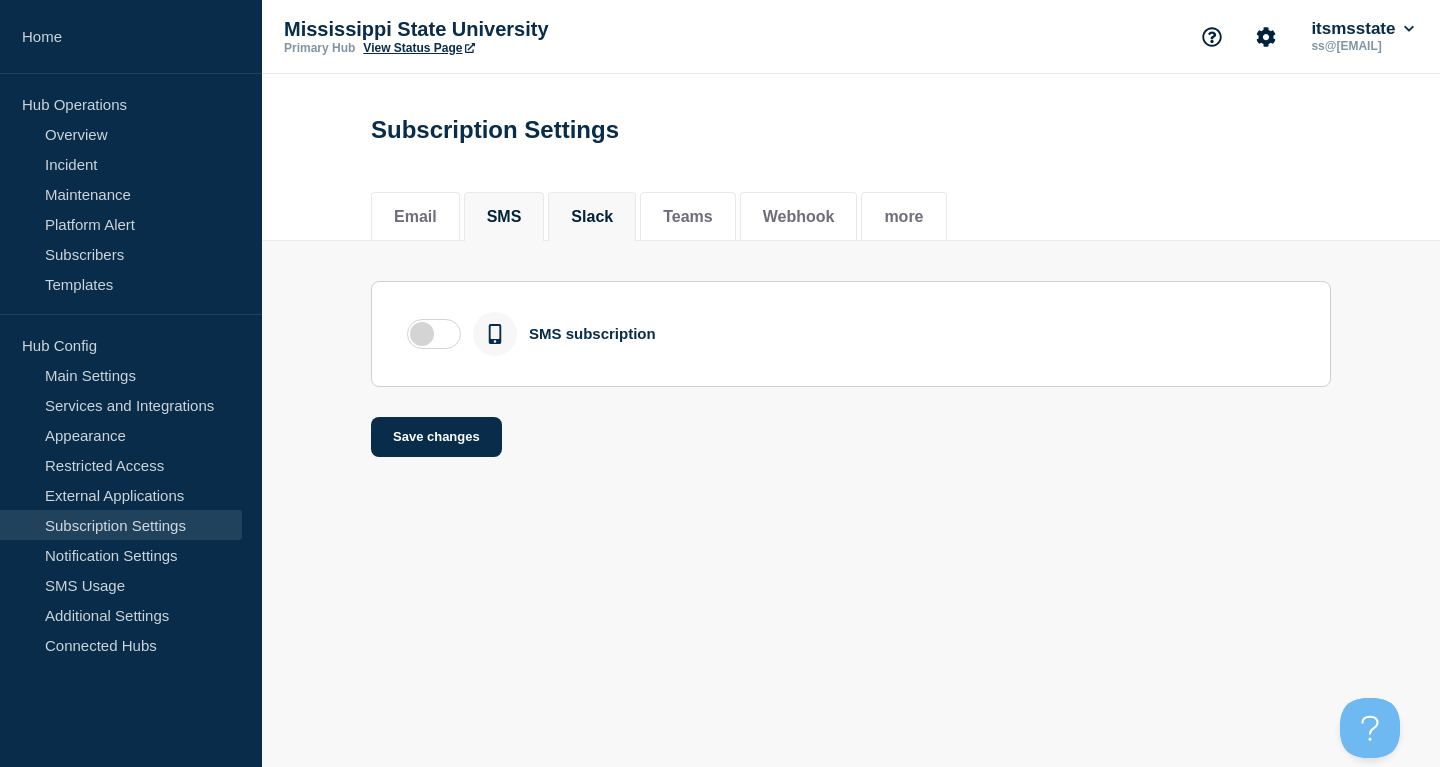 click on "Slack" at bounding box center [592, 217] 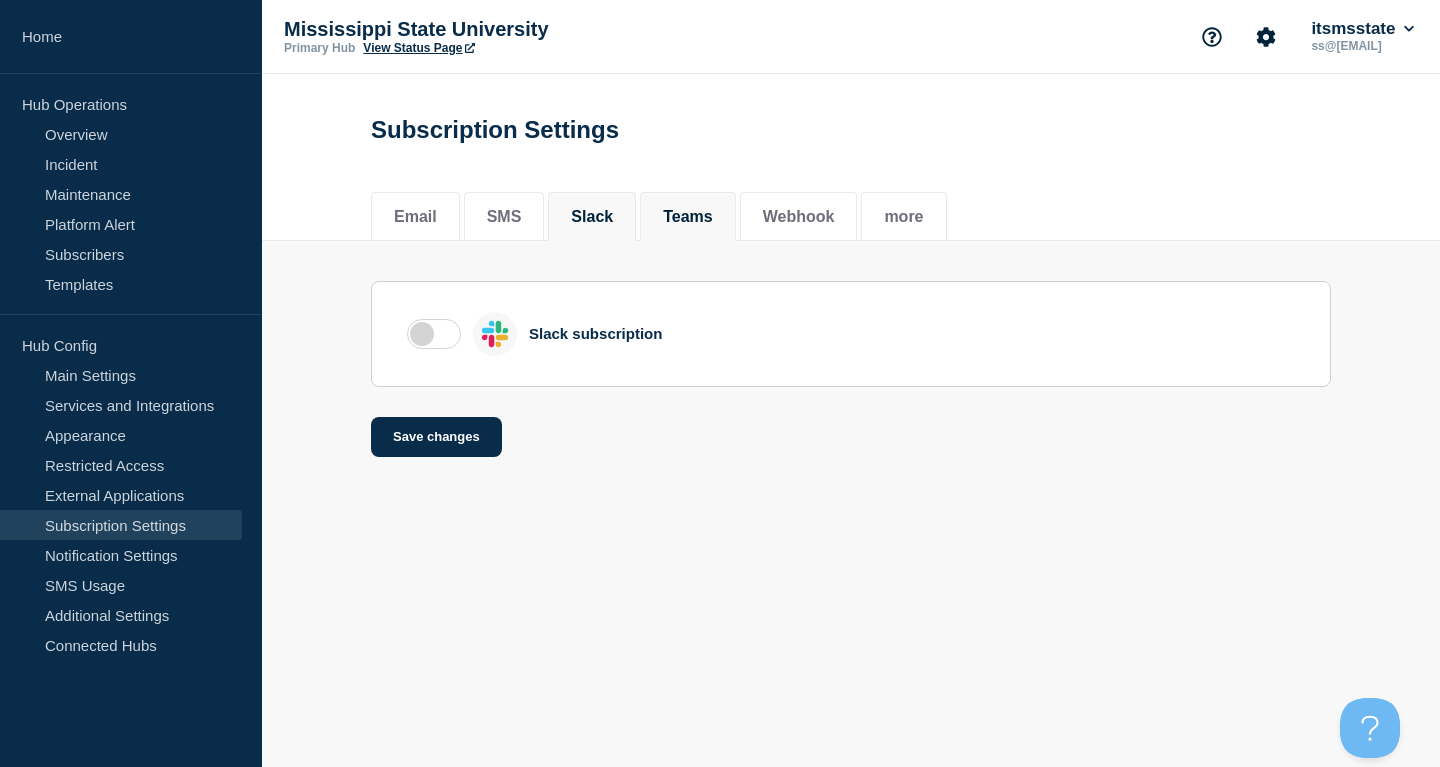 click on "Teams" at bounding box center (688, 217) 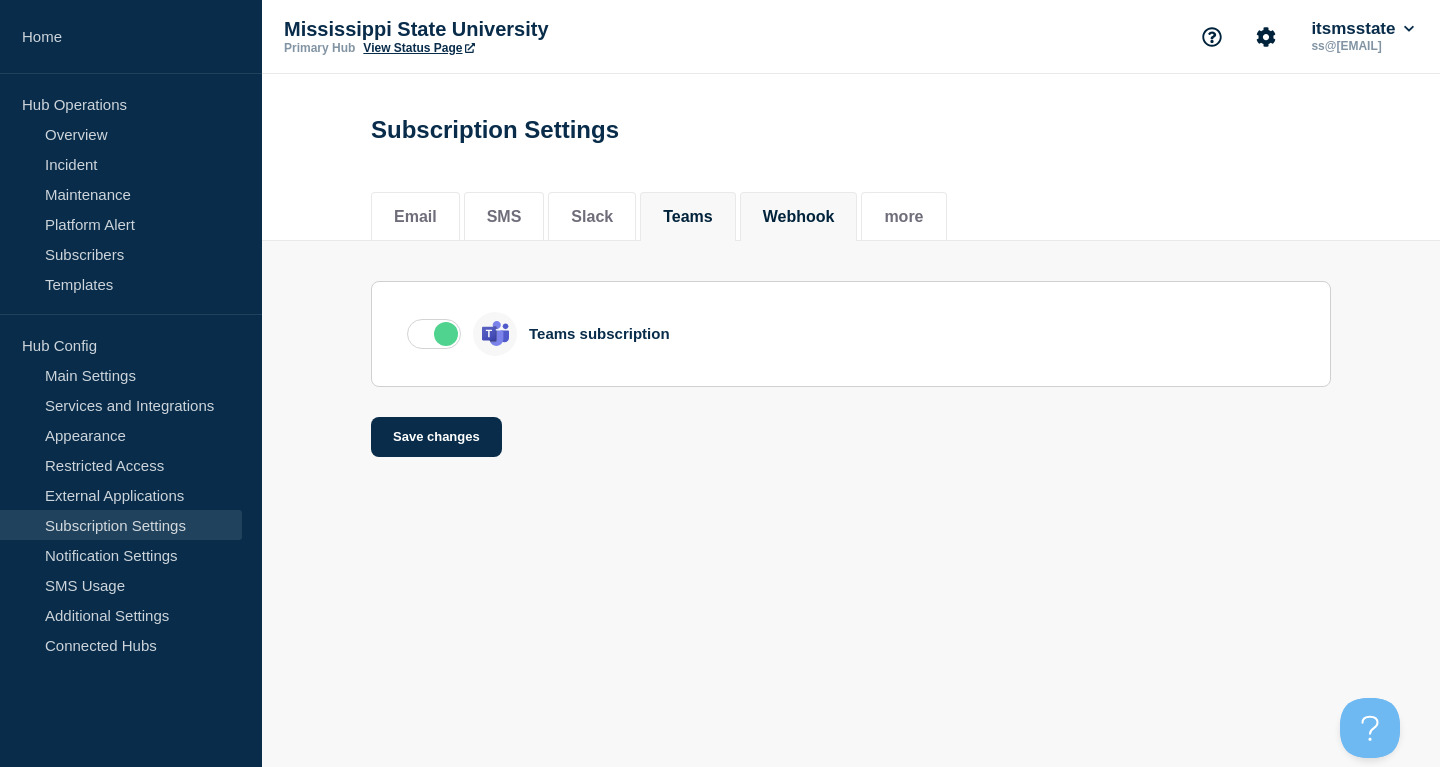 click on "Webhook" at bounding box center [799, 217] 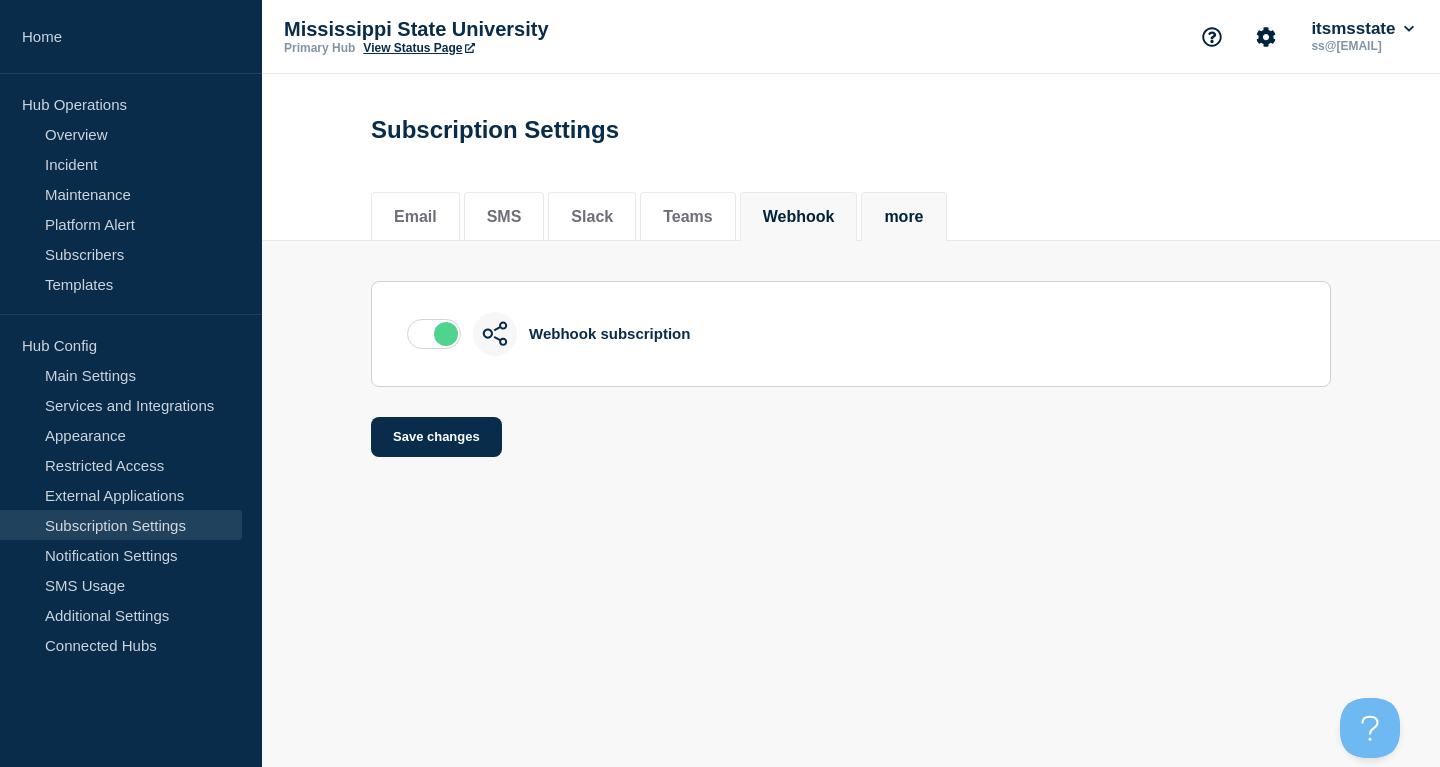 click on "more" at bounding box center (903, 217) 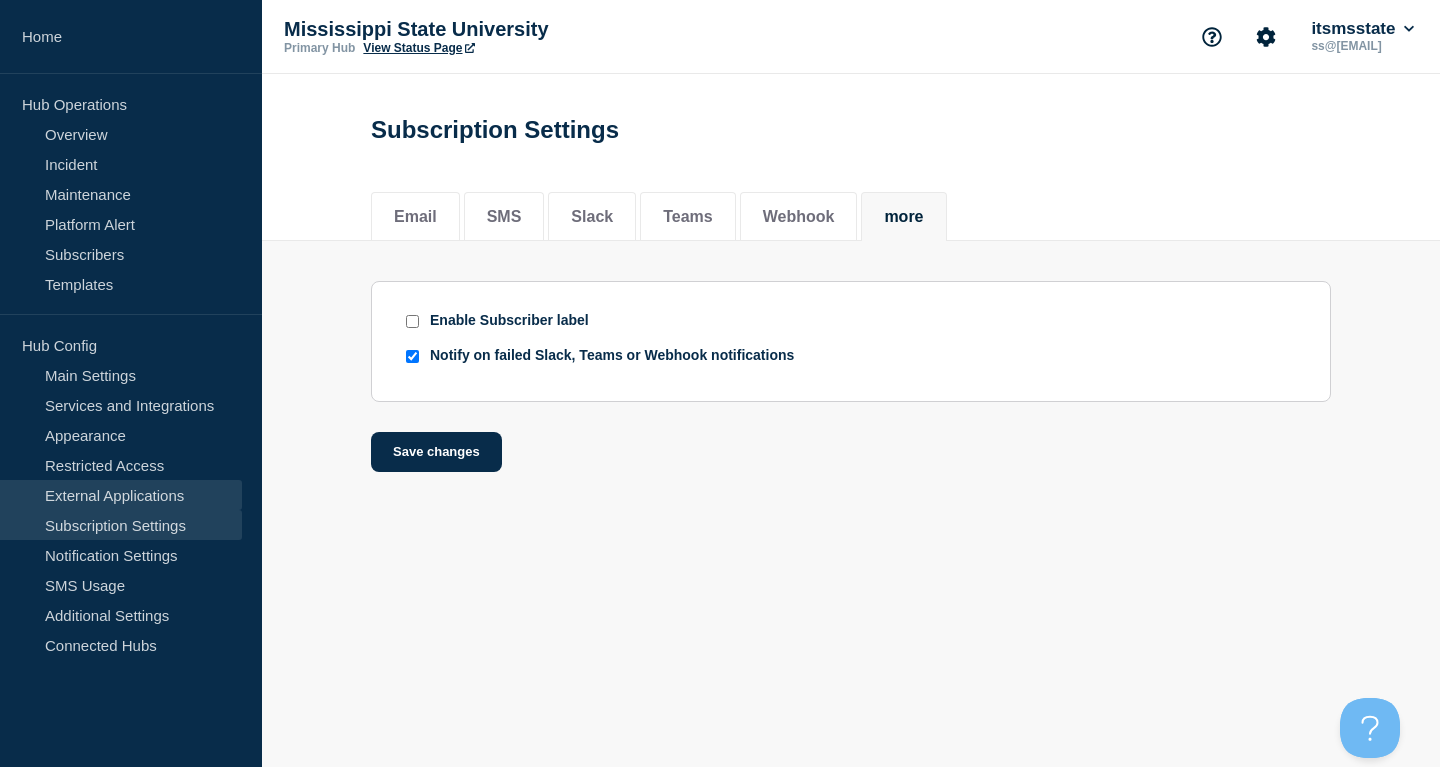 click on "External Applications" at bounding box center [121, 495] 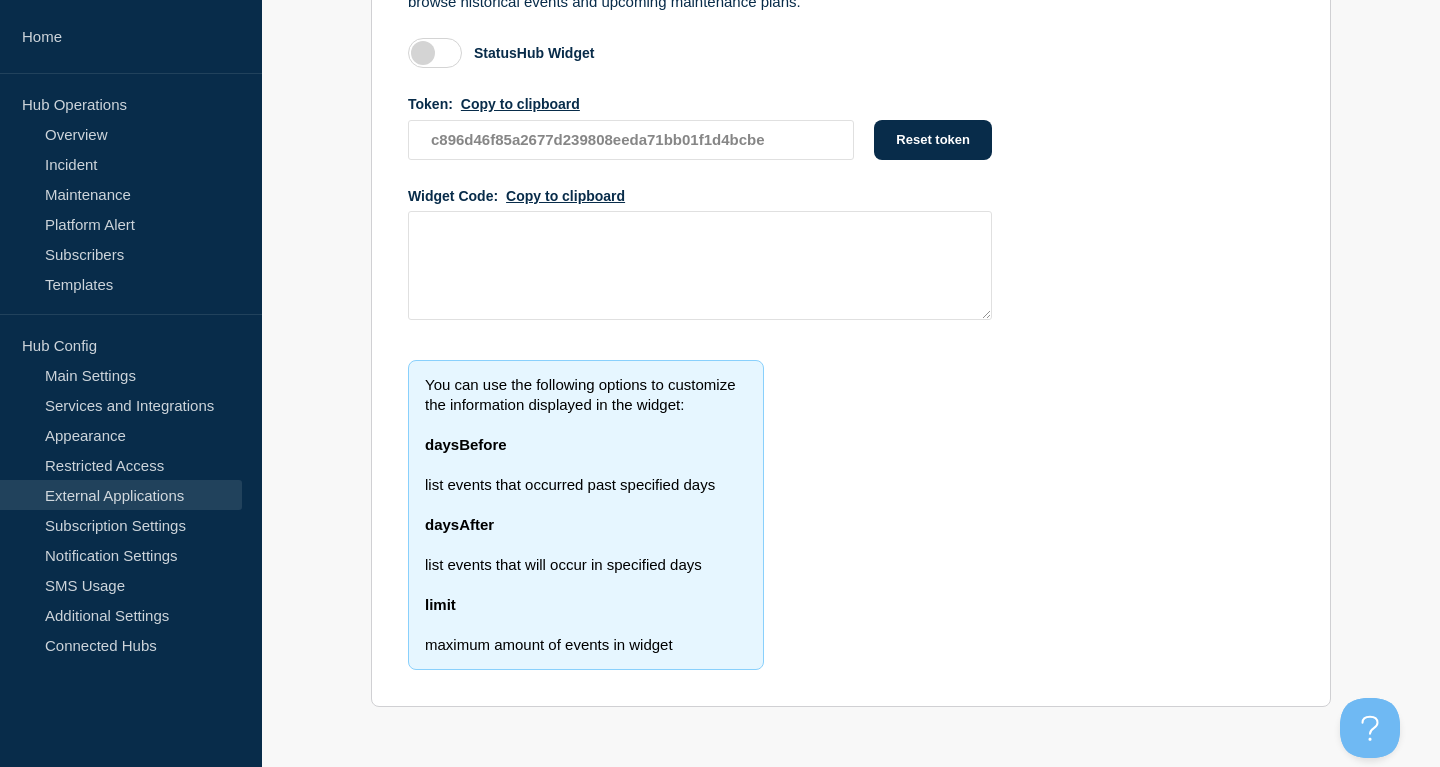 scroll, scrollTop: 0, scrollLeft: 0, axis: both 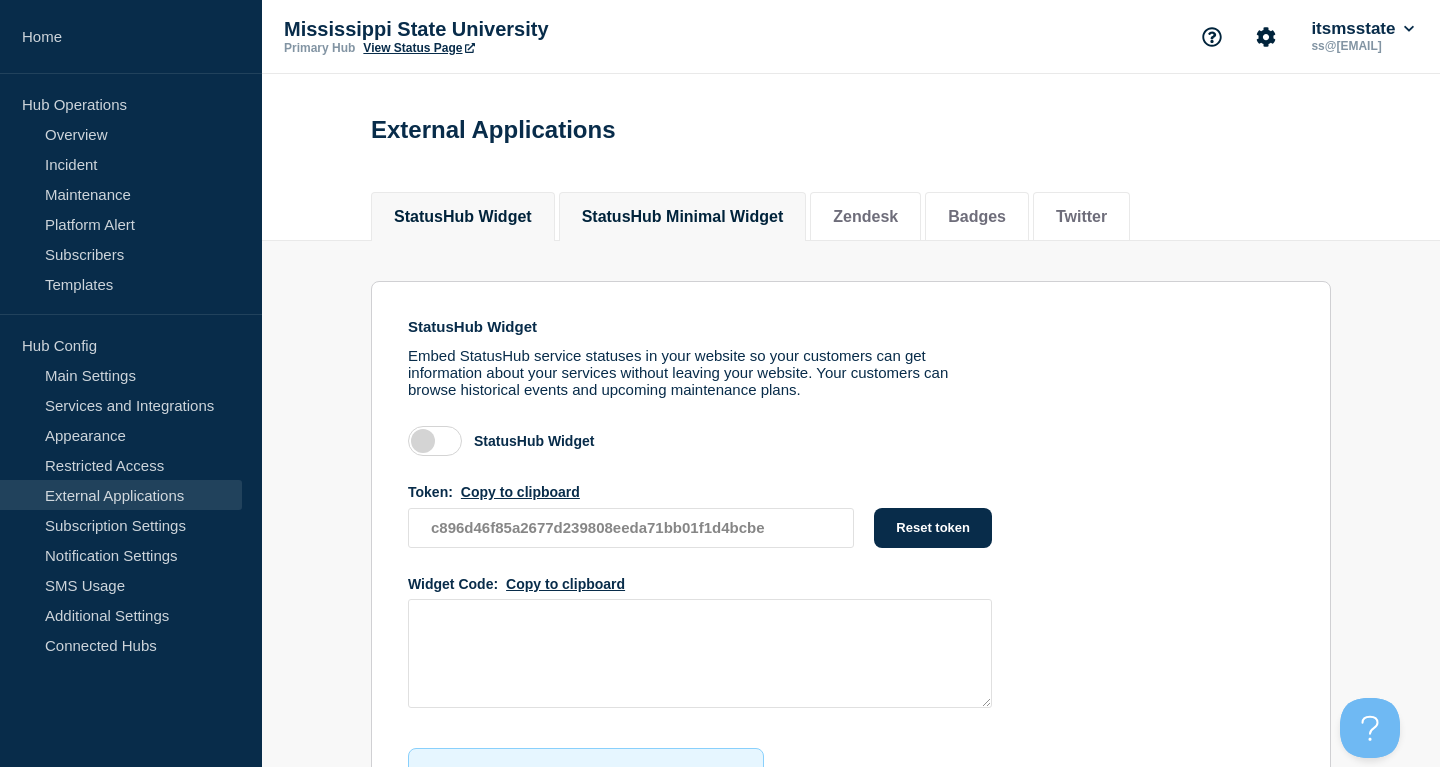 click on "StatusHub Minimal Widget" 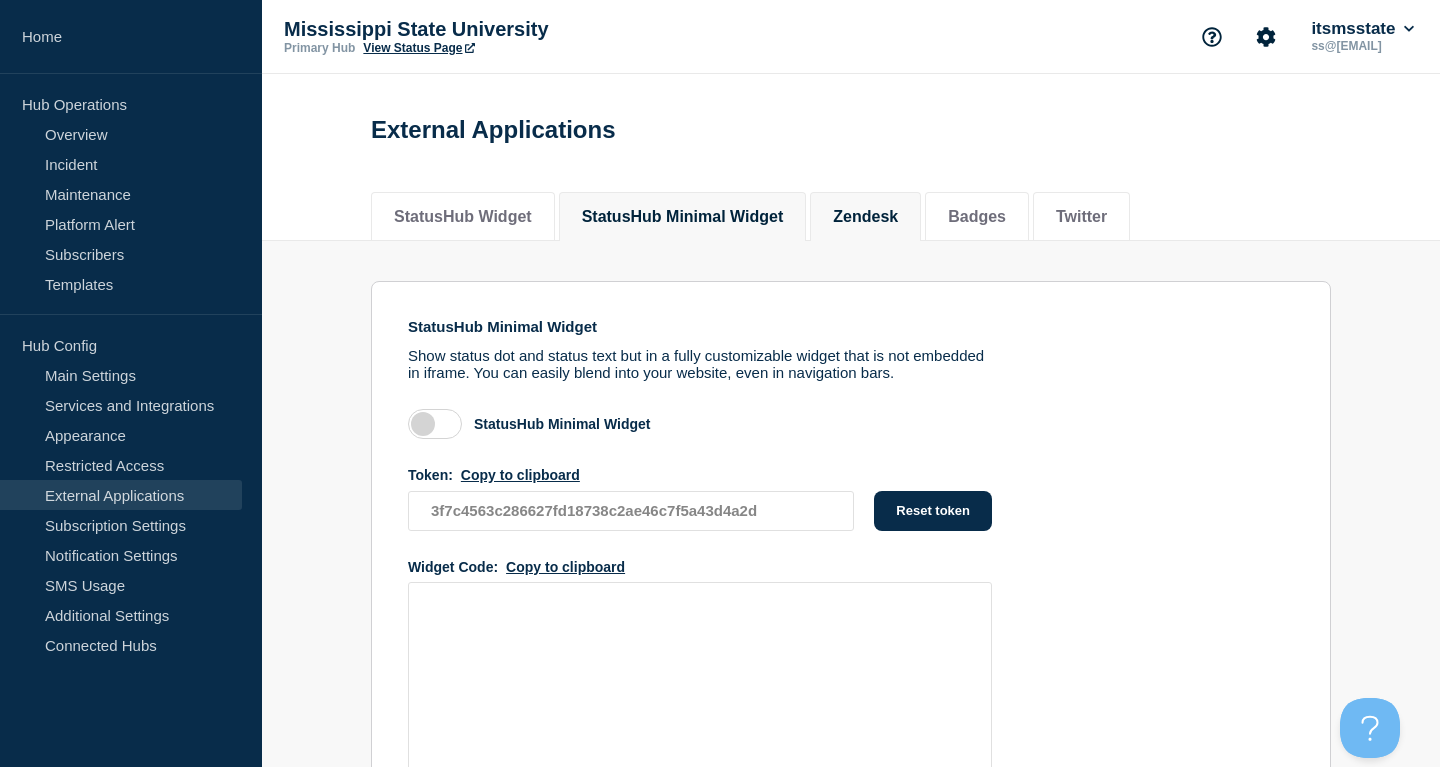 click on "Zendesk" 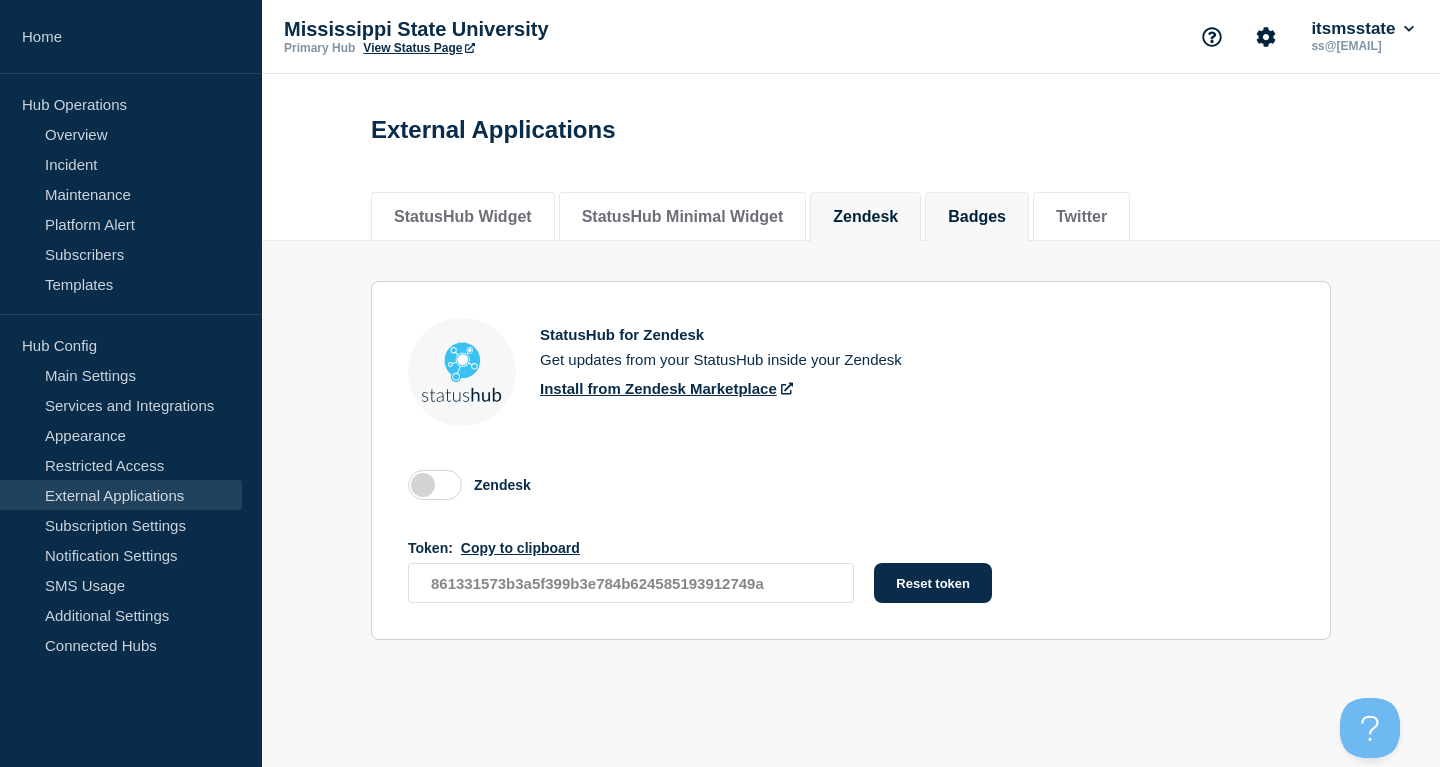 click on "Badges" at bounding box center [977, 217] 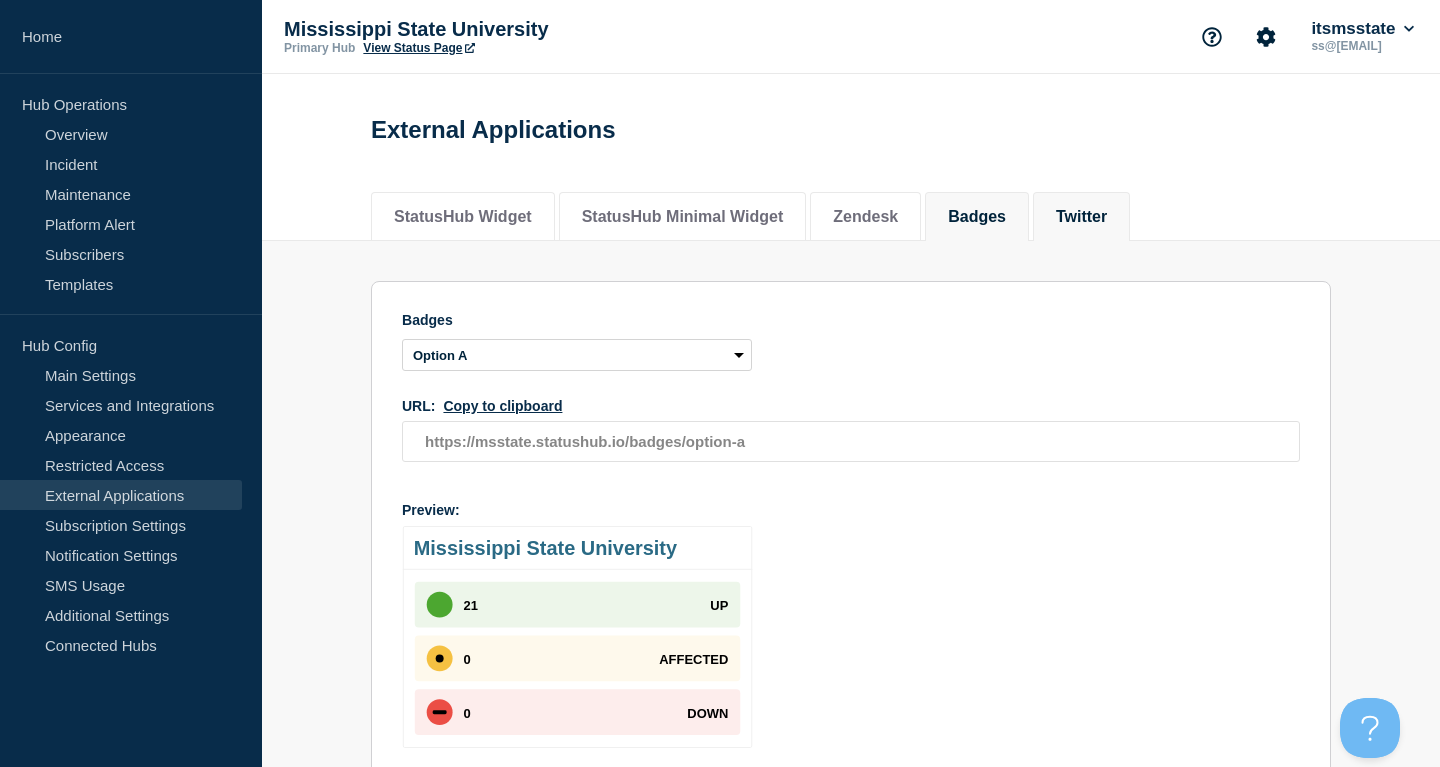 click on "Twitter" at bounding box center [1081, 217] 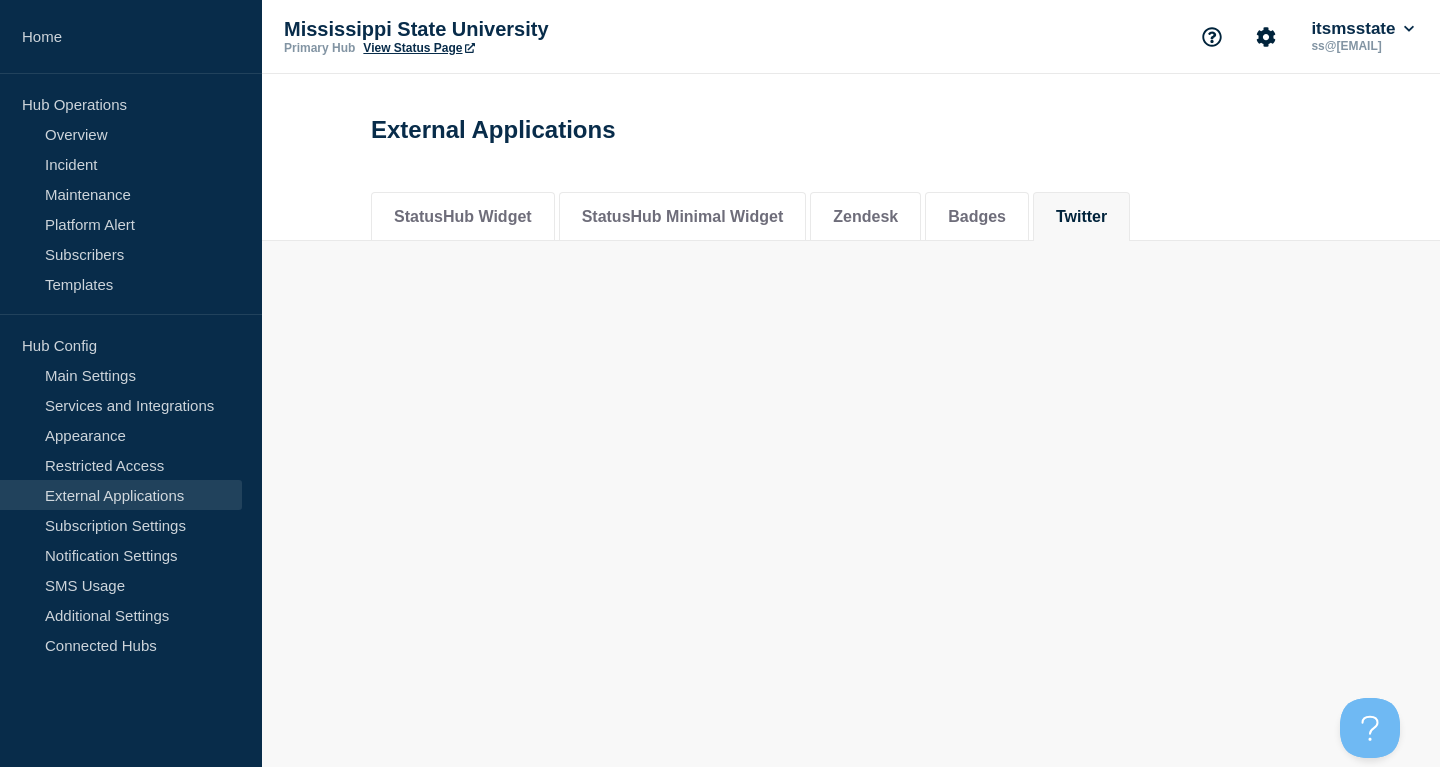 click on "Twitter" at bounding box center (1081, 217) 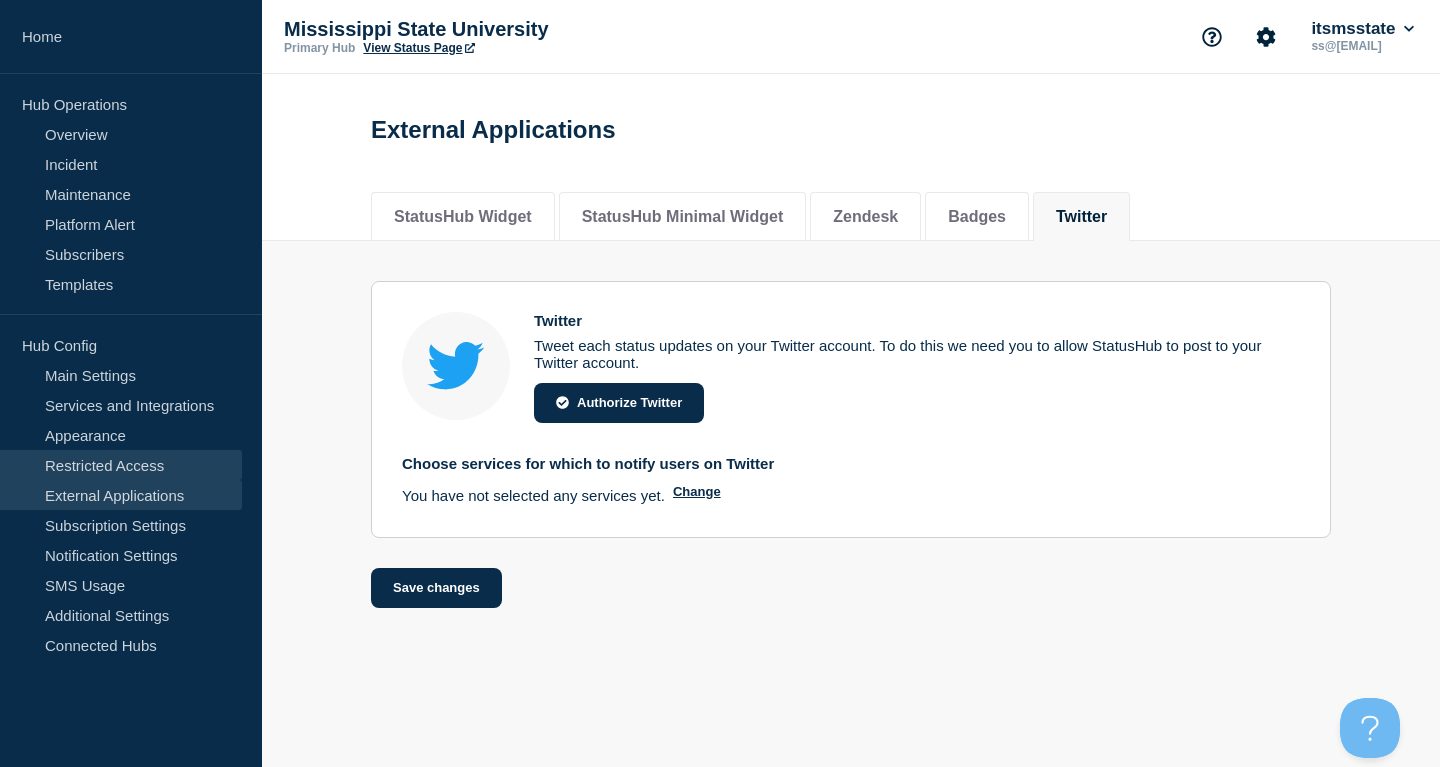 click on "Restricted Access" at bounding box center [121, 465] 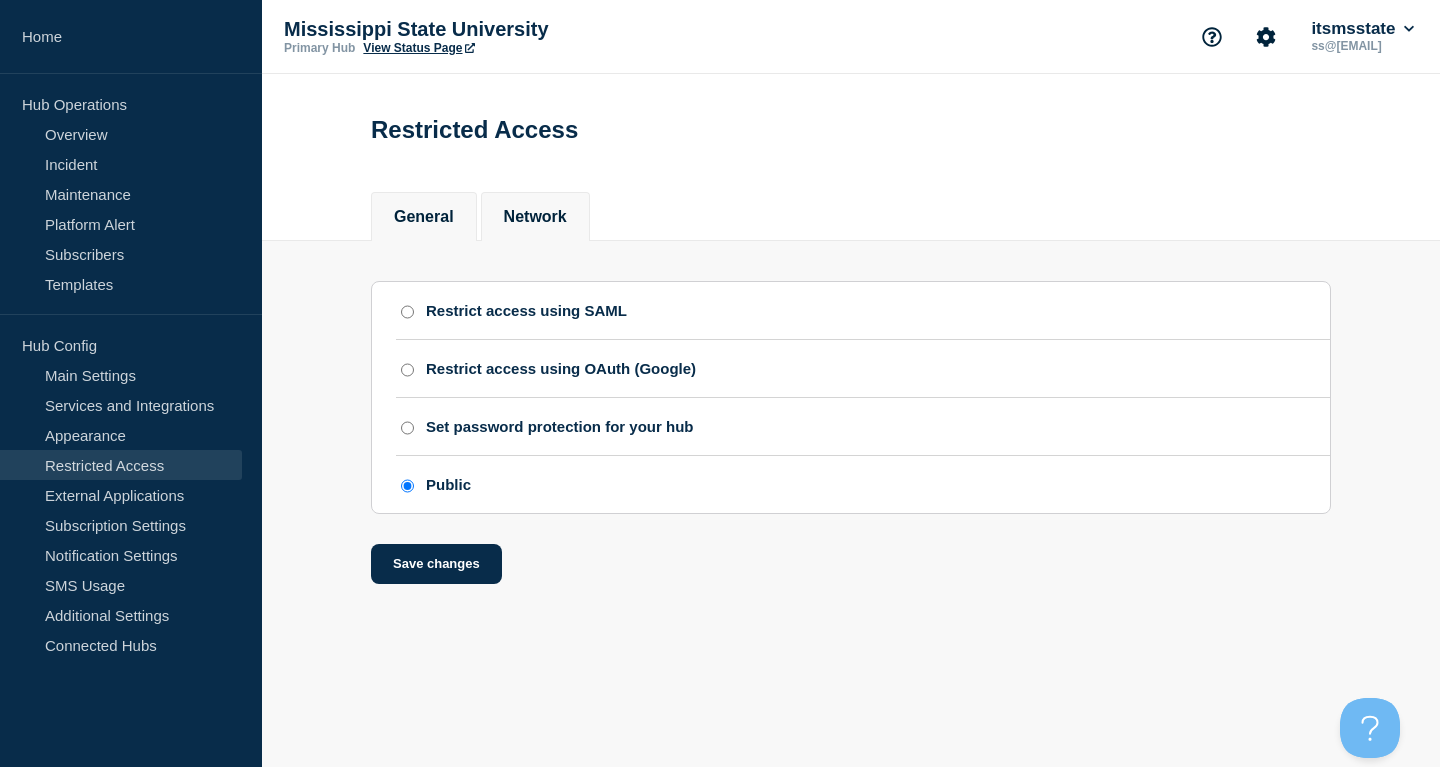 click on "Network" at bounding box center [535, 217] 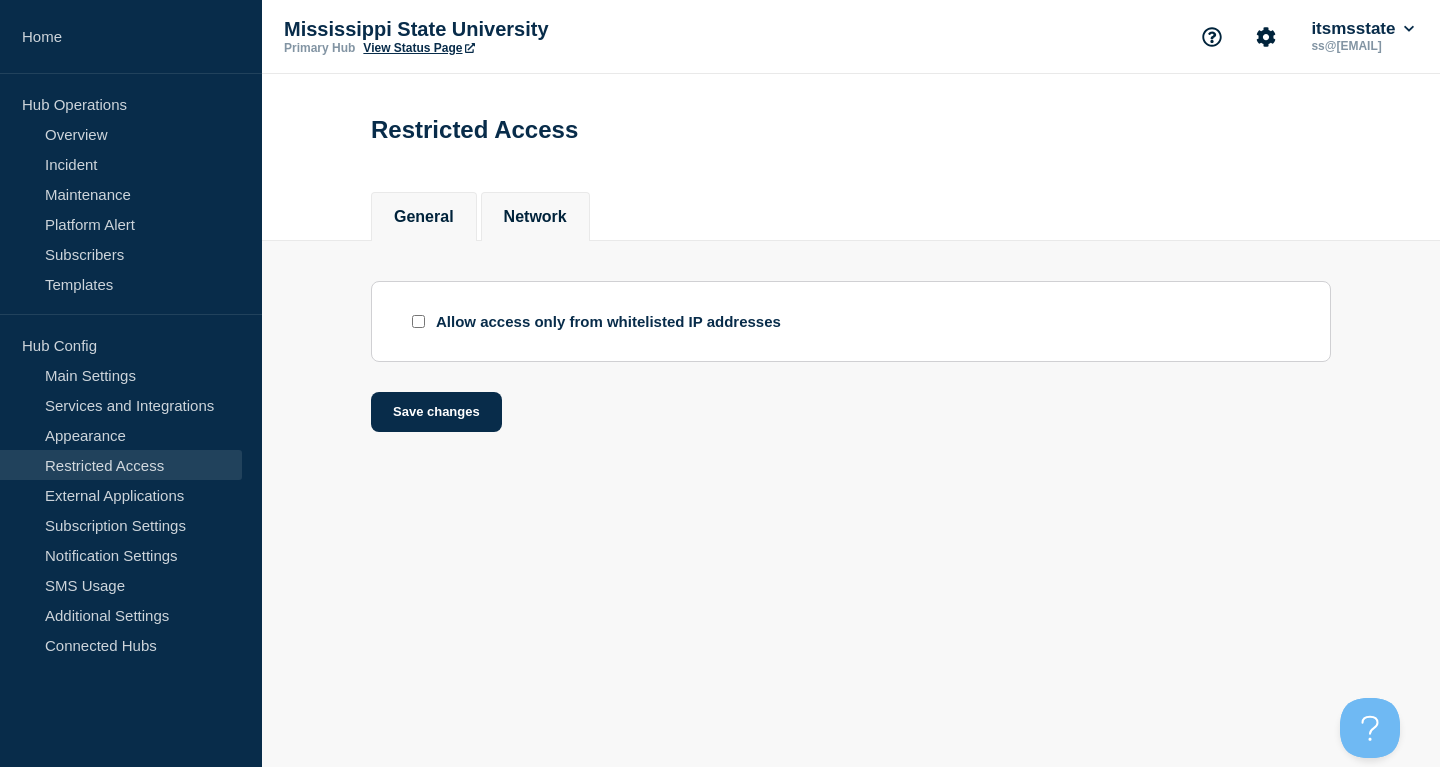 click on "General" at bounding box center [424, 217] 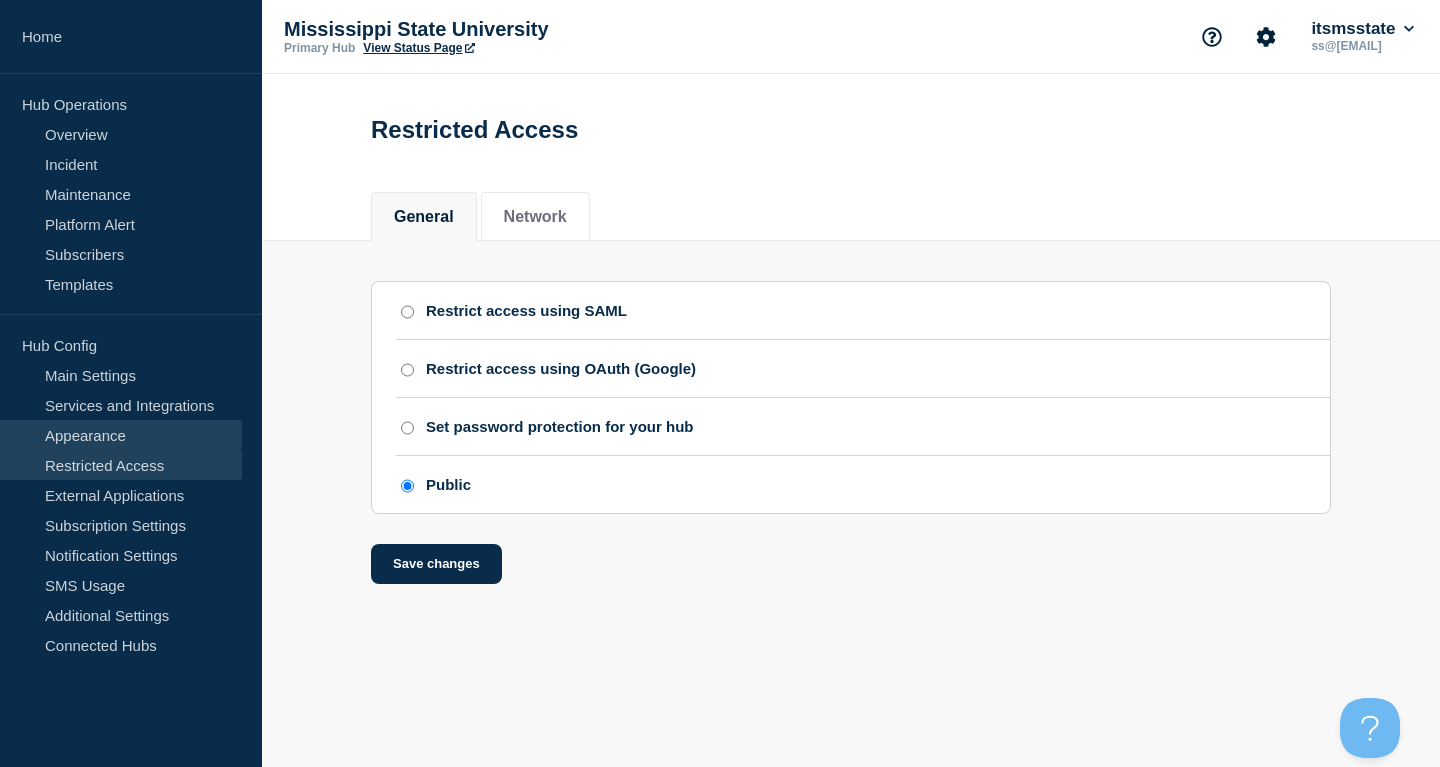 click on "Appearance" at bounding box center (121, 435) 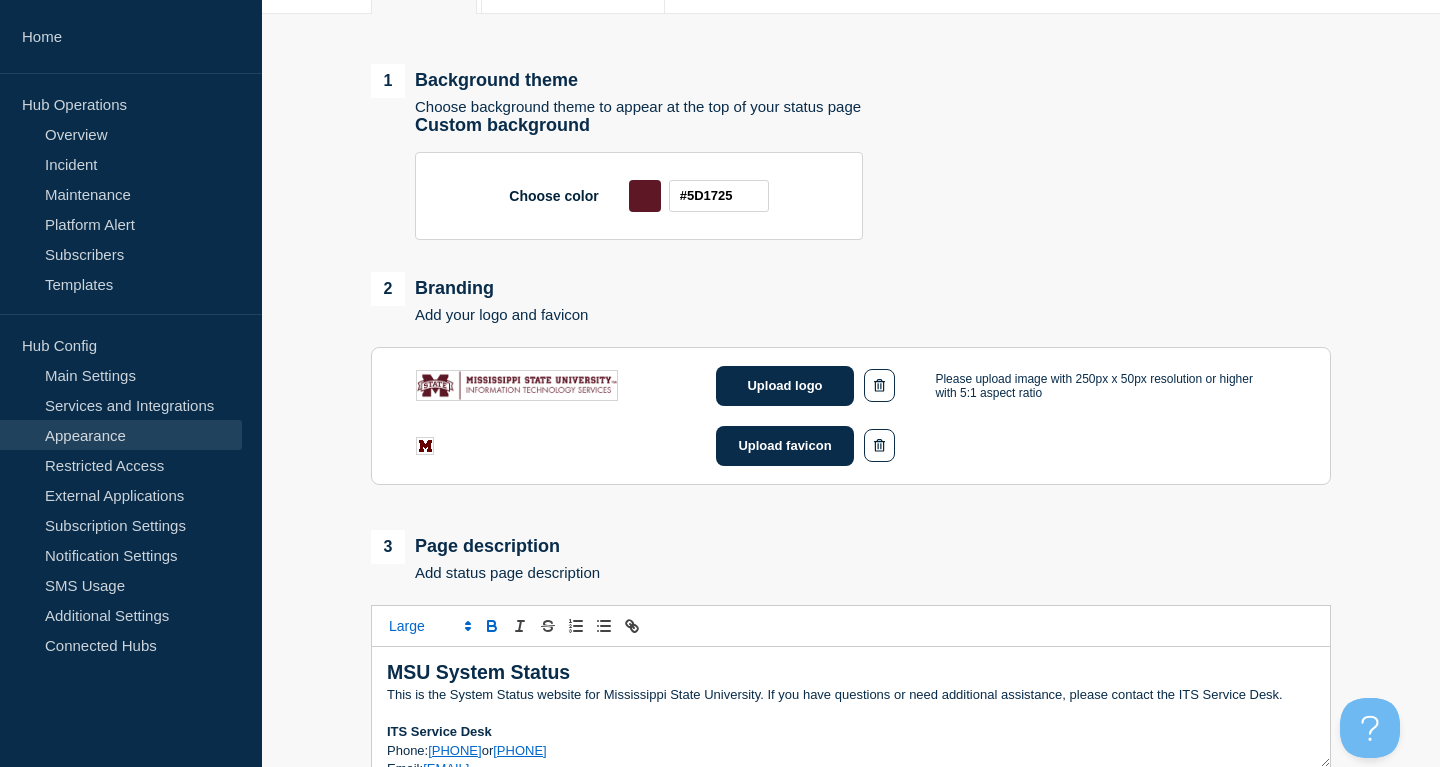 scroll, scrollTop: 0, scrollLeft: 0, axis: both 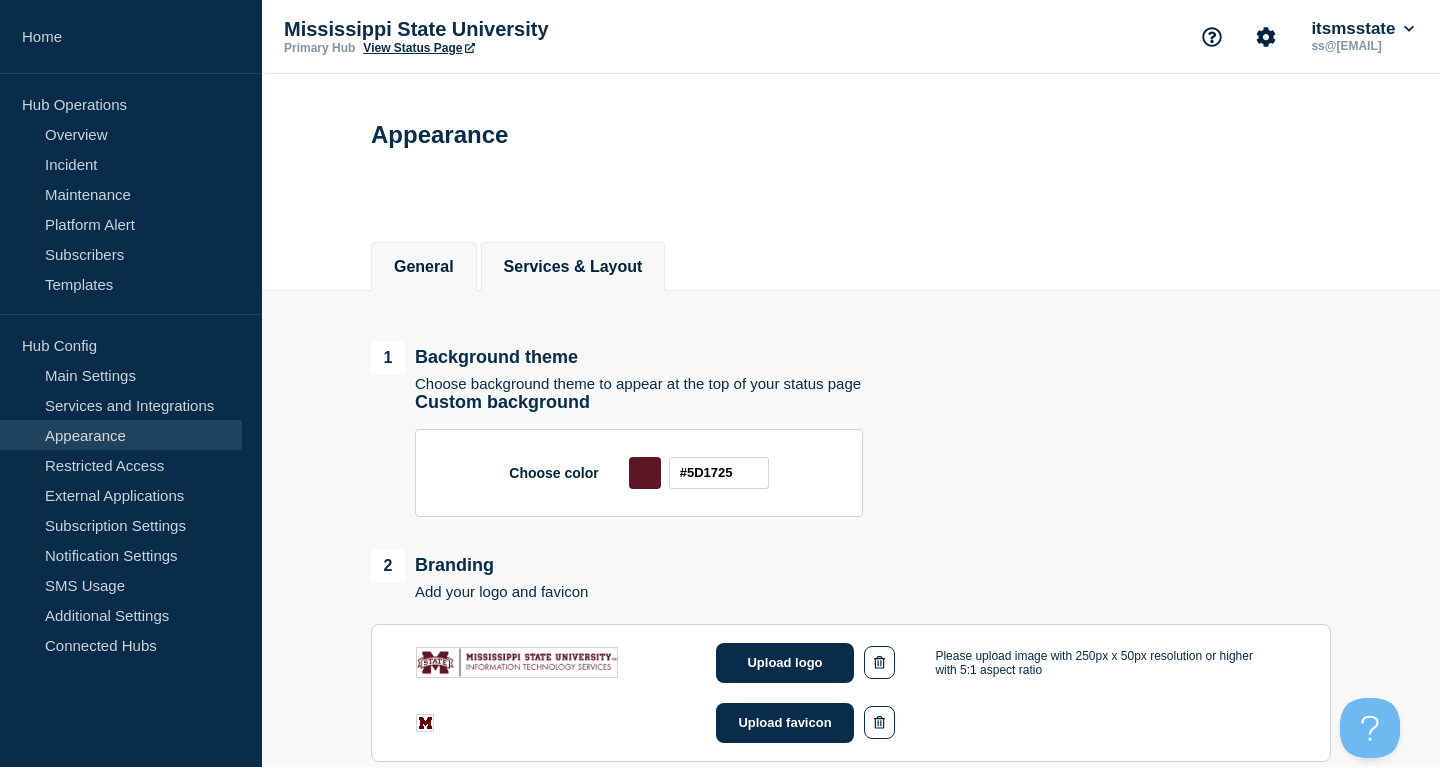 click on "Services & Layout" at bounding box center (573, 267) 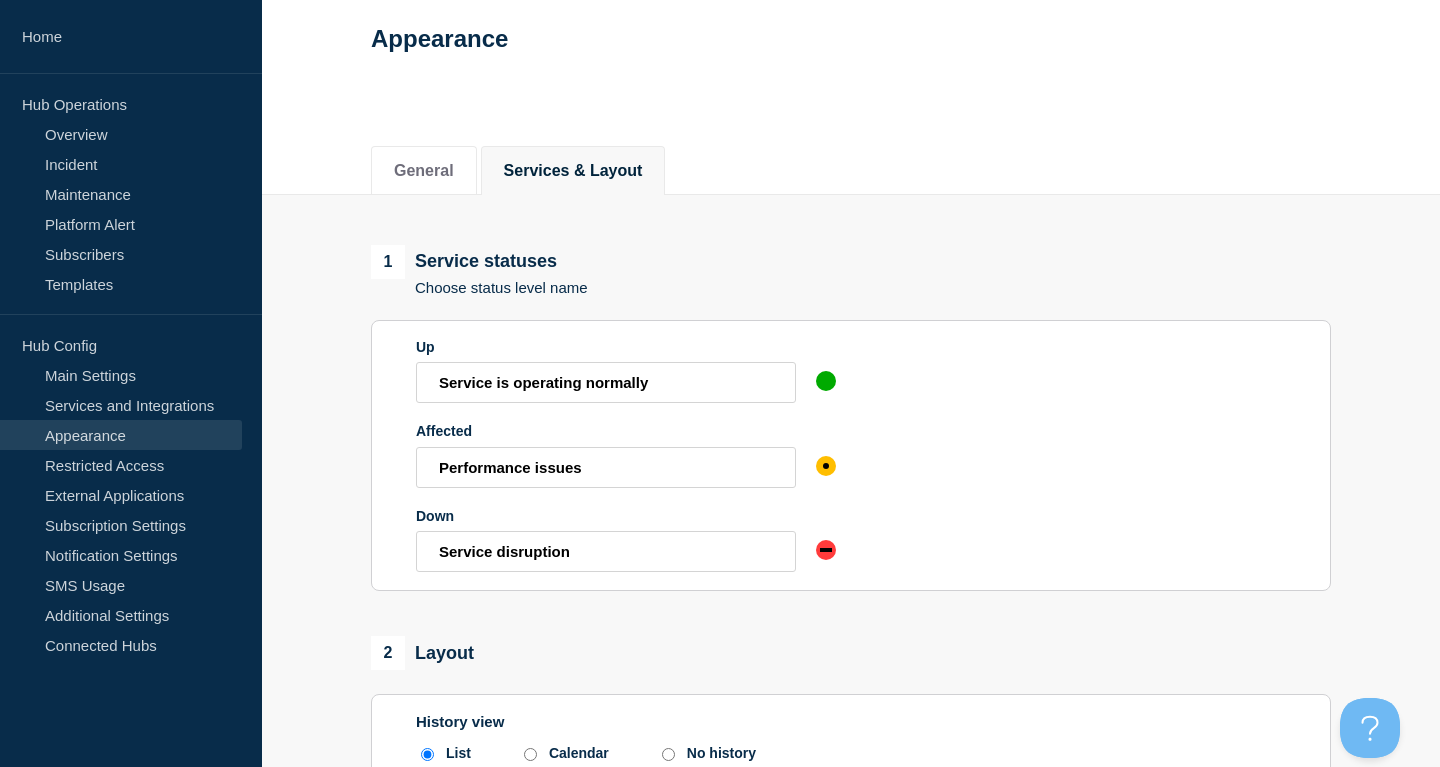 scroll, scrollTop: 0, scrollLeft: 0, axis: both 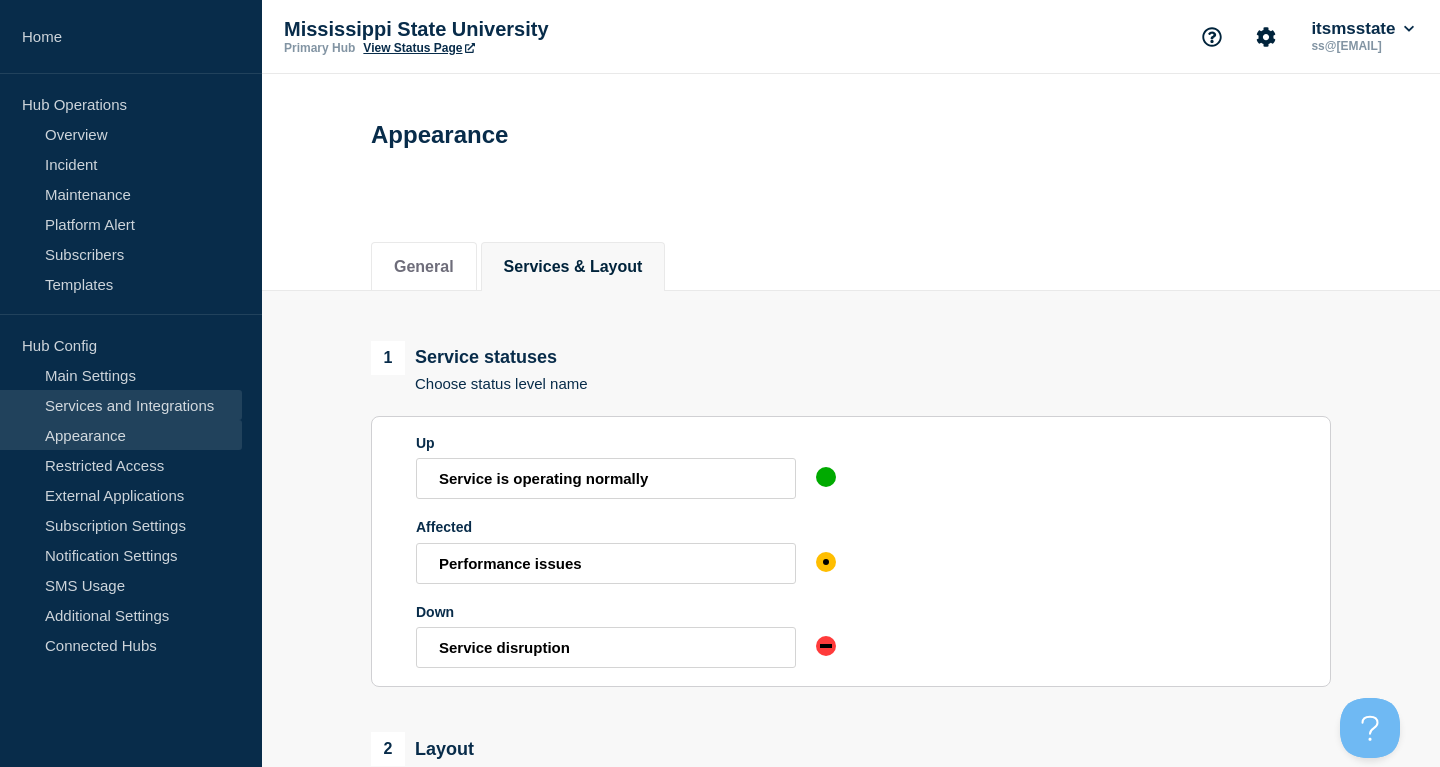 click on "Services and Integrations" at bounding box center [121, 405] 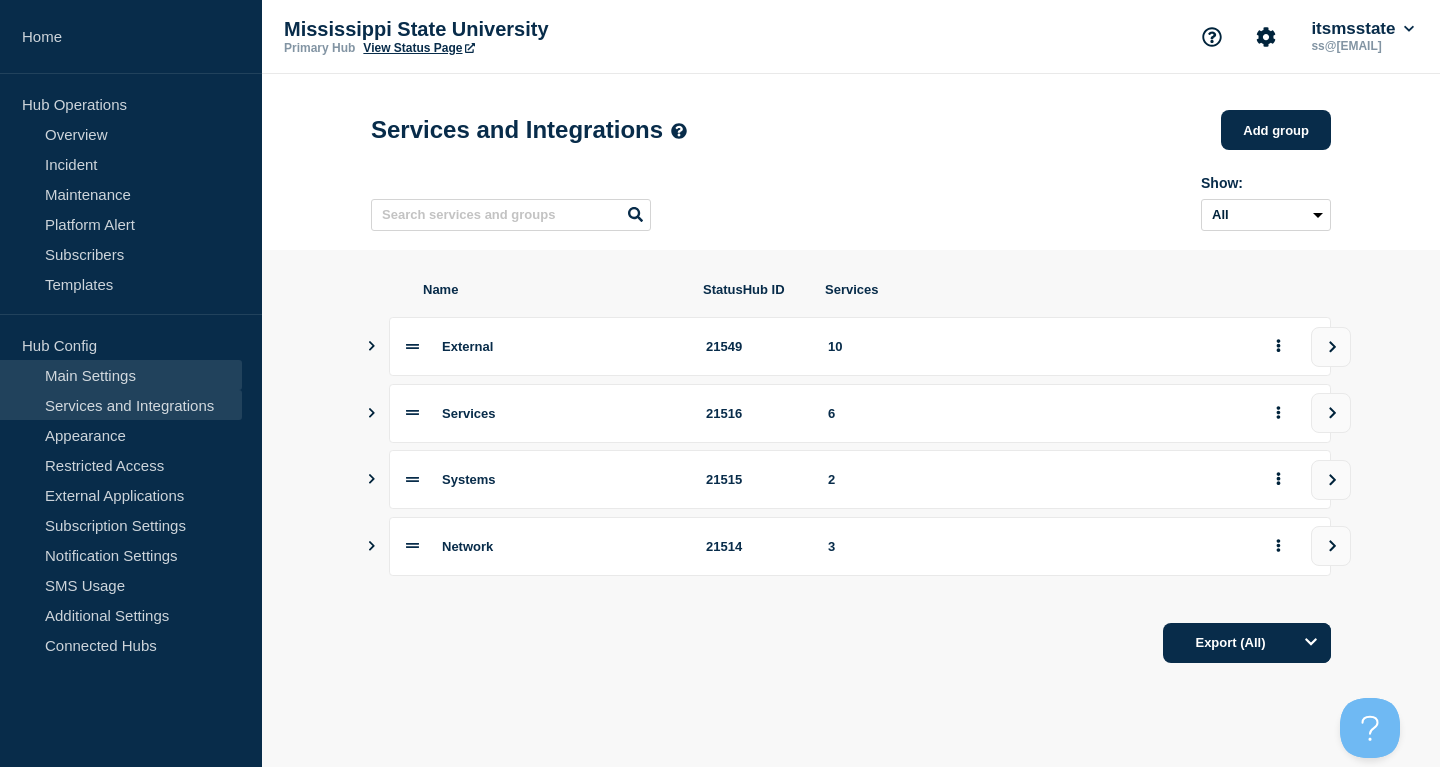 click on "Main Settings" at bounding box center [121, 375] 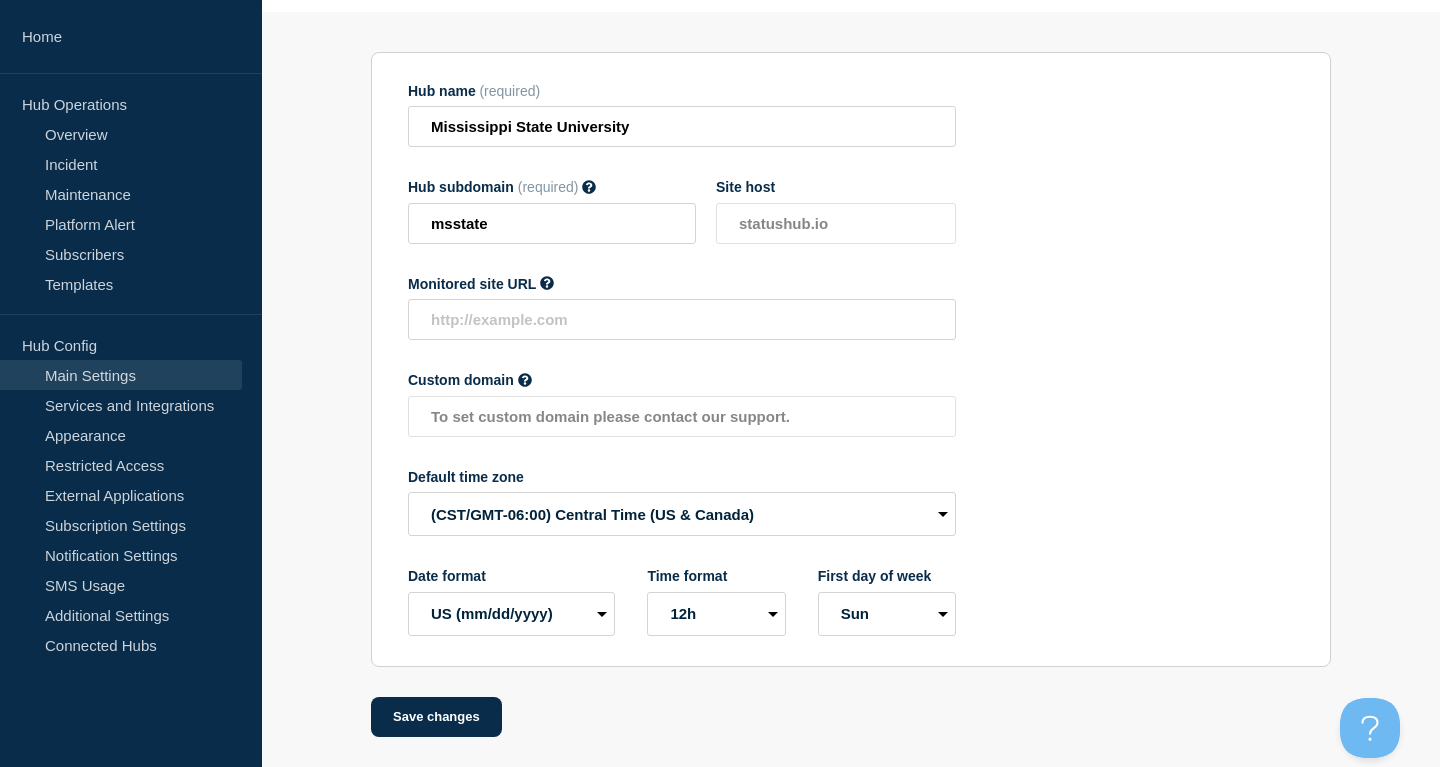 scroll, scrollTop: 0, scrollLeft: 0, axis: both 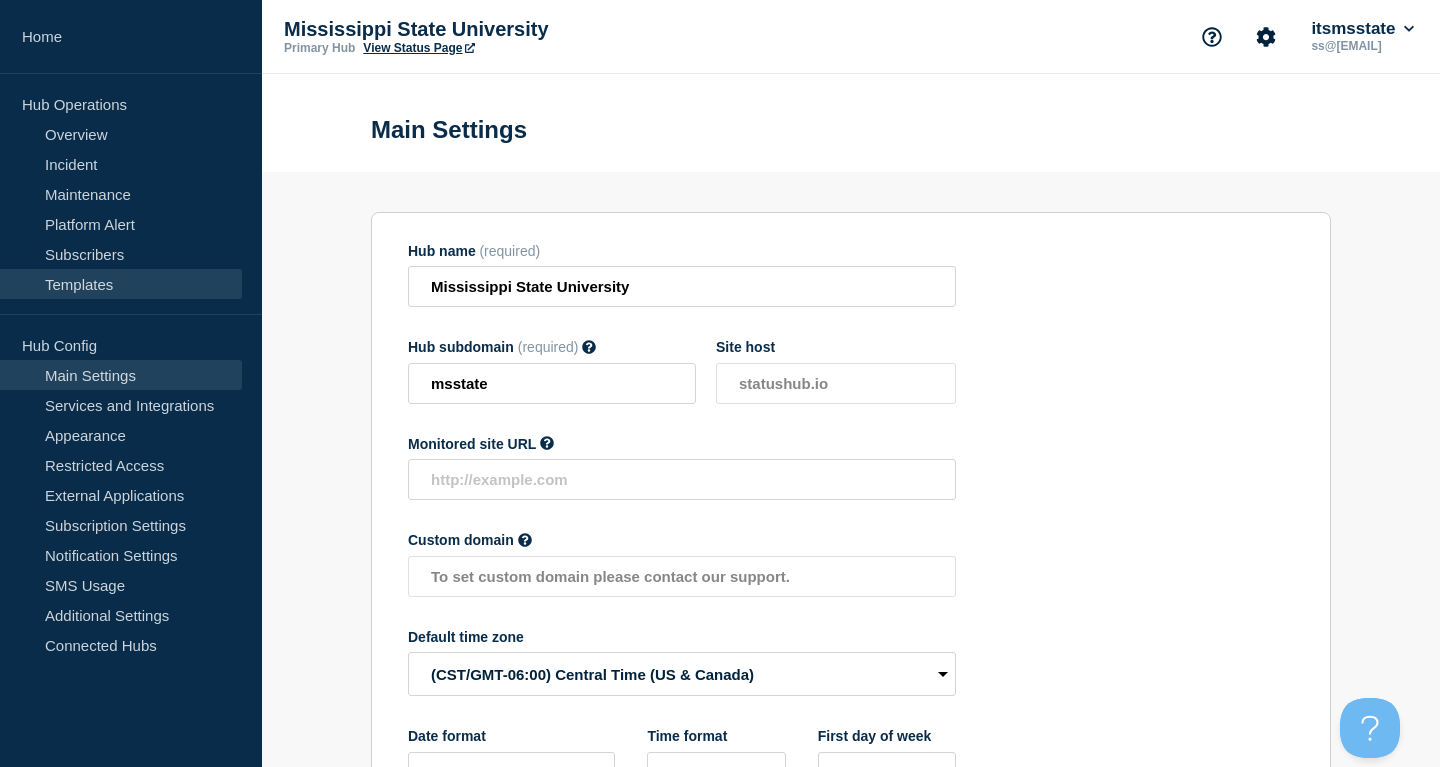 click on "Templates" at bounding box center [121, 284] 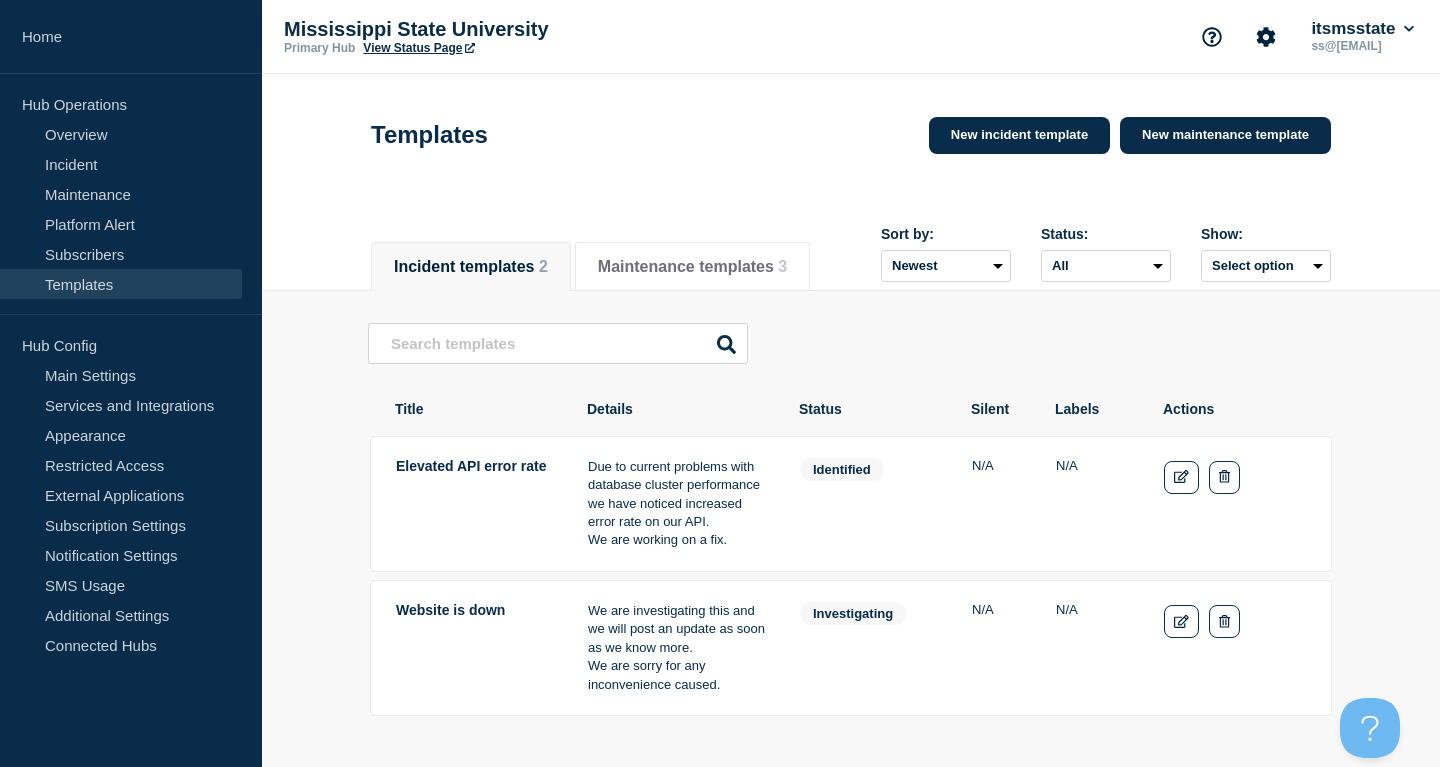 scroll, scrollTop: 102, scrollLeft: 0, axis: vertical 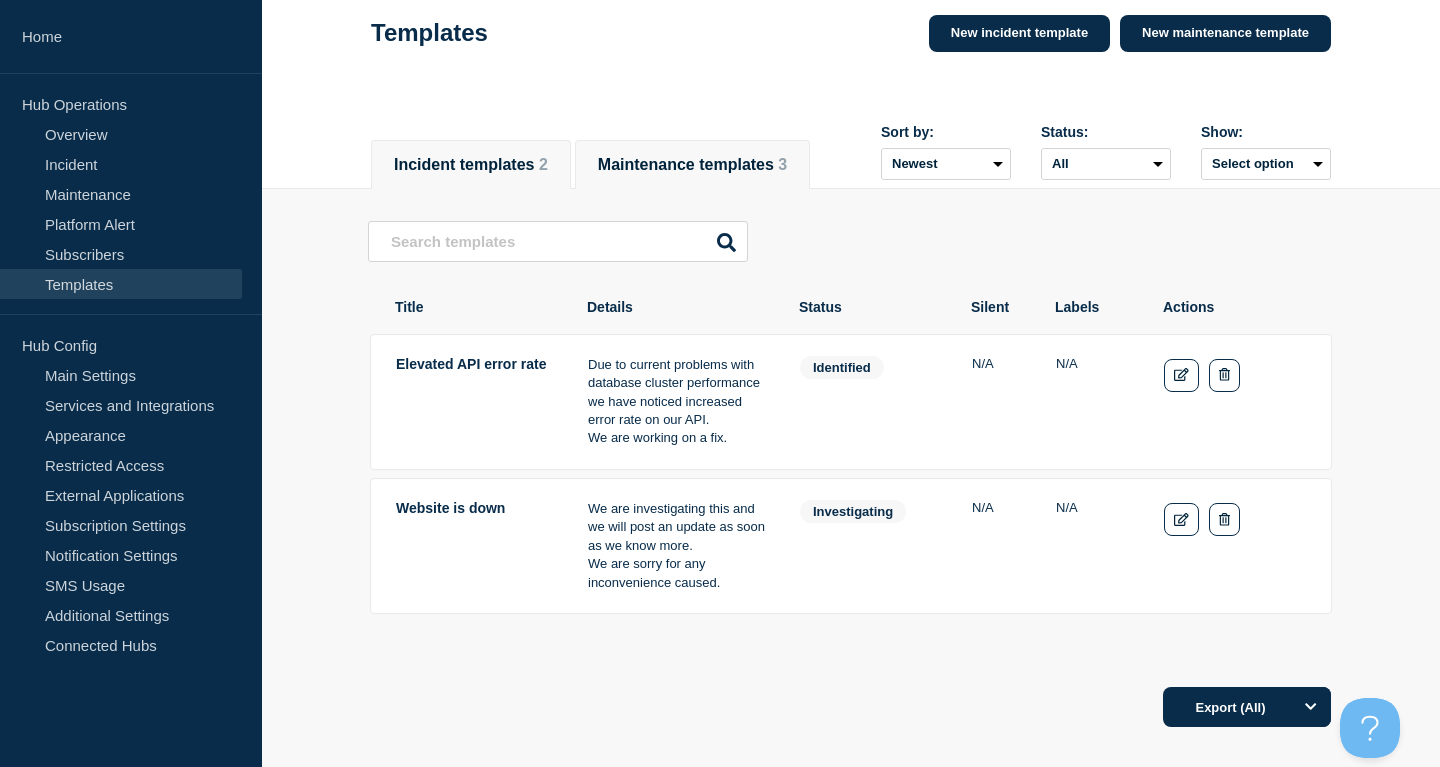 click on "3" at bounding box center (782, 164) 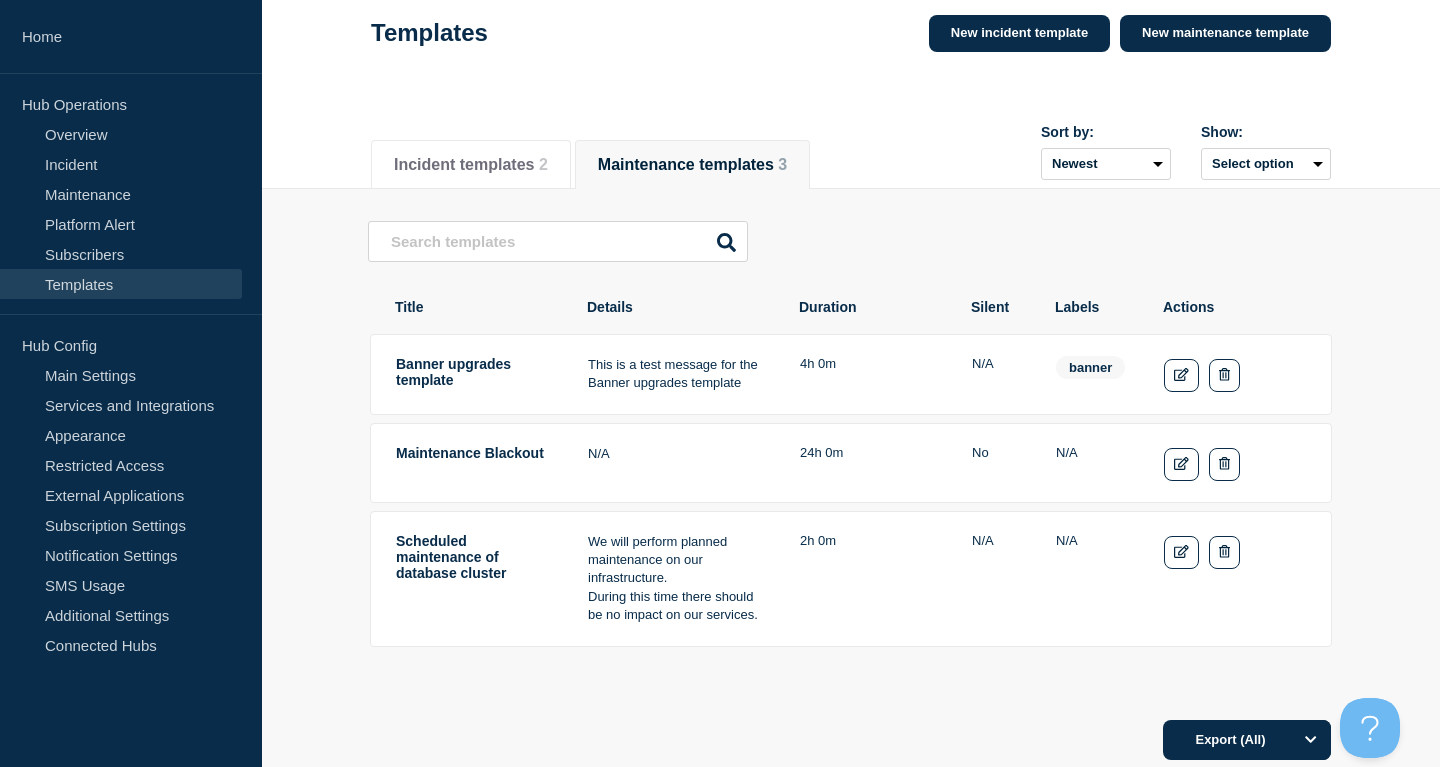 scroll, scrollTop: 0, scrollLeft: 0, axis: both 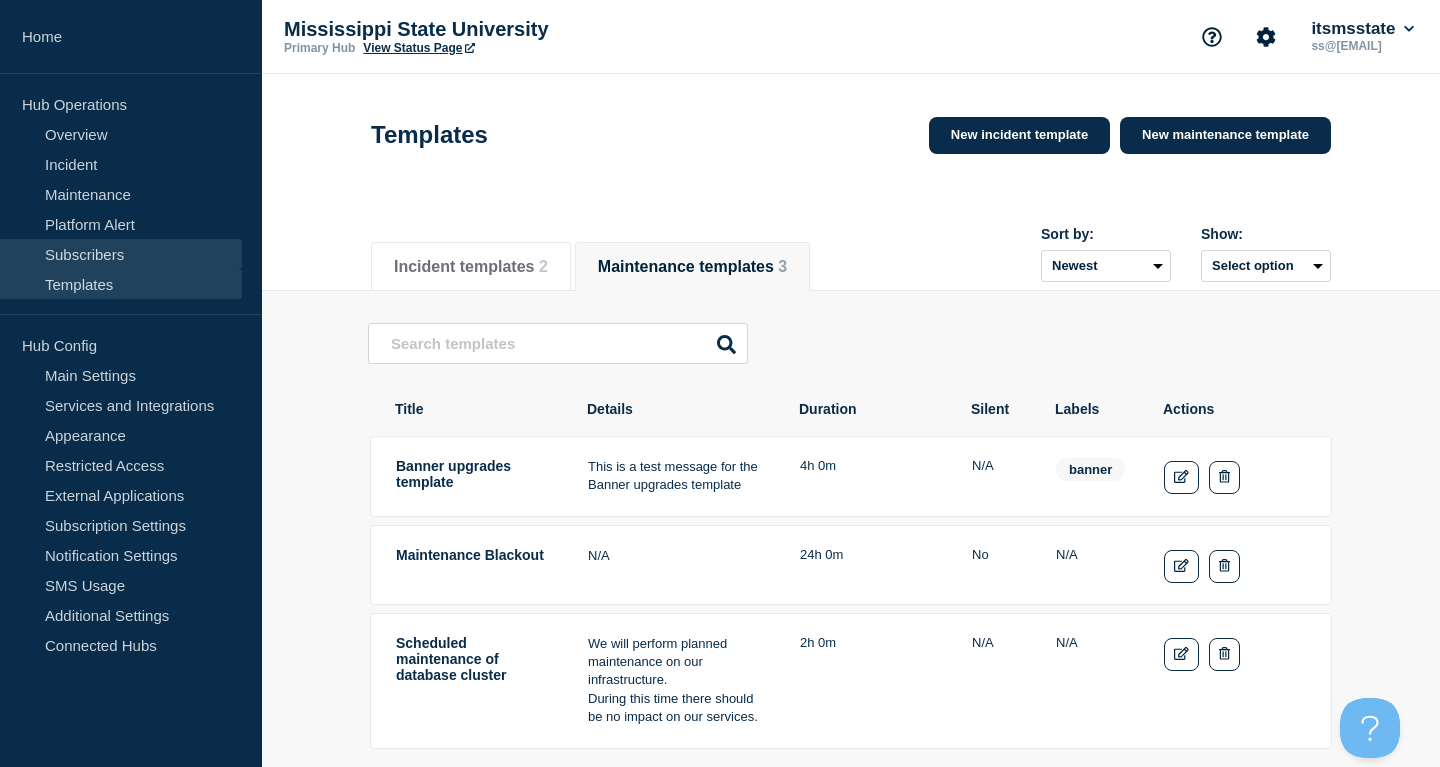 click on "Subscribers" at bounding box center (121, 254) 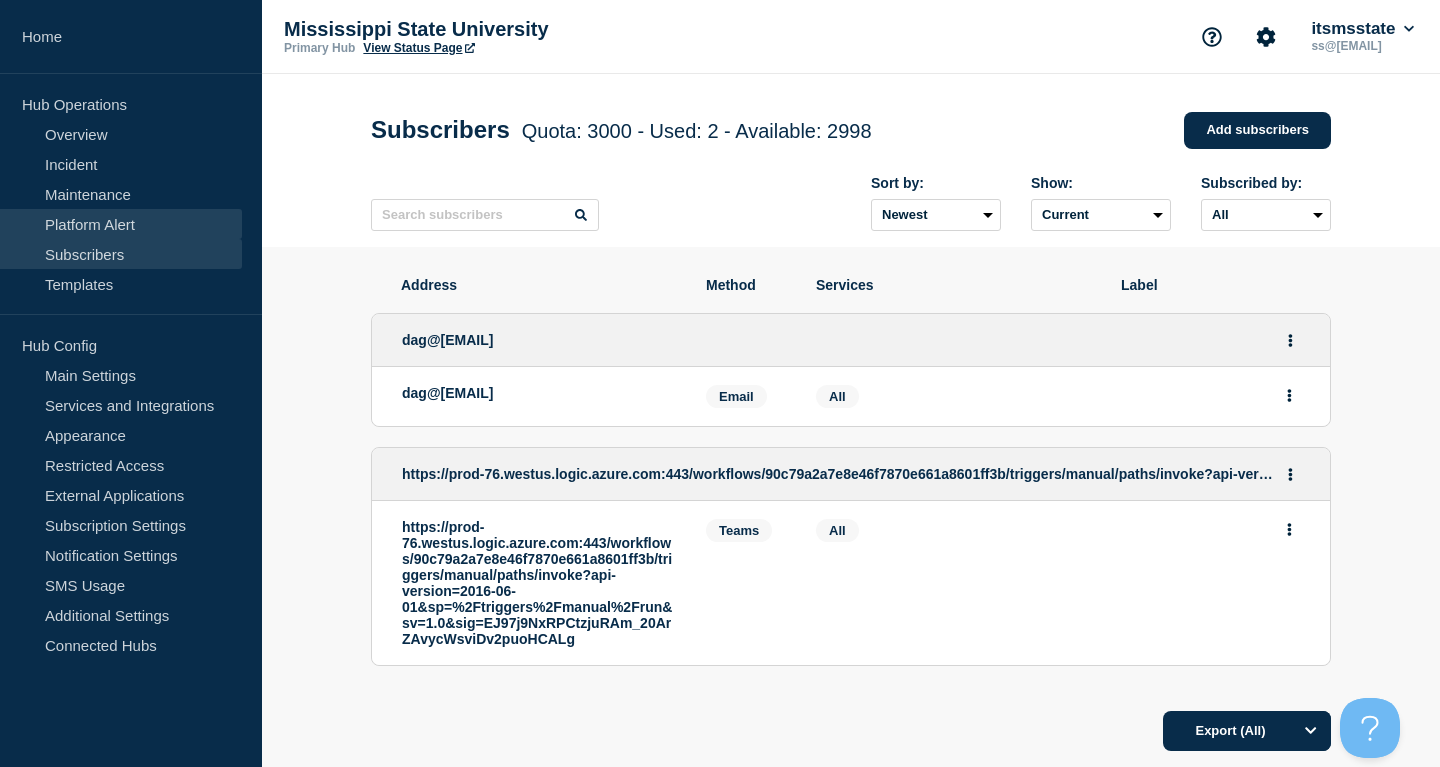 click on "Platform Alert" at bounding box center [121, 224] 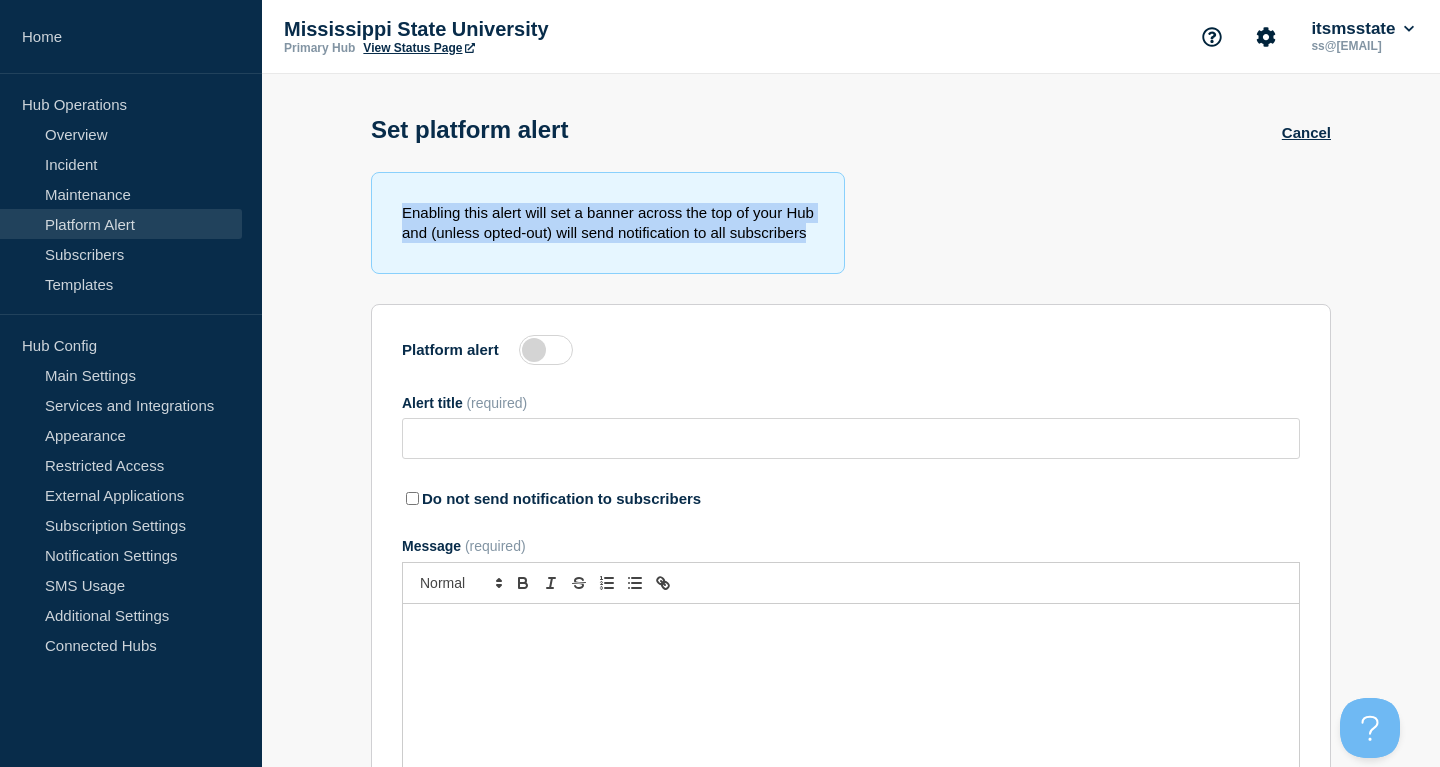 drag, startPoint x: 816, startPoint y: 238, endPoint x: 383, endPoint y: 215, distance: 433.6104 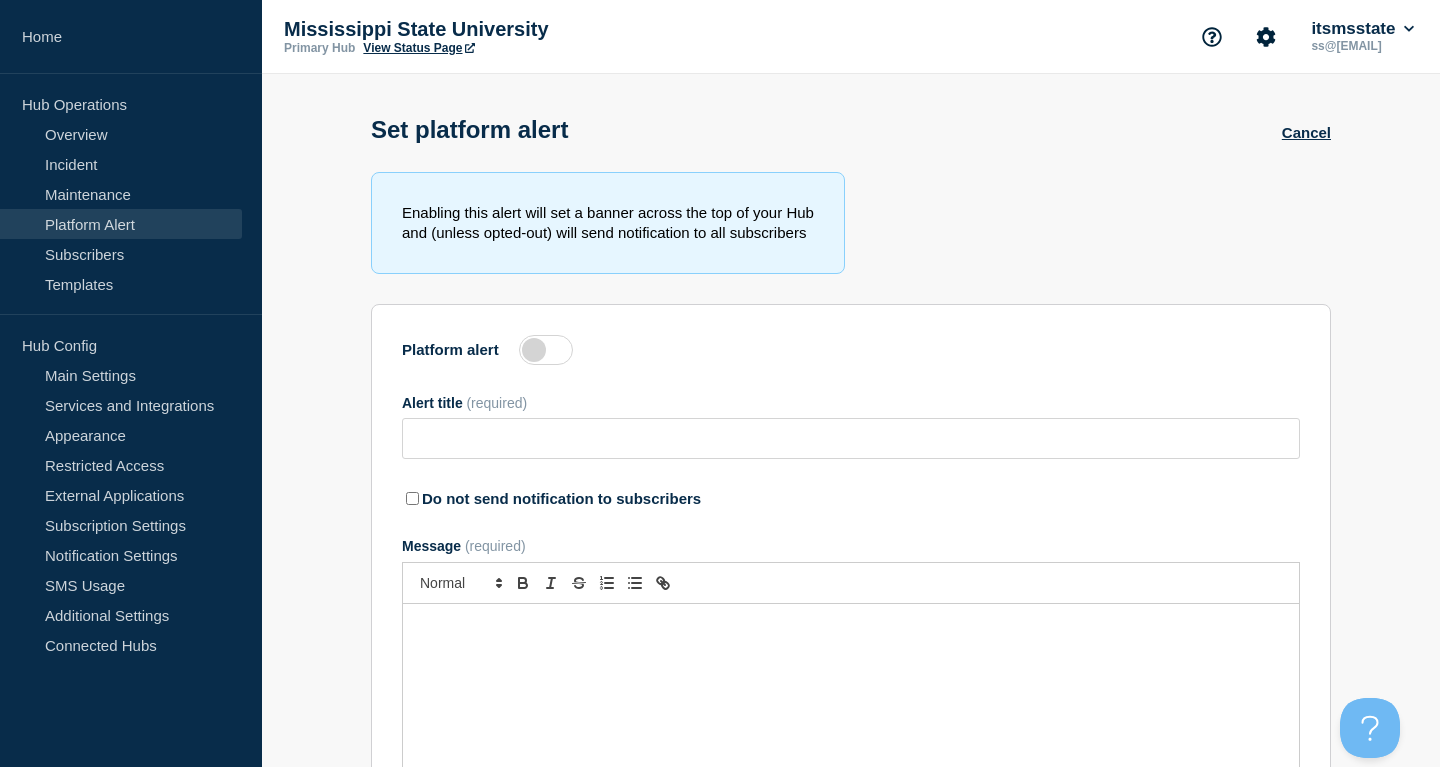 click on "Enabling this alert will set a banner across the top of your Hub
and (unless opted-out) will send notification to all subscribers" 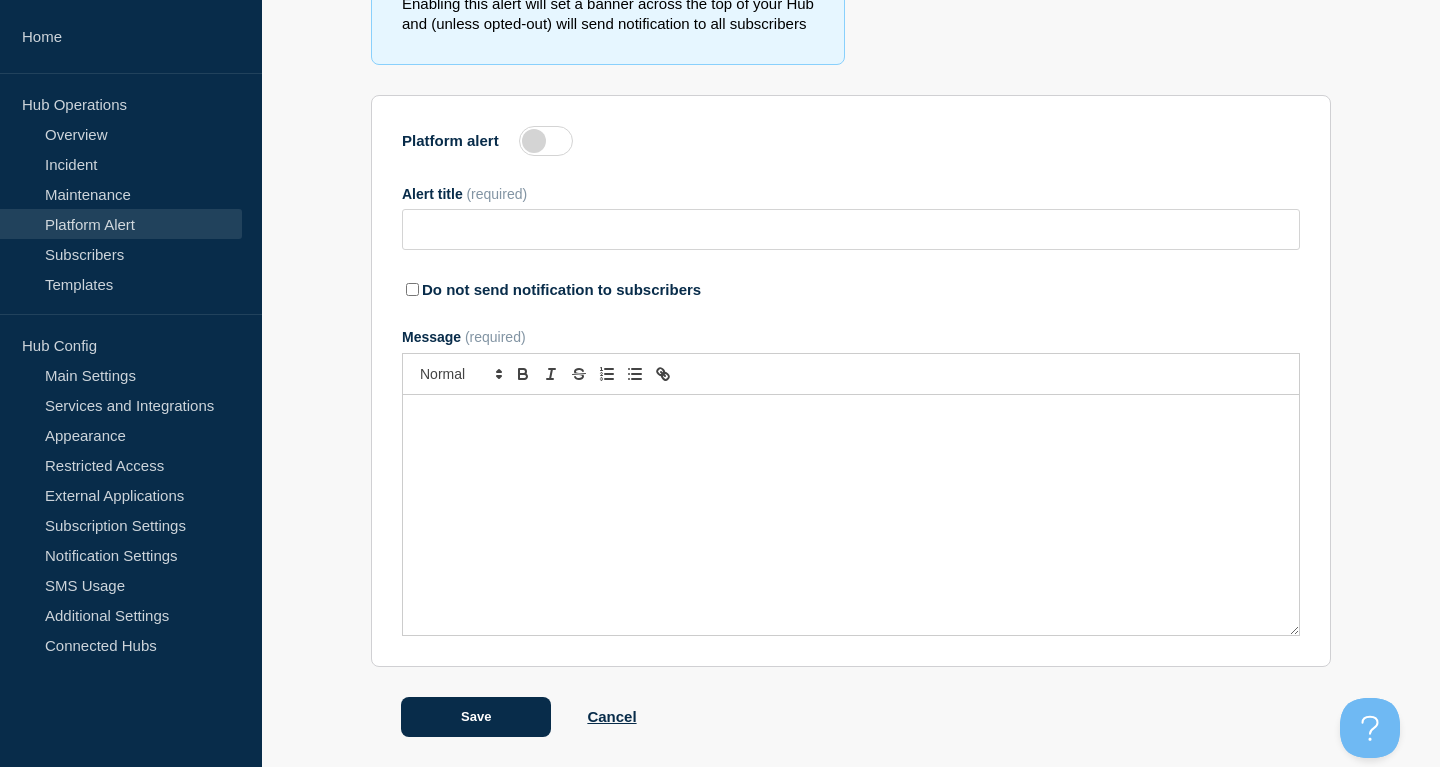 scroll, scrollTop: 0, scrollLeft: 0, axis: both 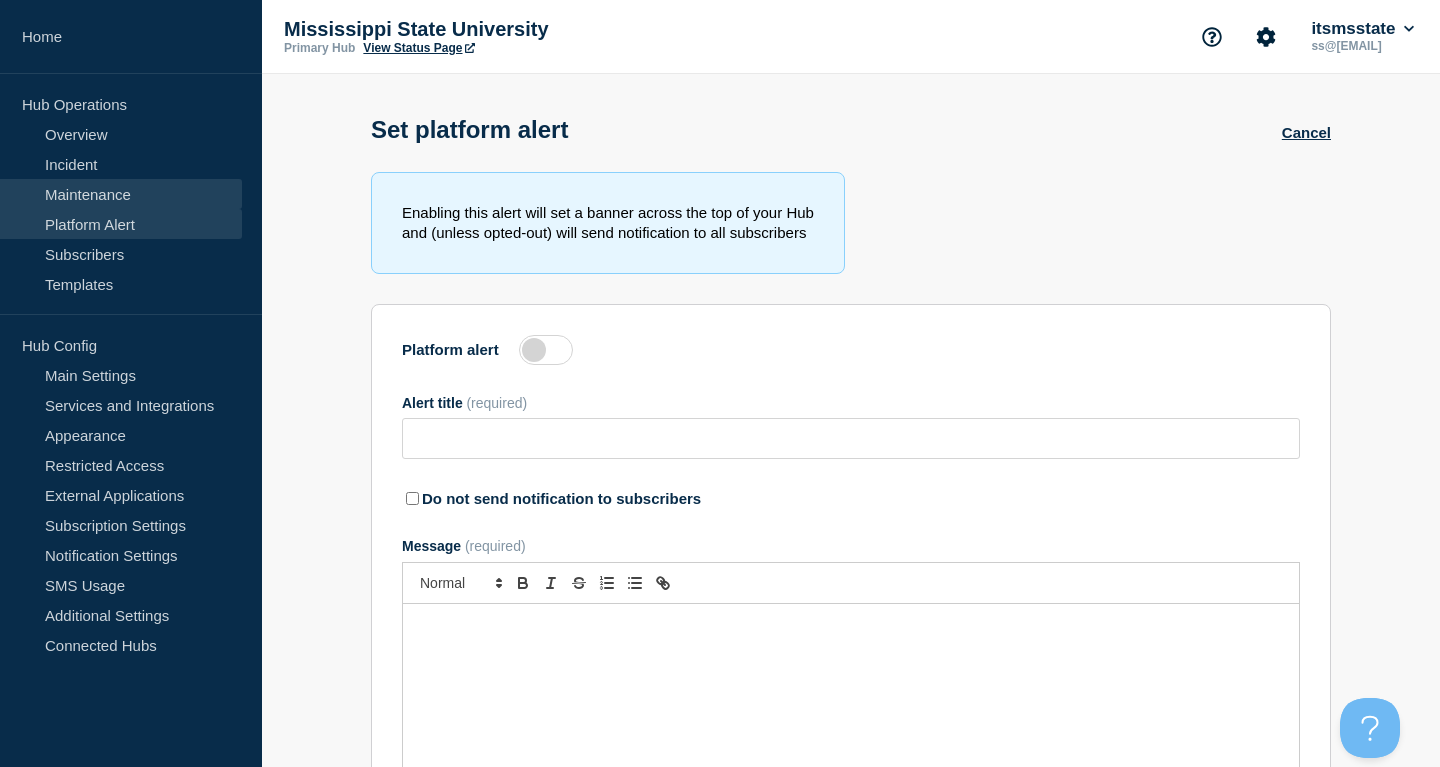 click on "Maintenance" at bounding box center (121, 194) 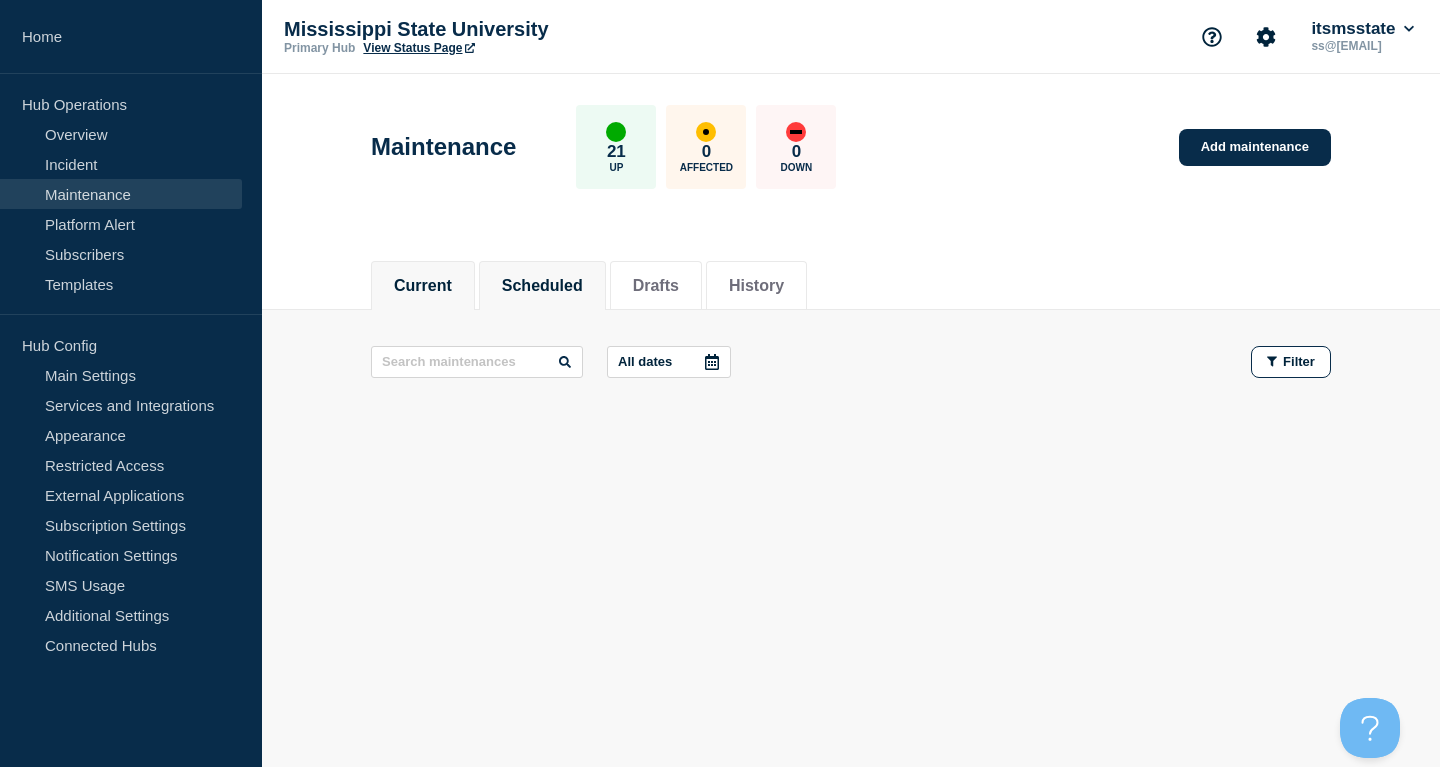 drag, startPoint x: 546, startPoint y: 274, endPoint x: 560, endPoint y: 274, distance: 14 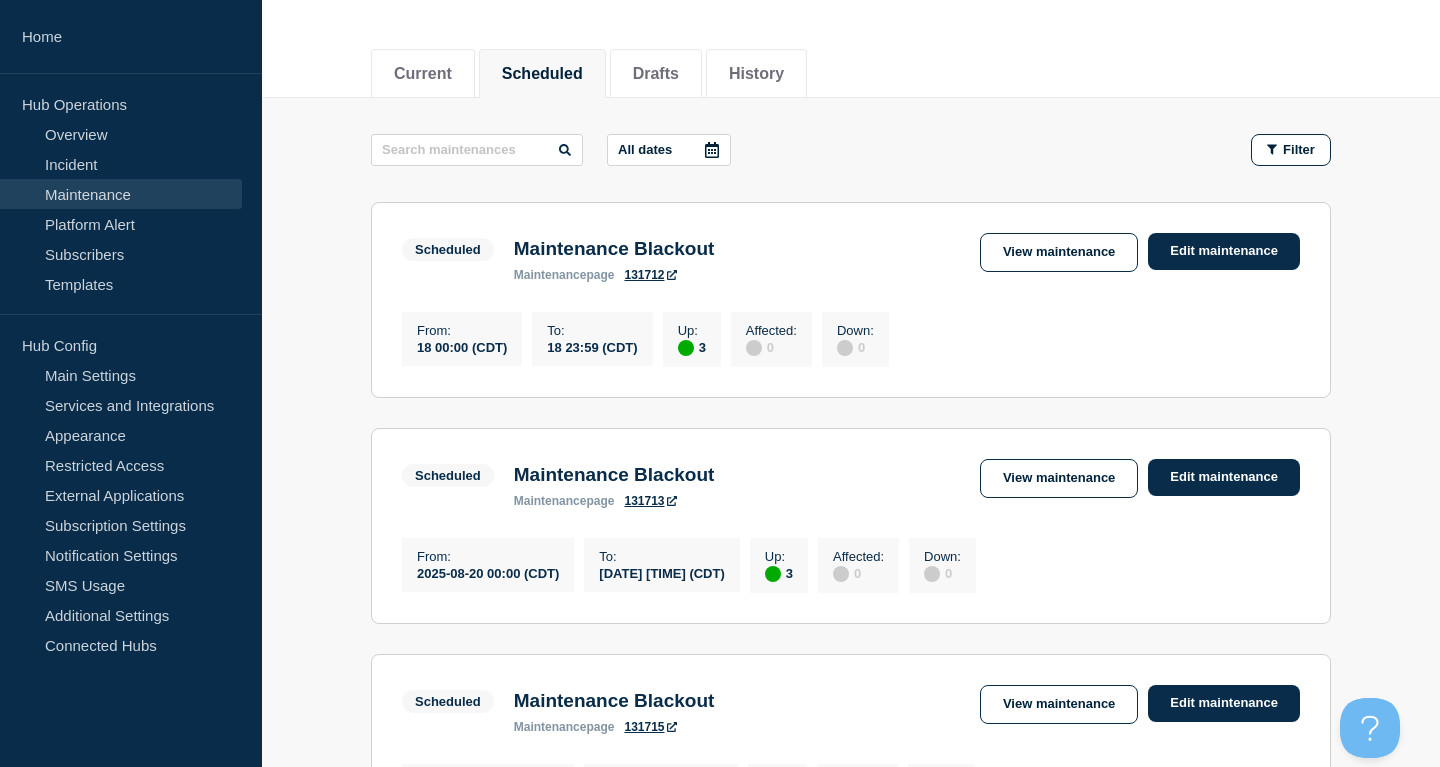 scroll, scrollTop: 0, scrollLeft: 0, axis: both 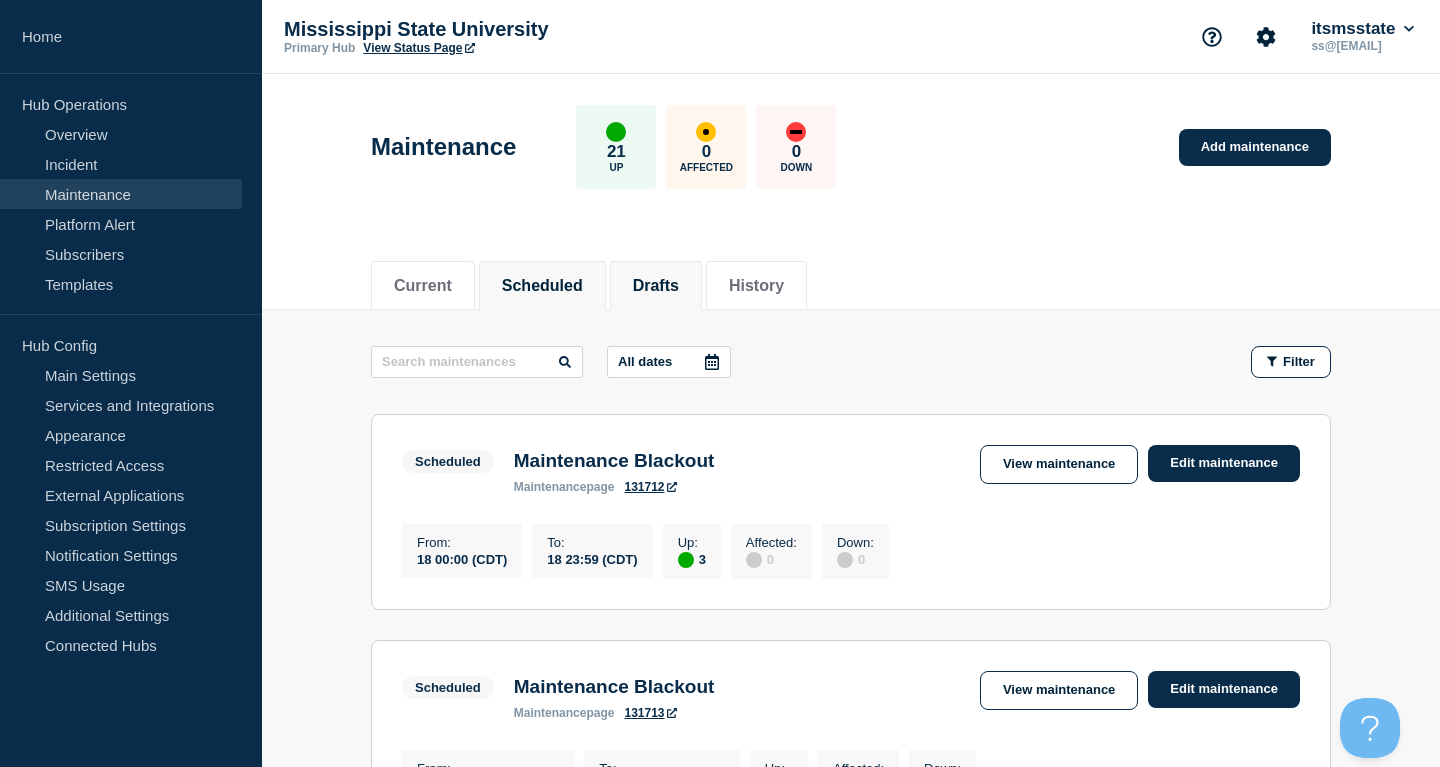 click on "Drafts" 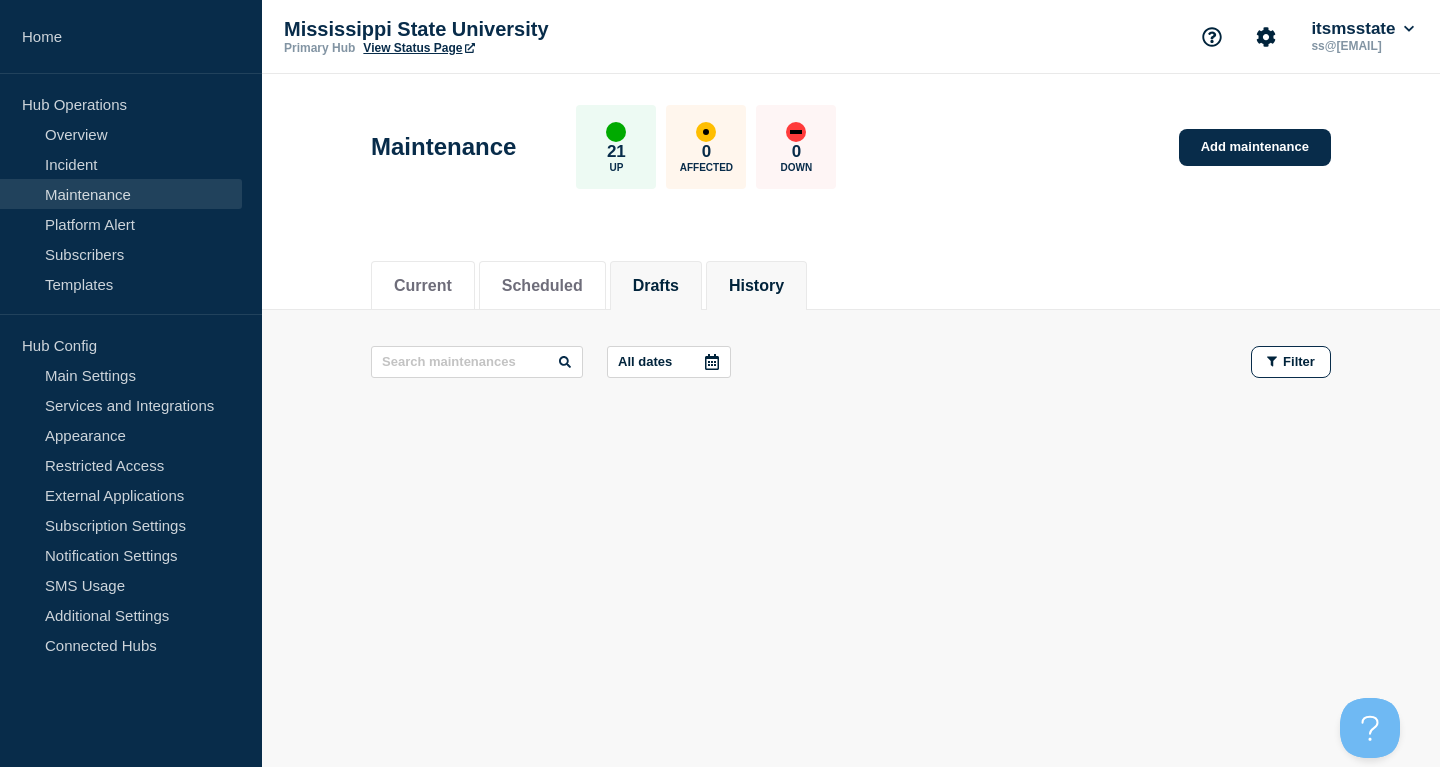 click on "History" at bounding box center (756, 286) 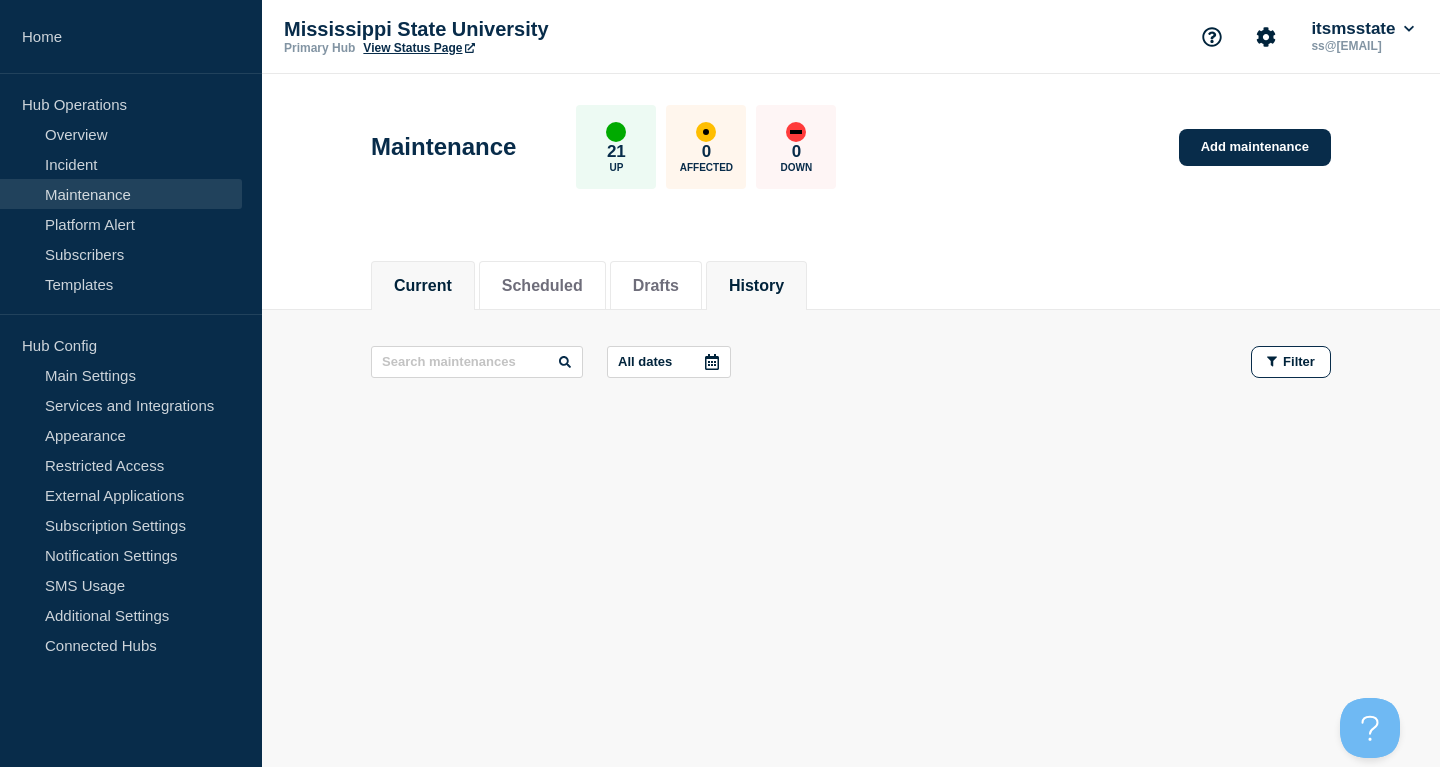 click on "Current" at bounding box center (423, 286) 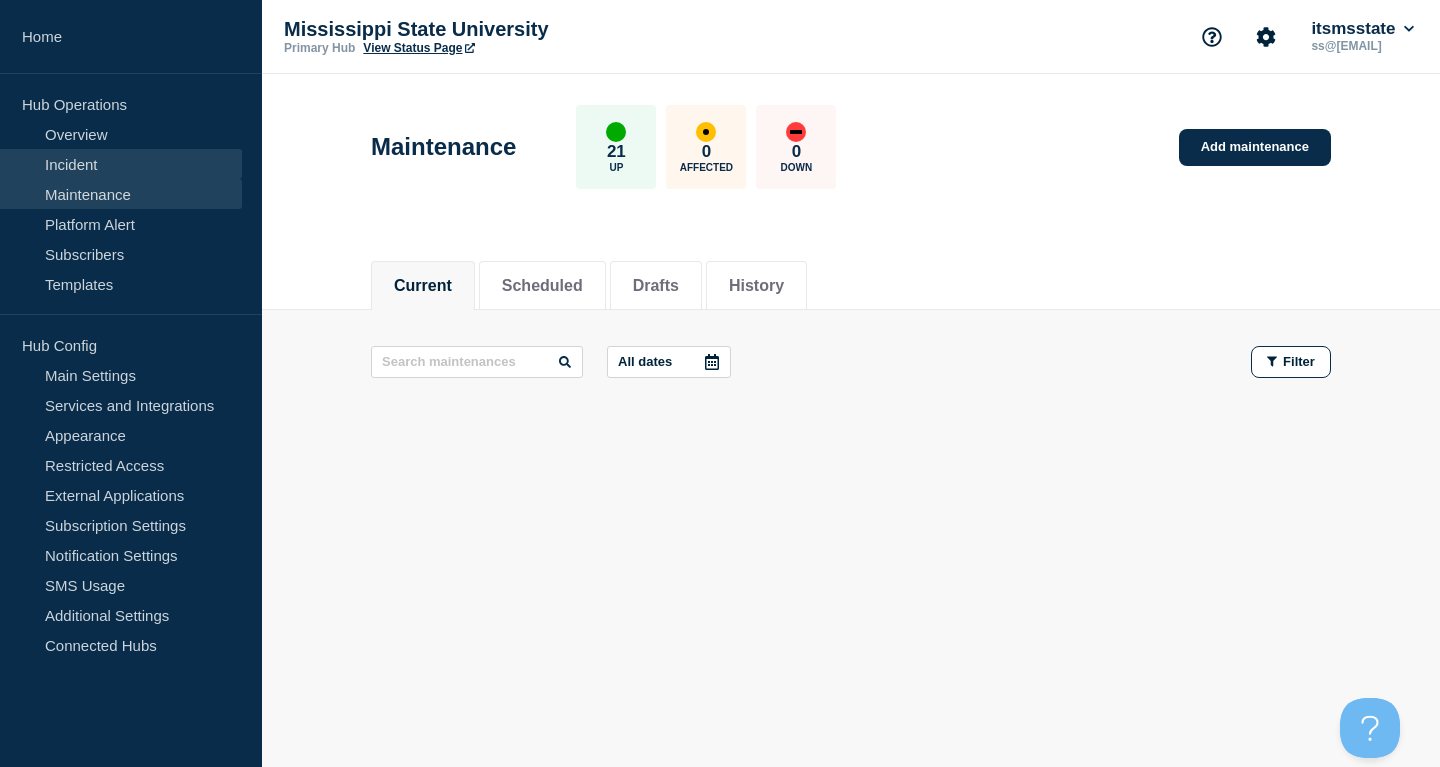 click on "Incident" at bounding box center [121, 164] 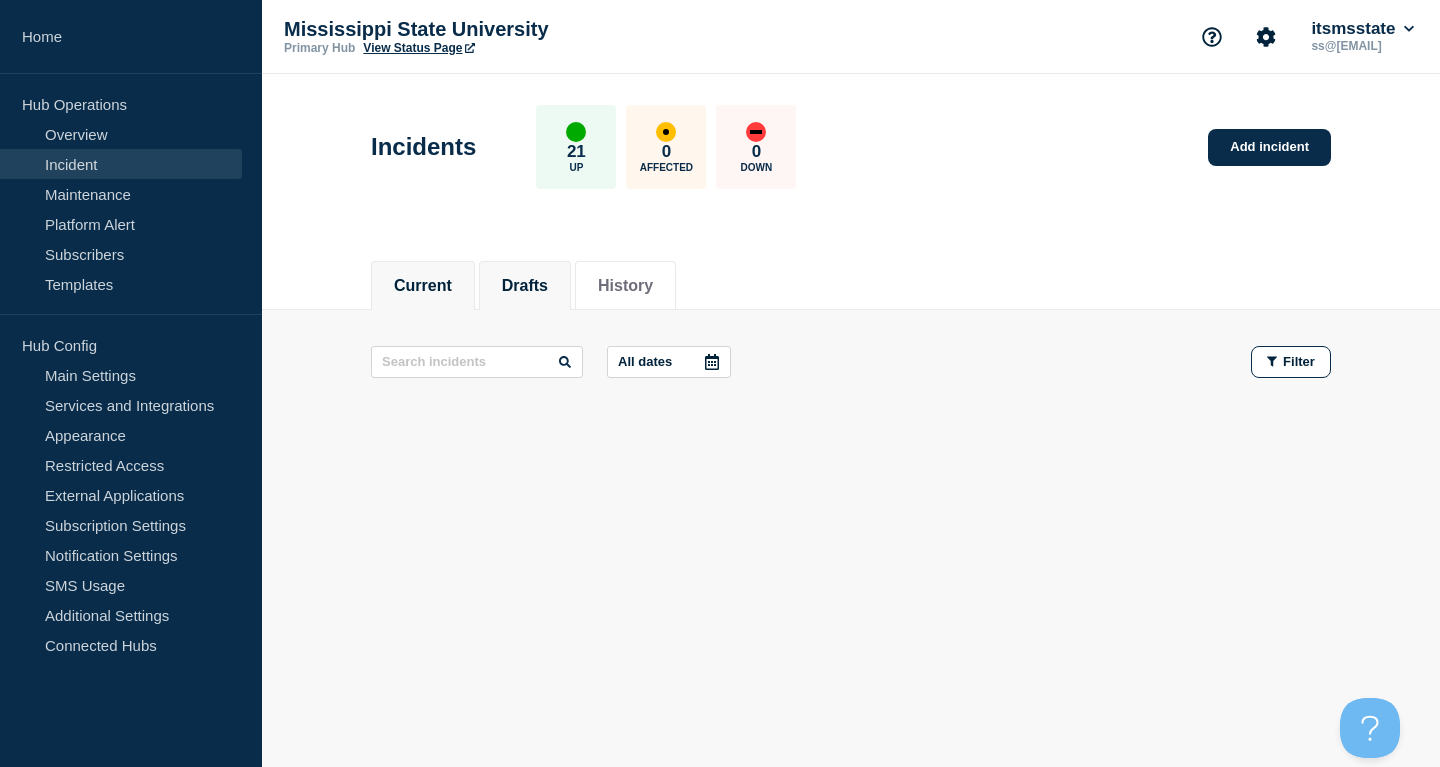 click on "Drafts" 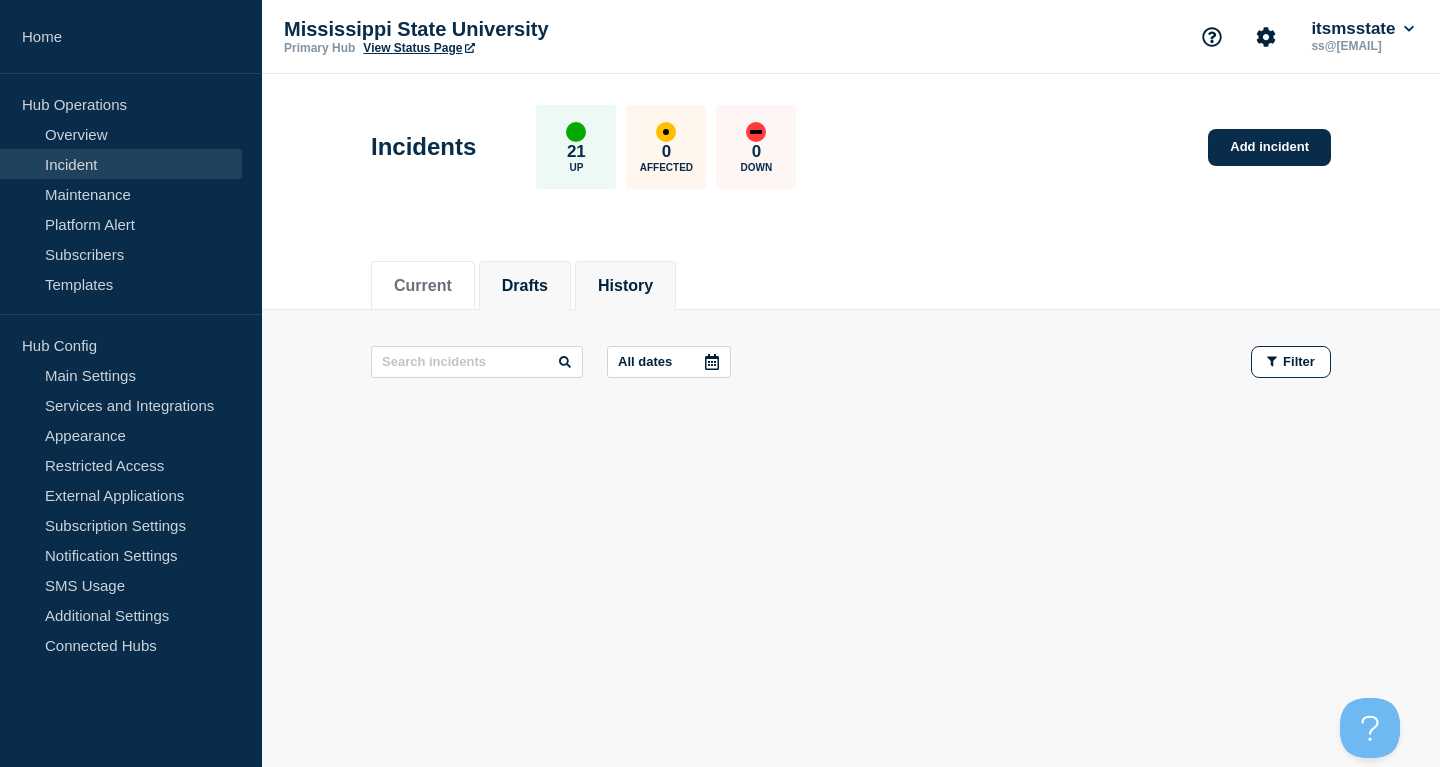 click on "History" at bounding box center (625, 286) 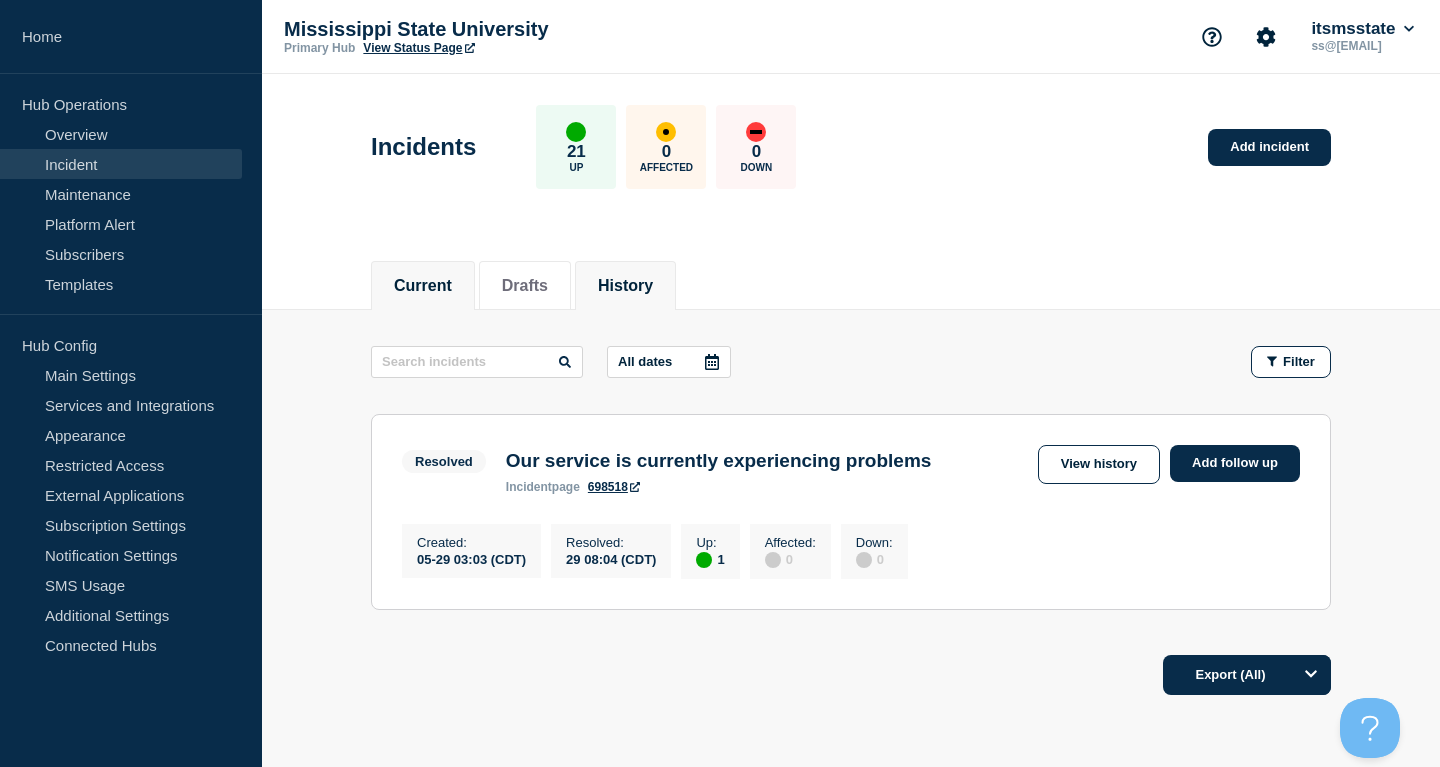 scroll, scrollTop: 102, scrollLeft: 0, axis: vertical 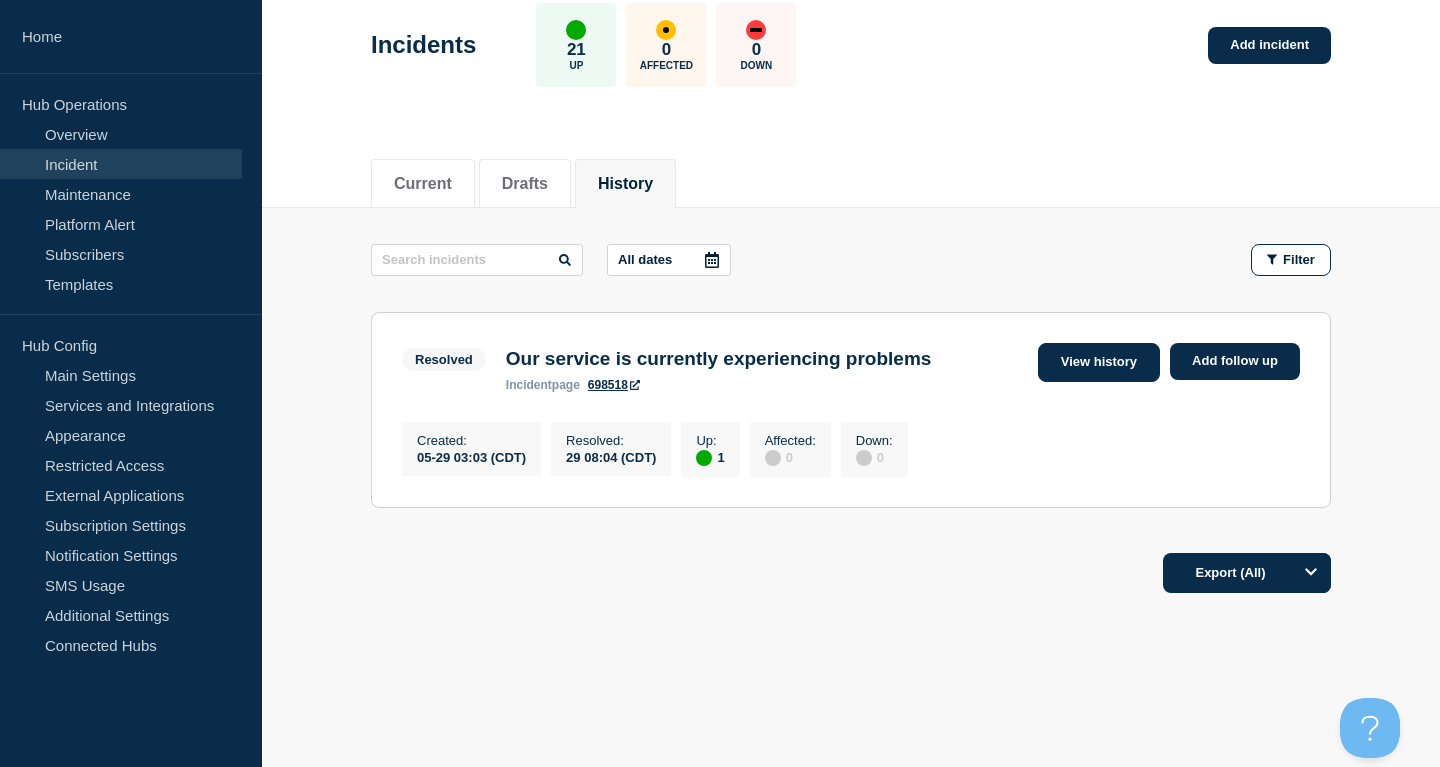 click on "View history" at bounding box center (1099, 362) 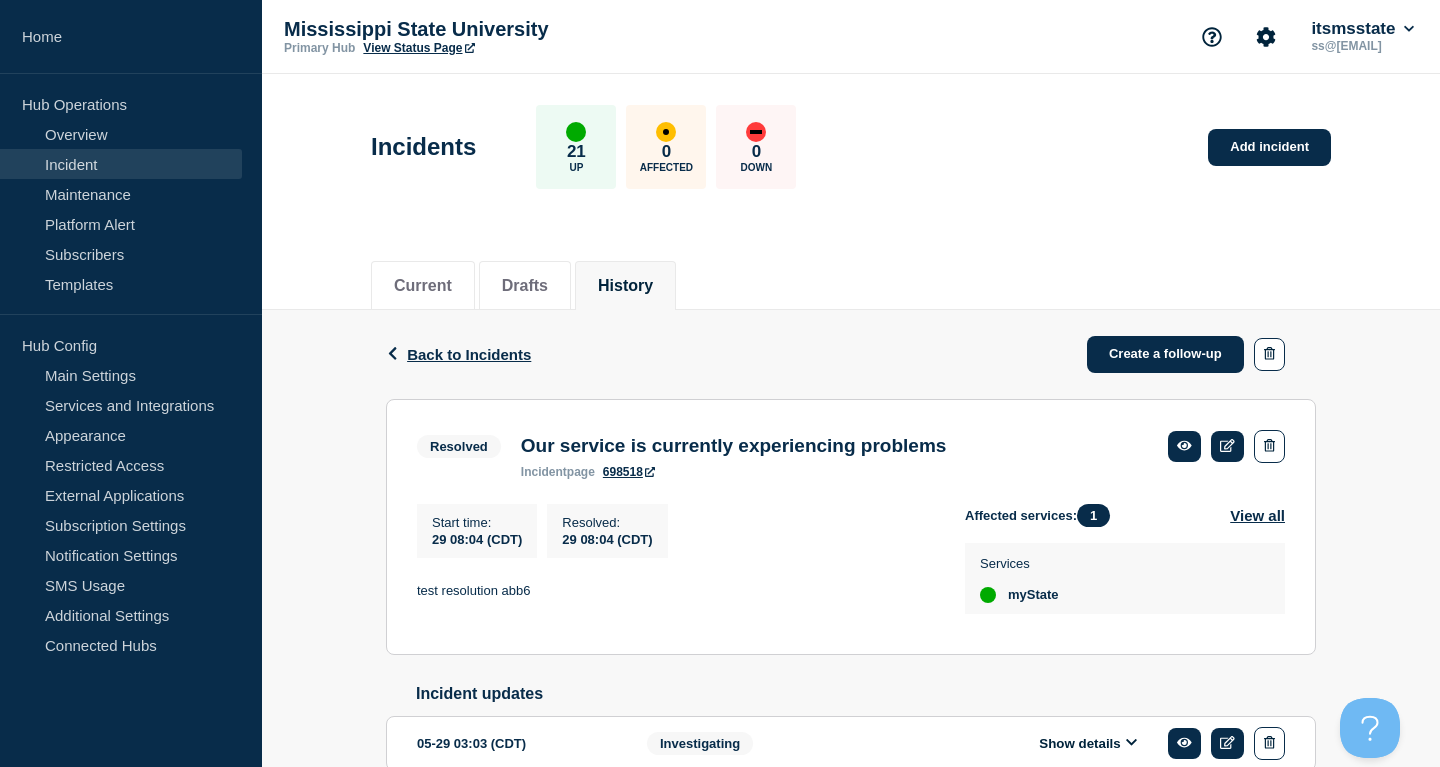 scroll, scrollTop: 114, scrollLeft: 0, axis: vertical 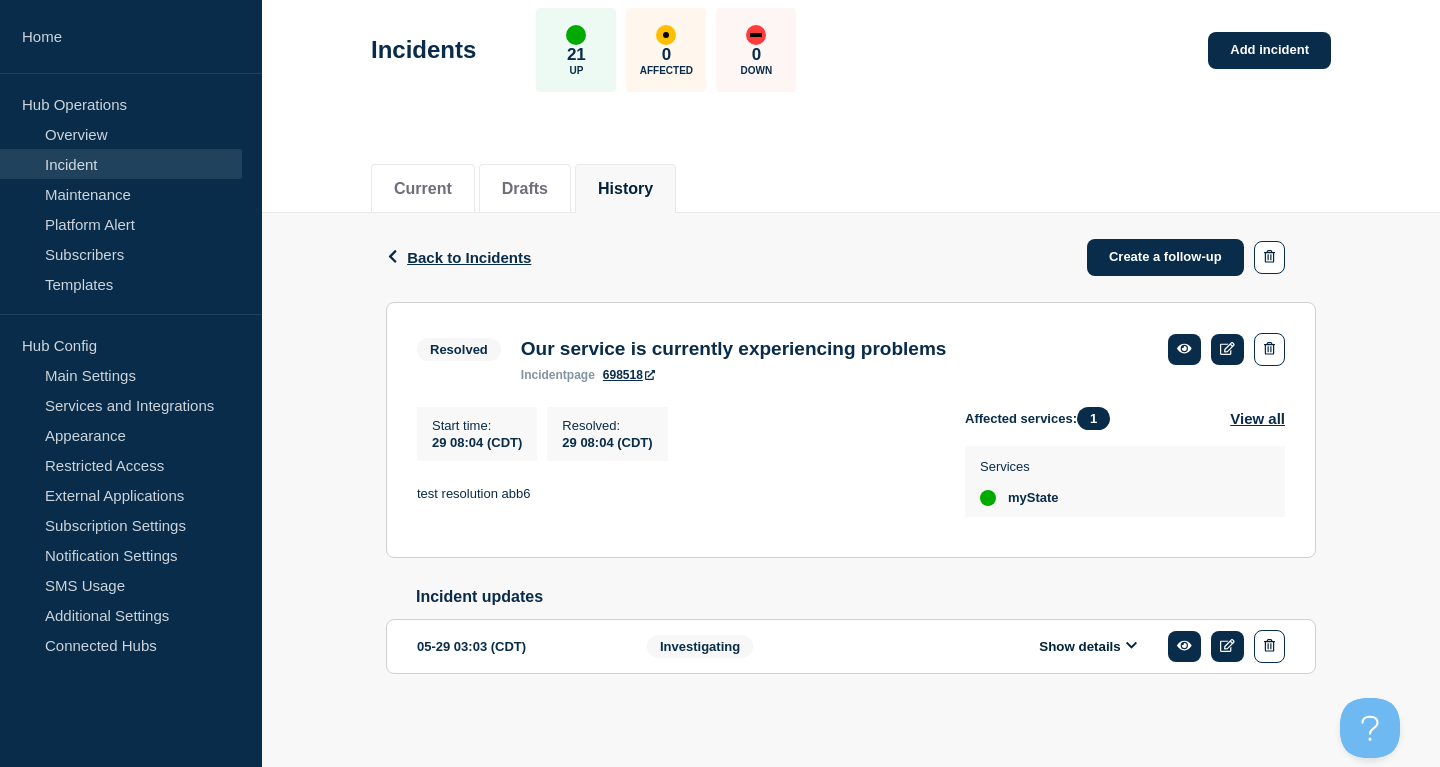 click on "698518" at bounding box center [629, 375] 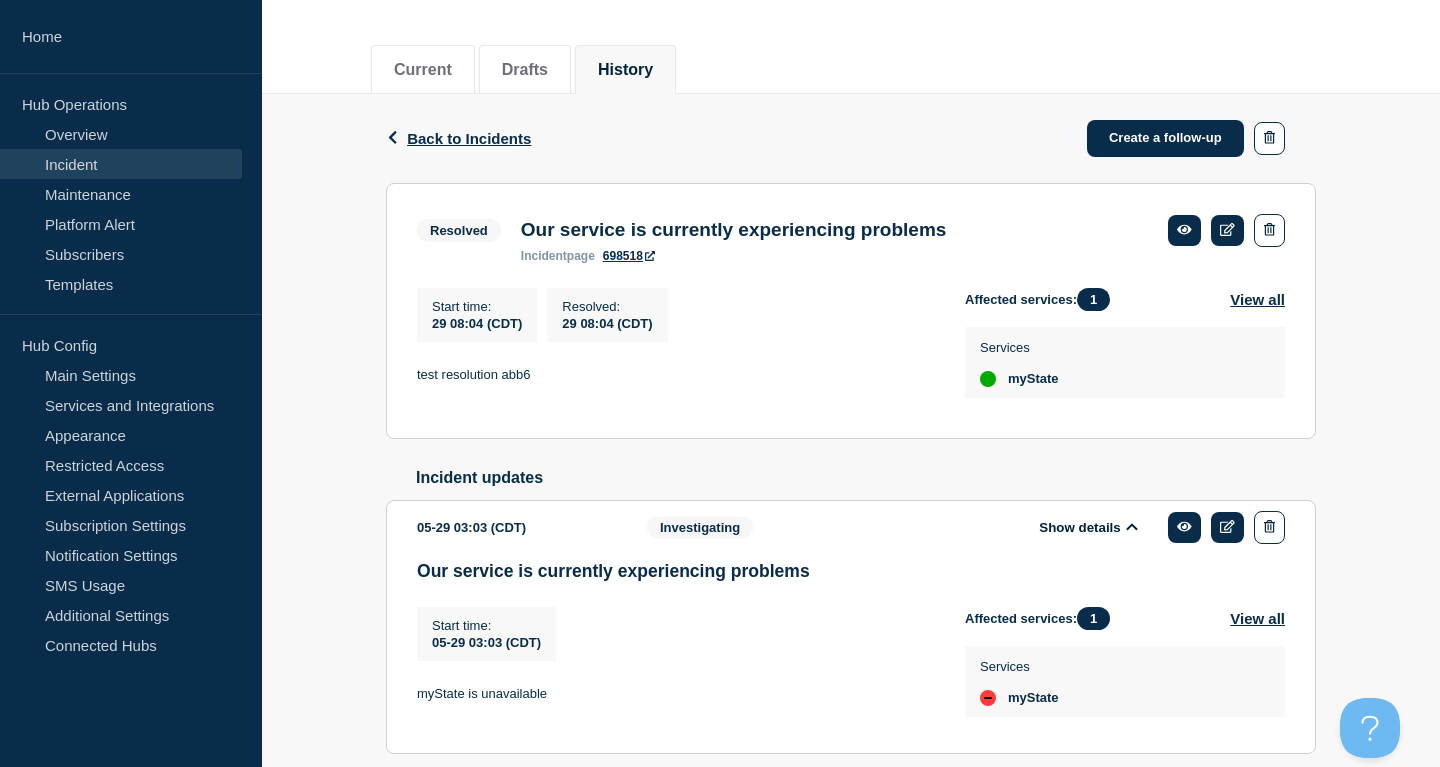 scroll, scrollTop: 317, scrollLeft: 0, axis: vertical 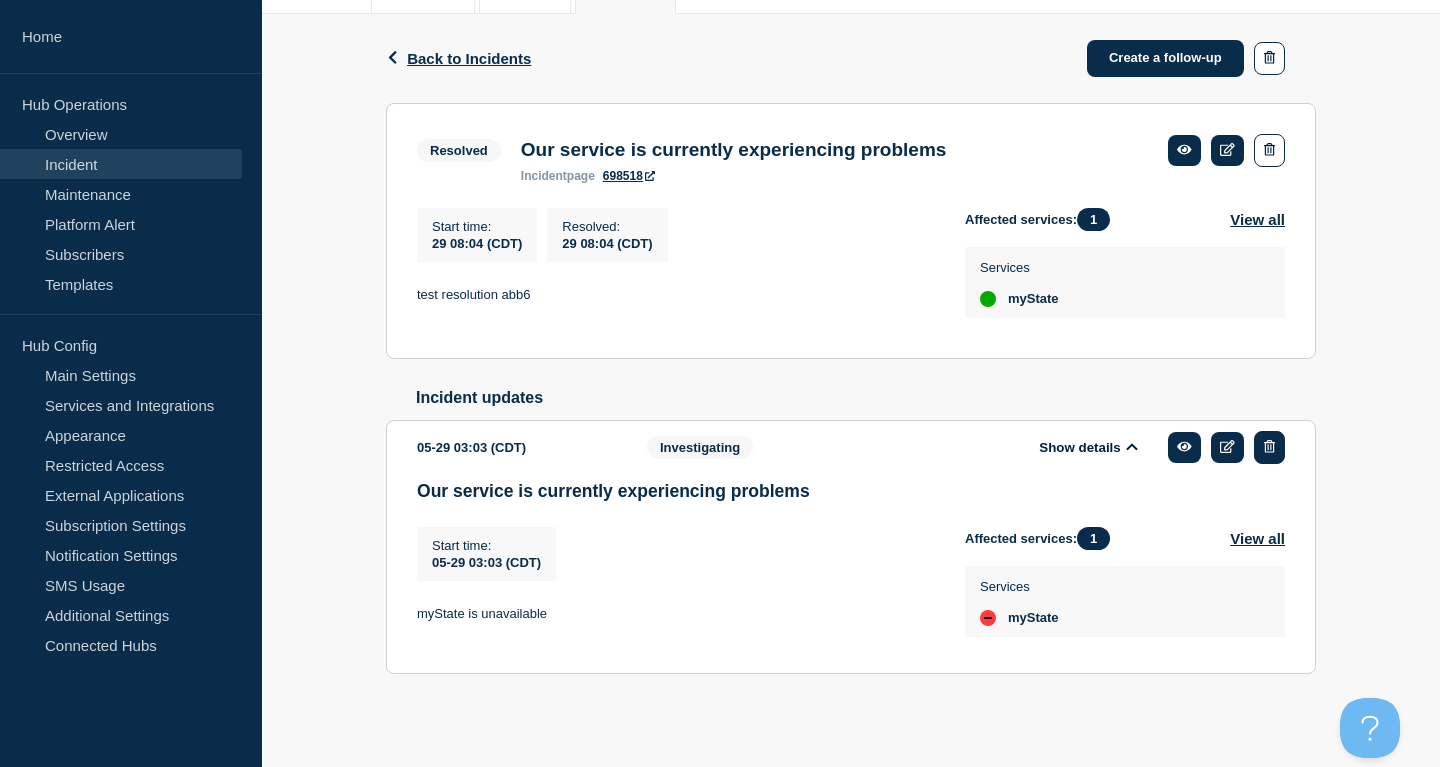 click 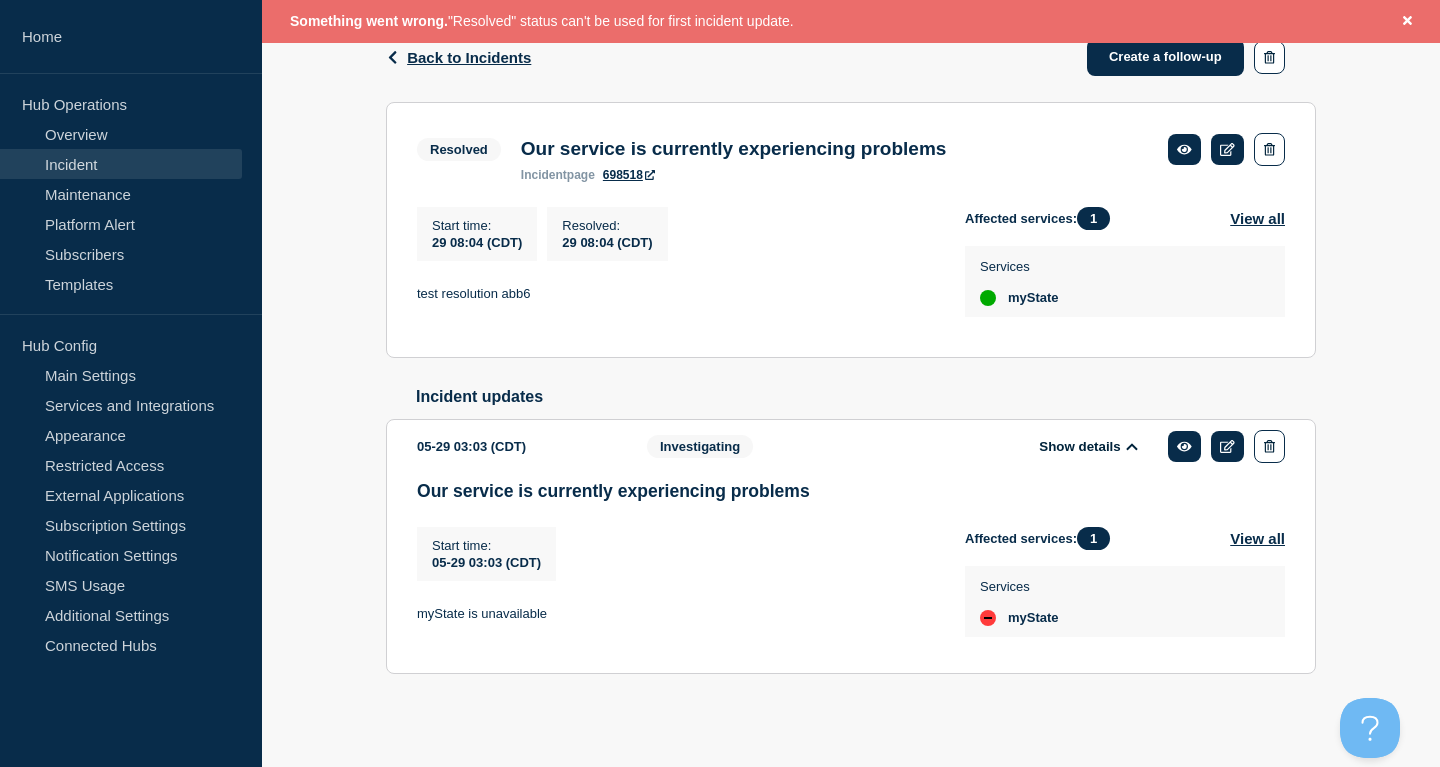 scroll, scrollTop: 257, scrollLeft: 0, axis: vertical 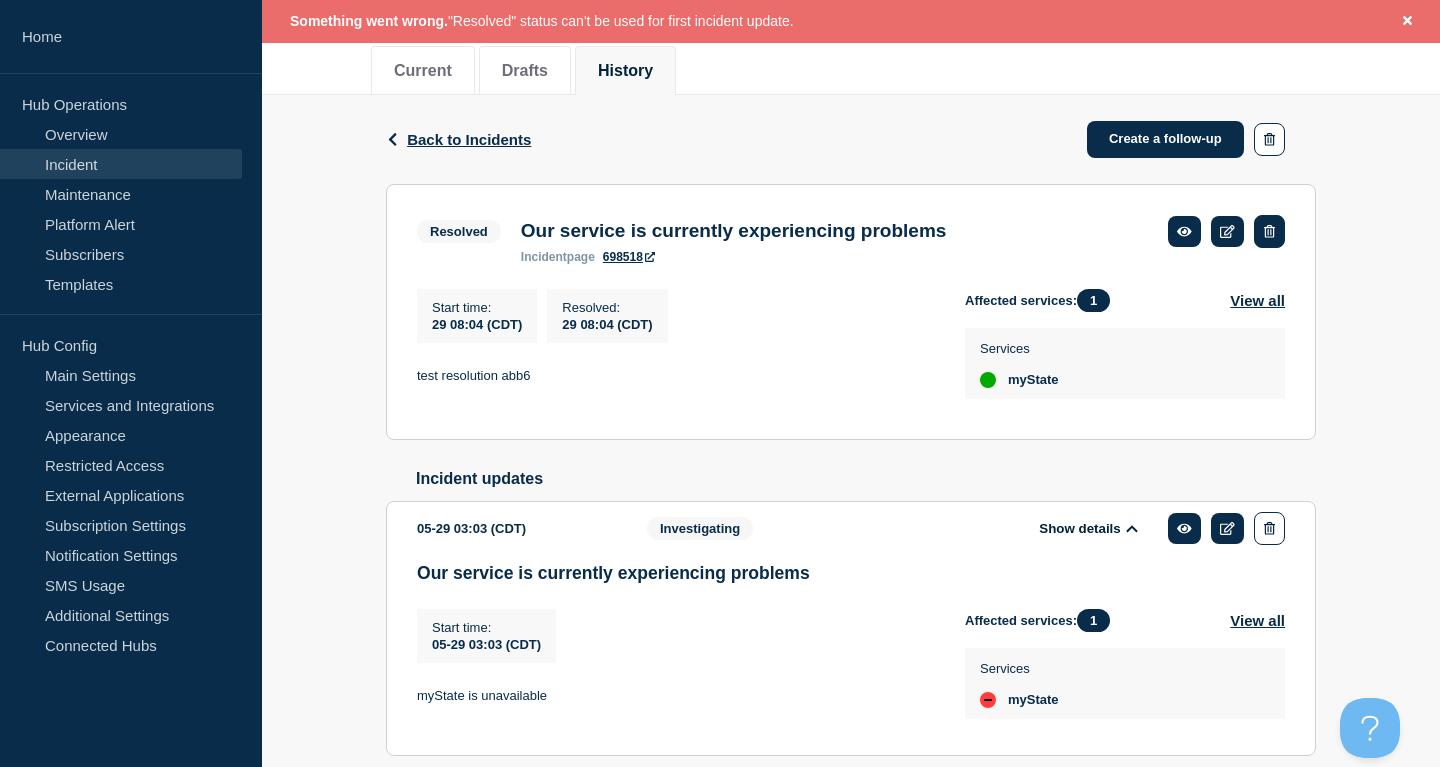 click 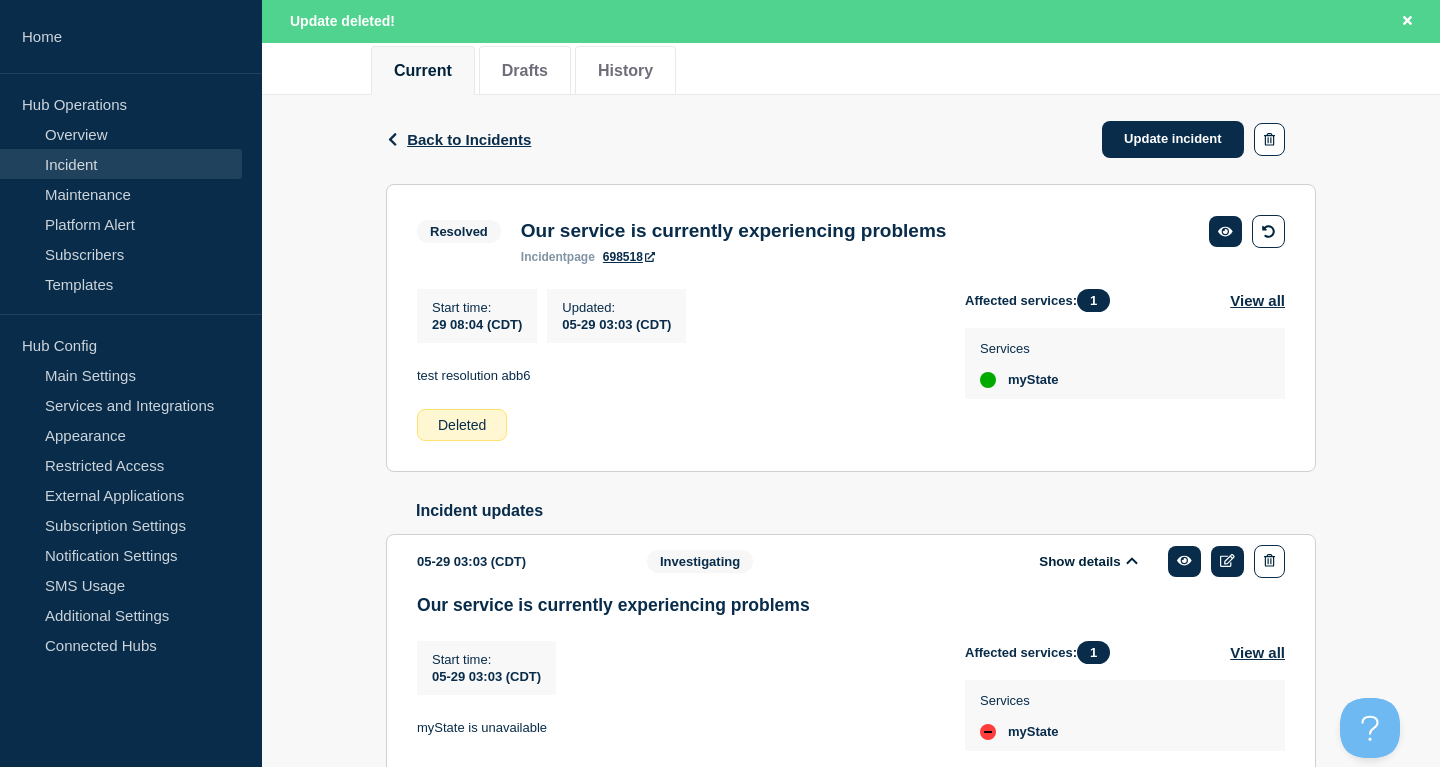 scroll, scrollTop: 393, scrollLeft: 0, axis: vertical 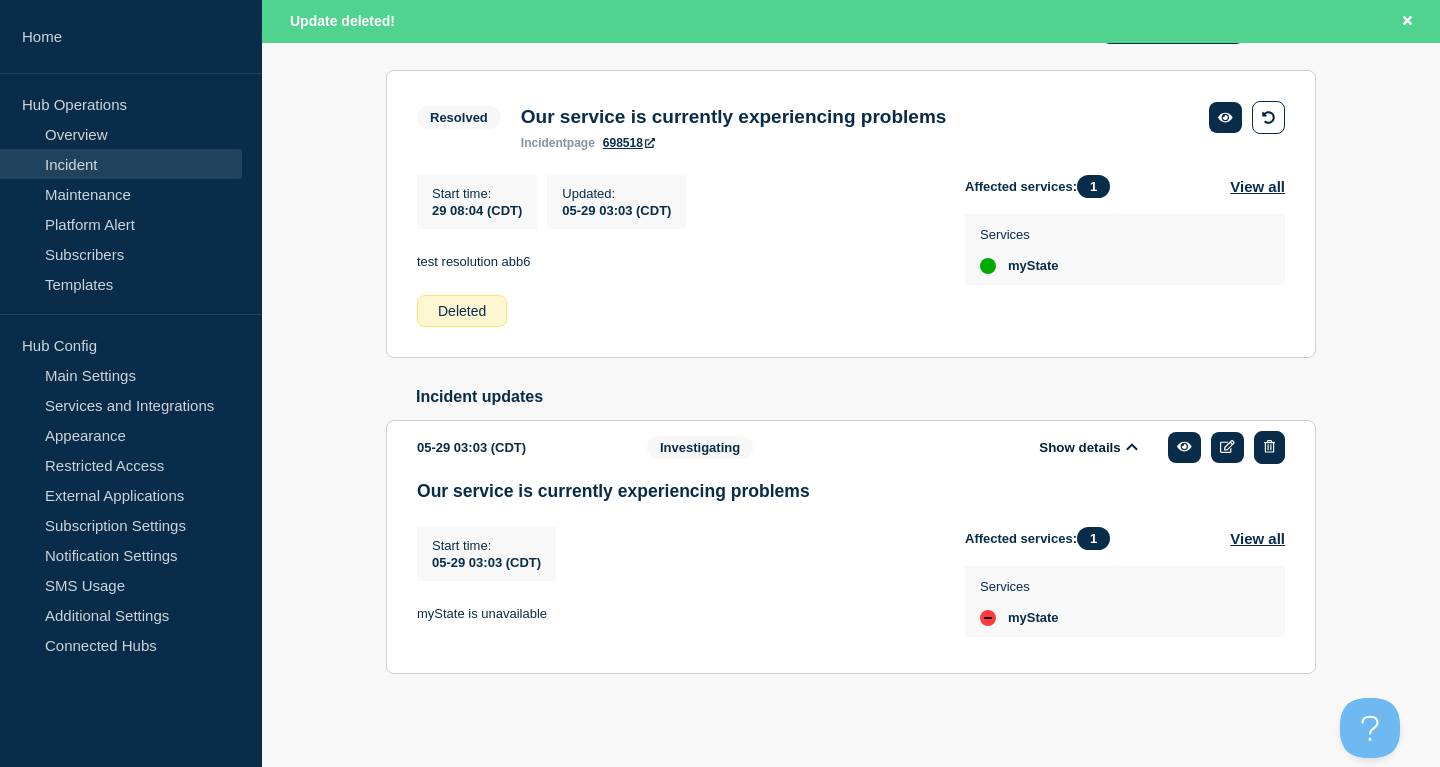 click 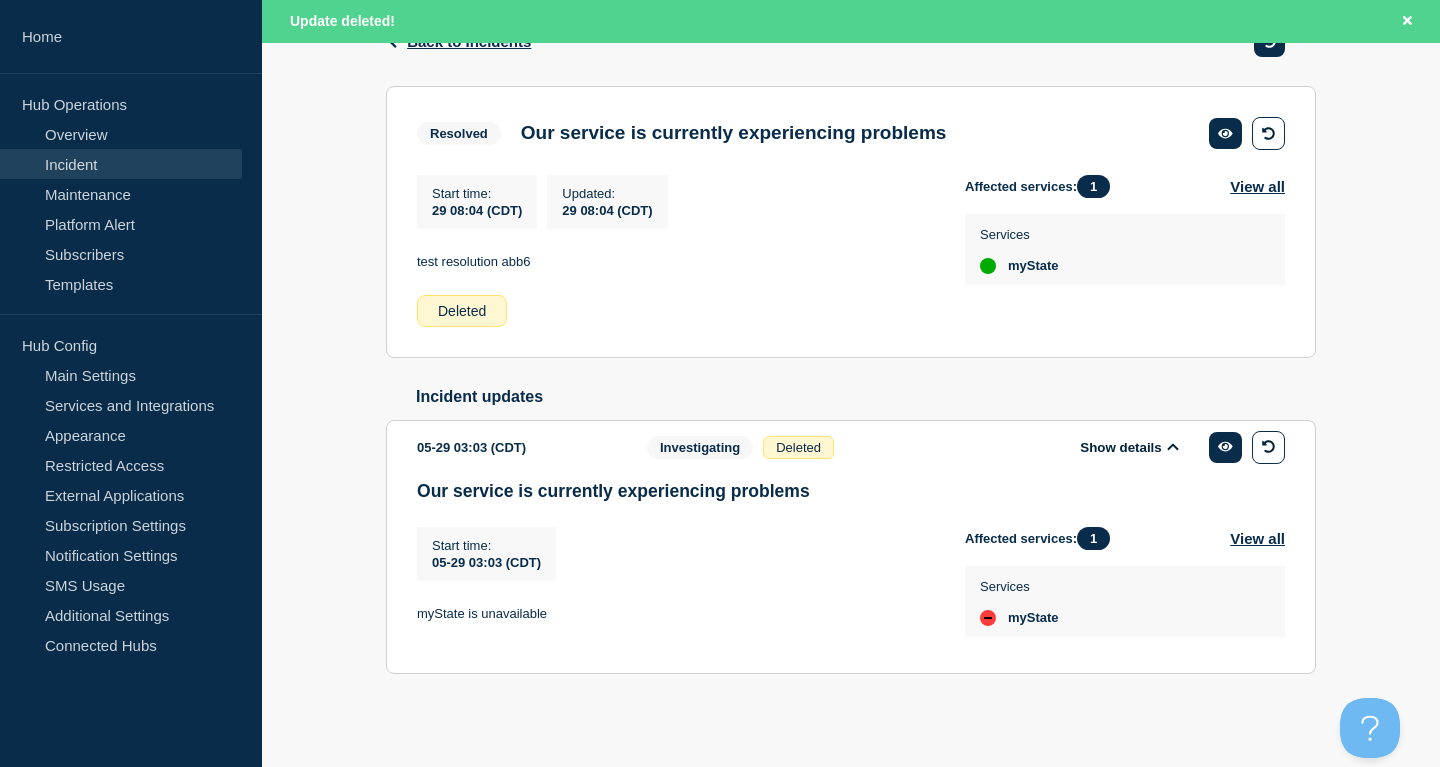 scroll, scrollTop: 0, scrollLeft: 0, axis: both 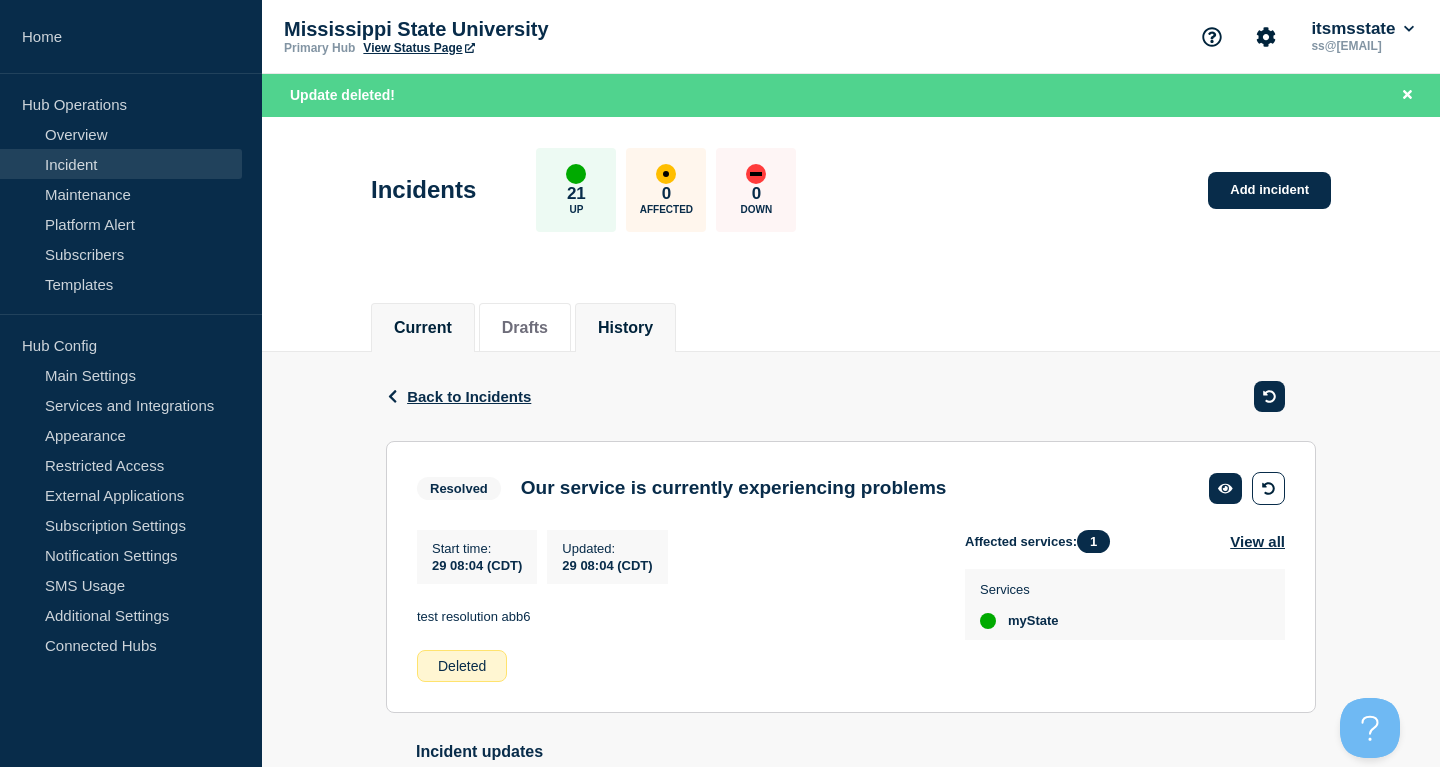 click on "Current" 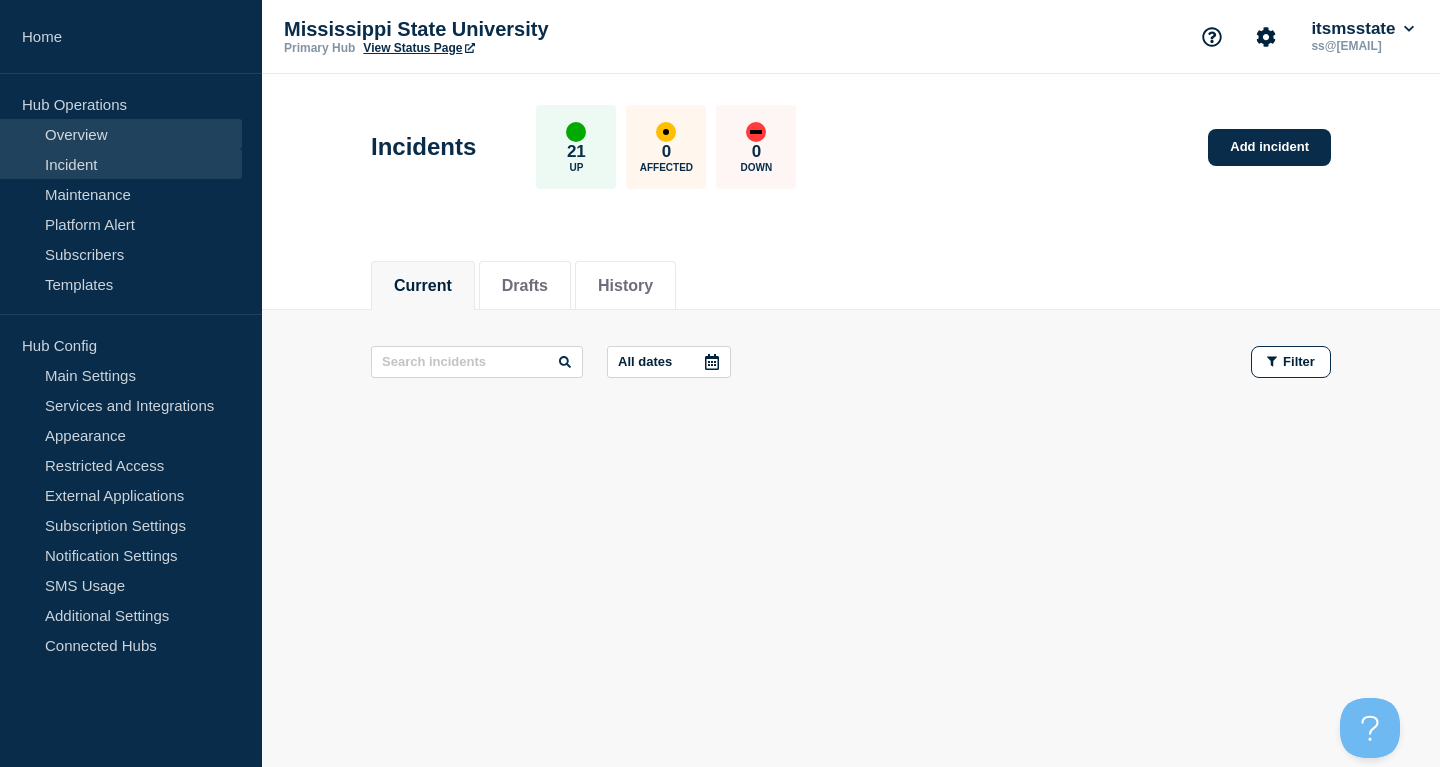 click on "Overview" at bounding box center [121, 134] 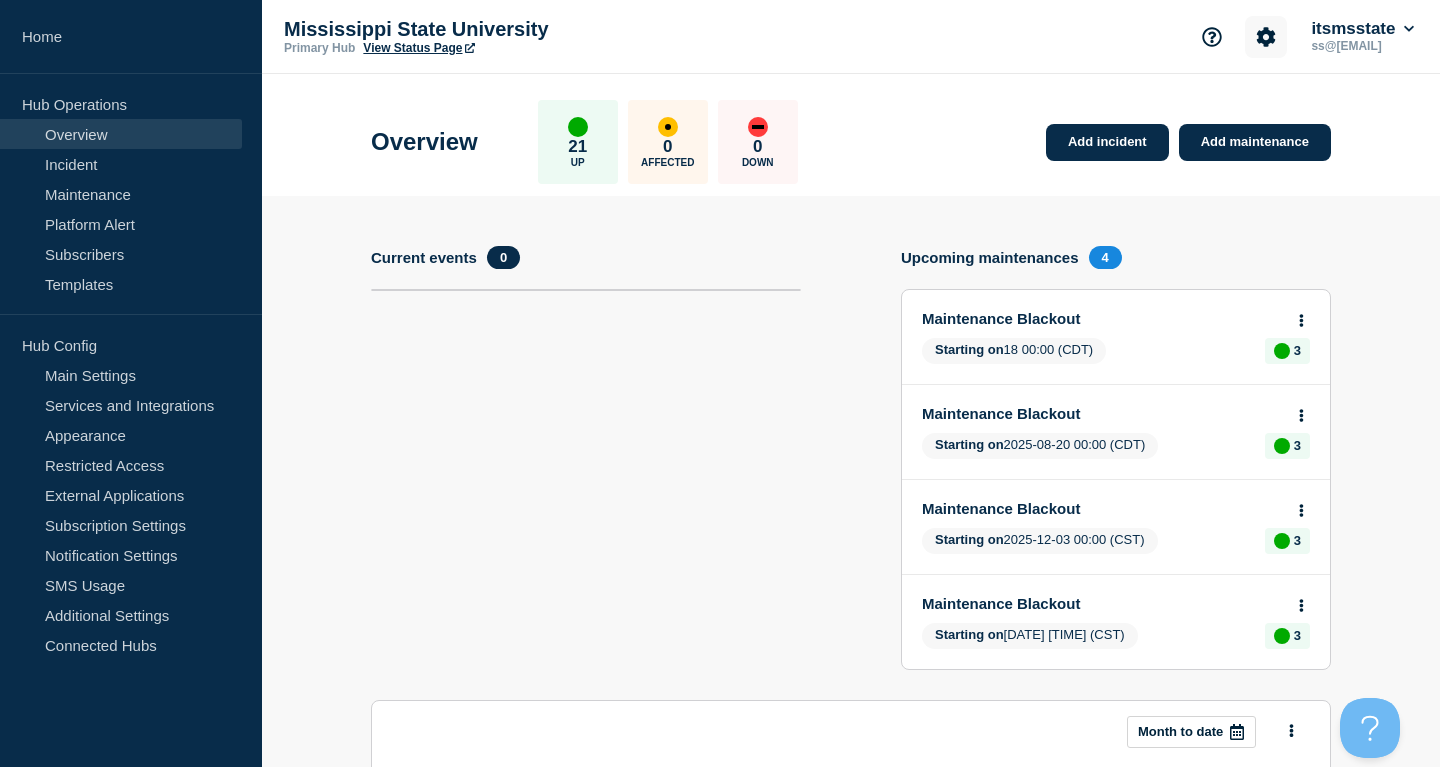 click 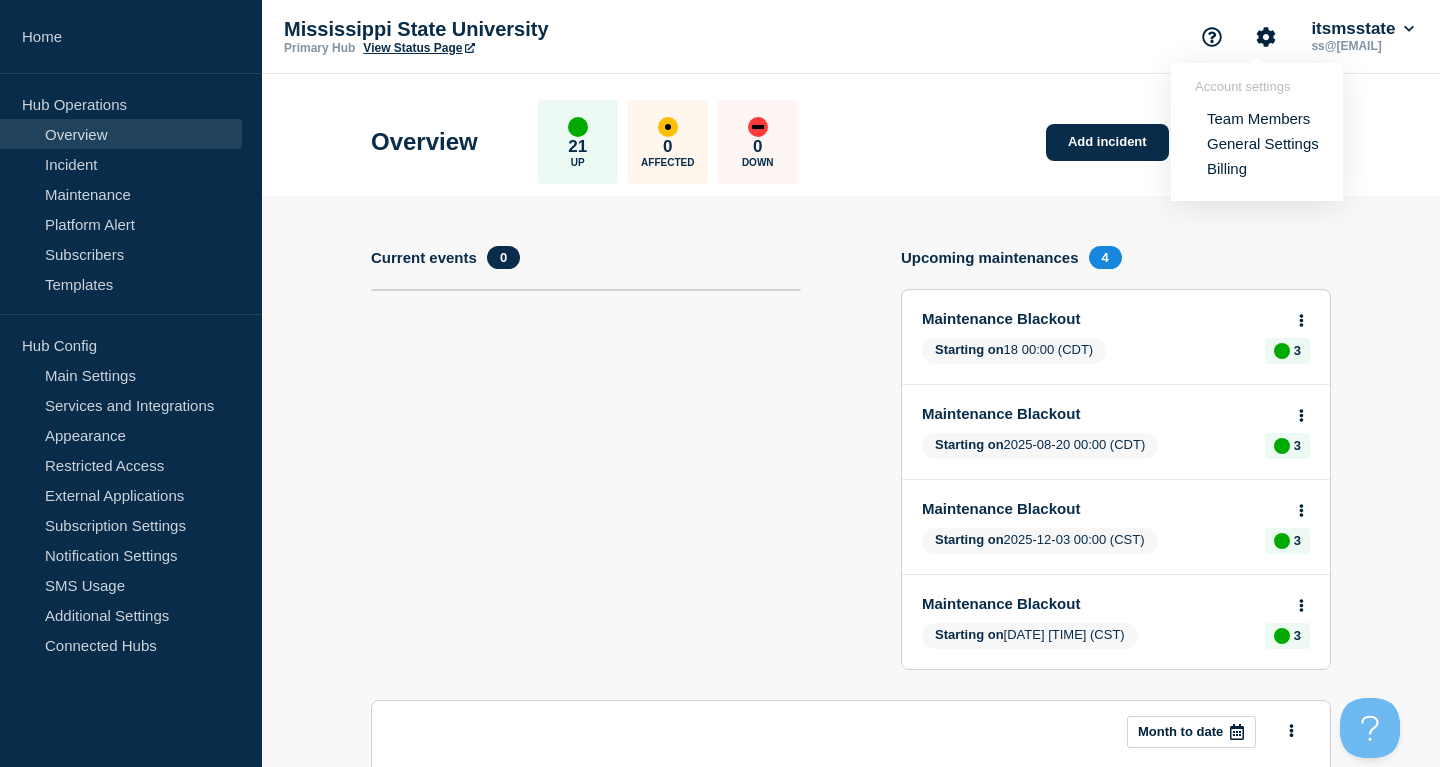 click on "General Settings" at bounding box center [1263, 143] 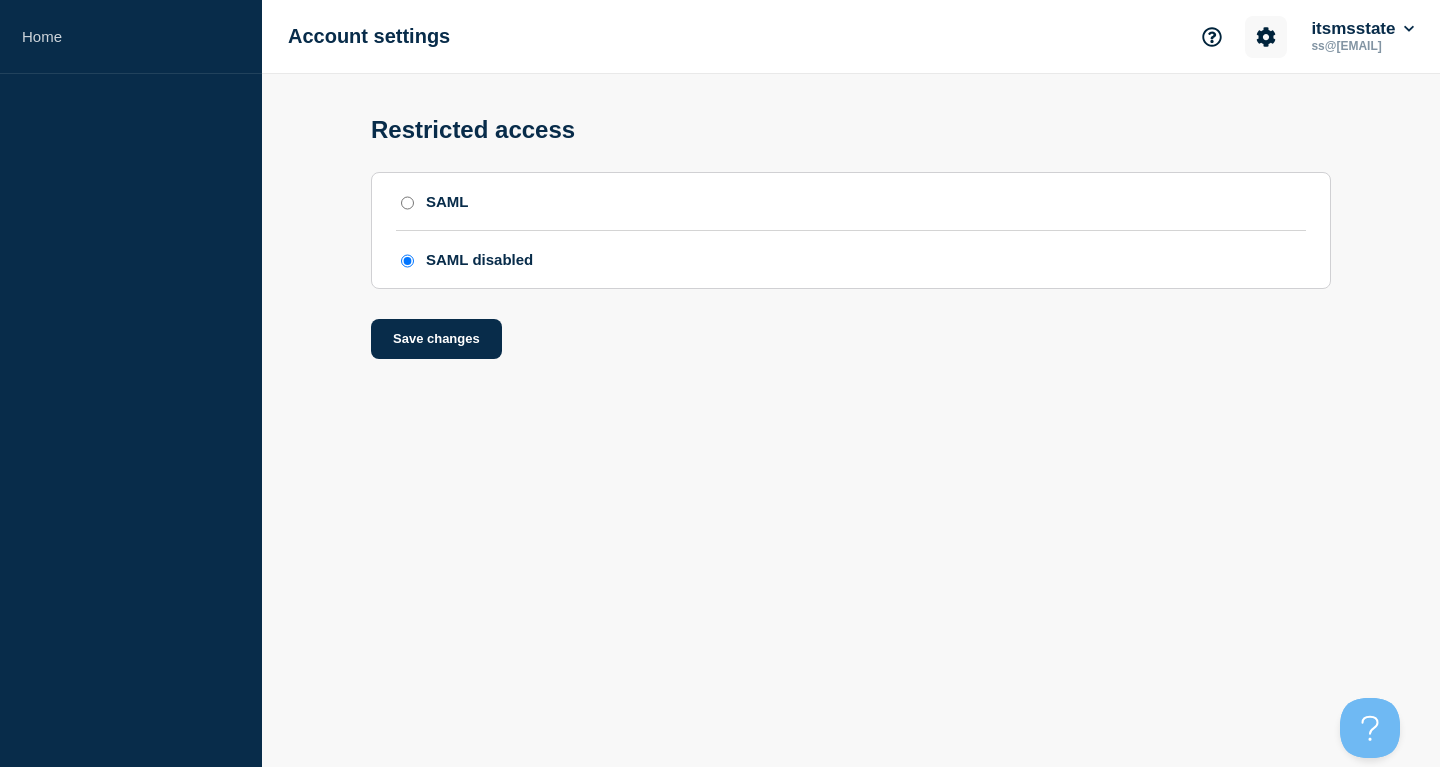 click 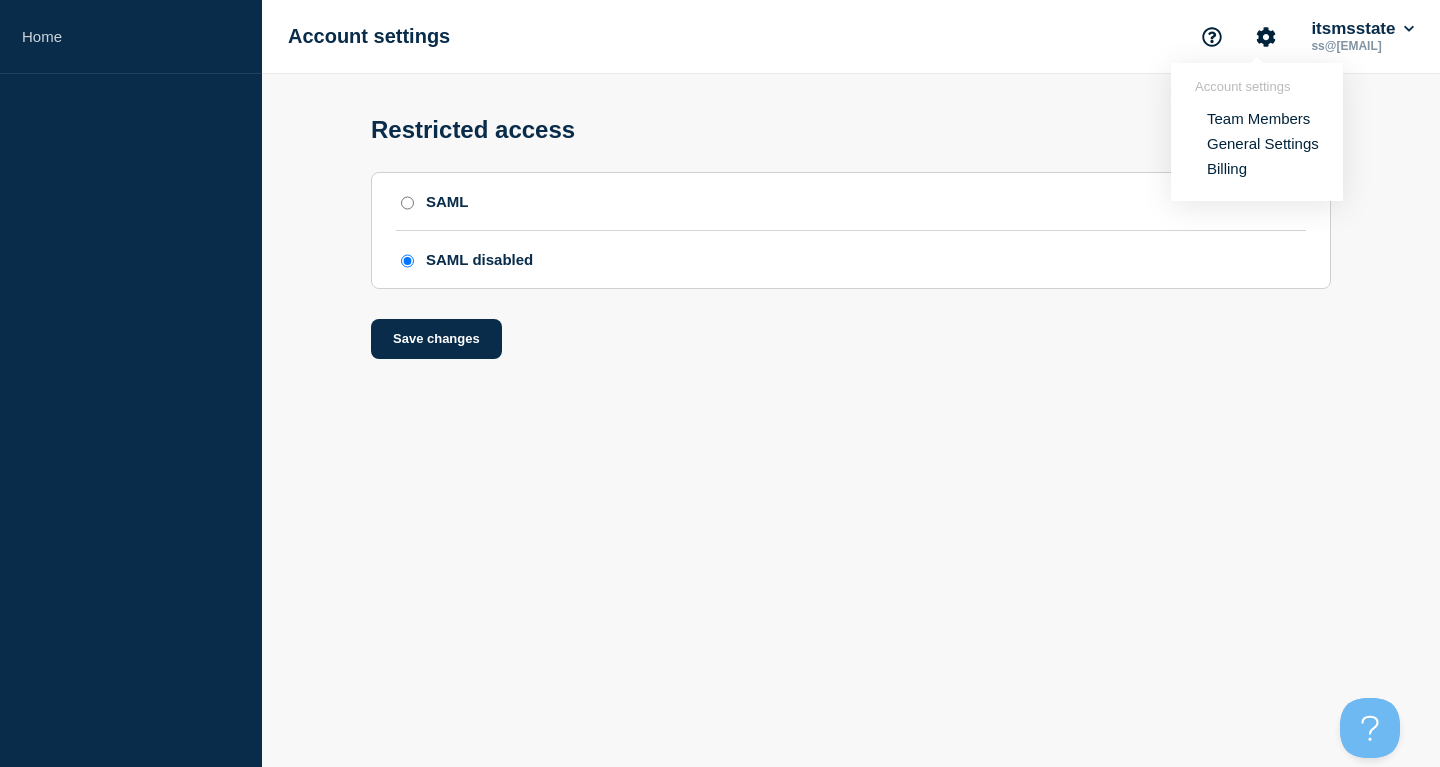 click on "Billing" at bounding box center (1227, 168) 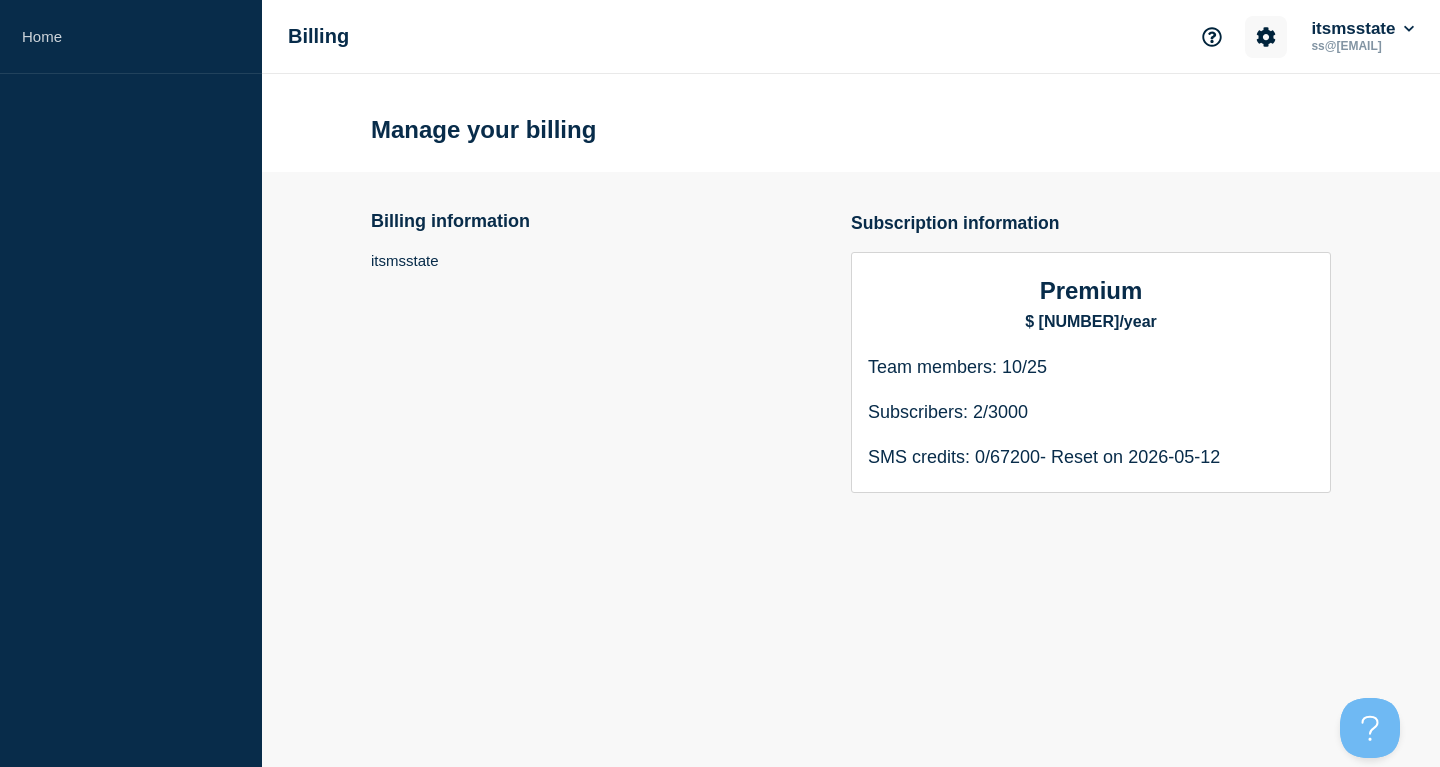 click 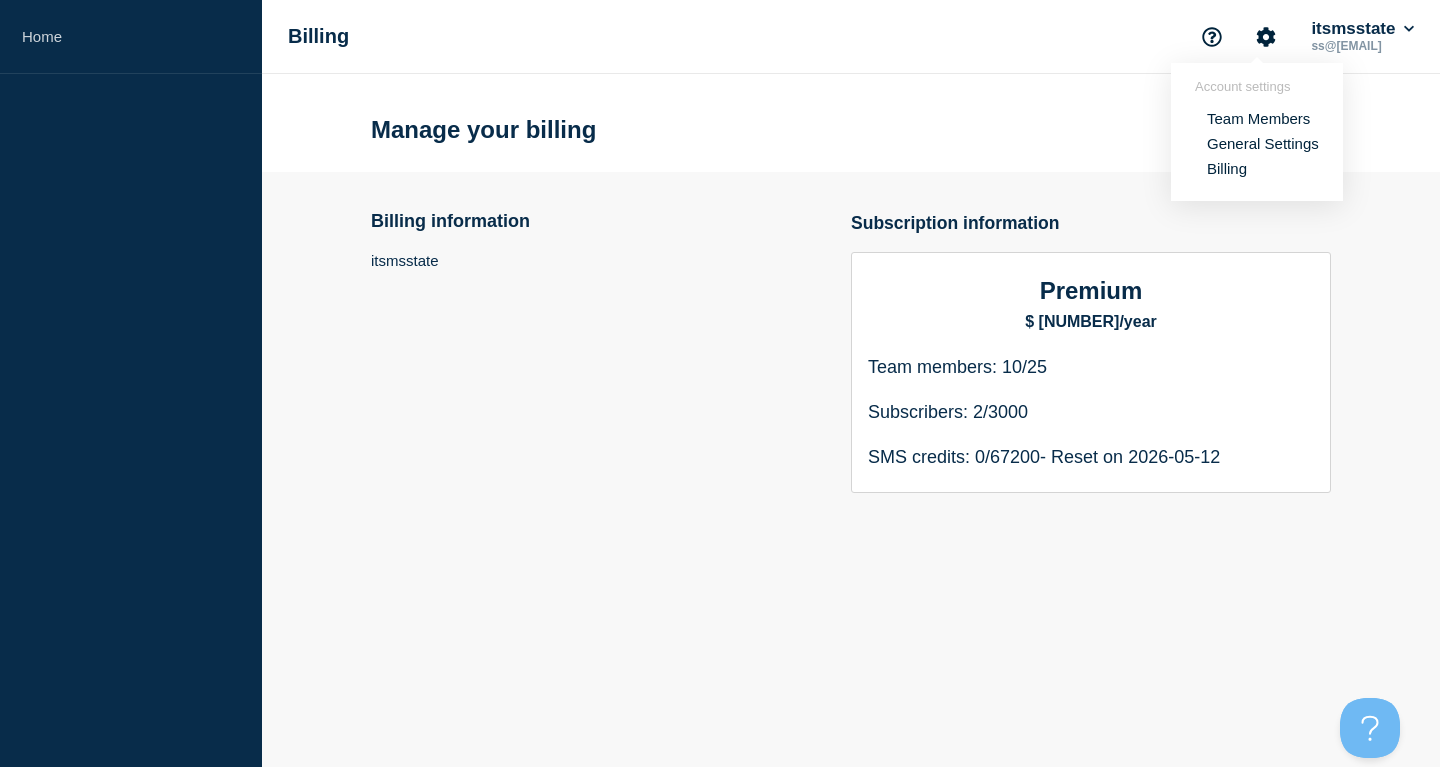 click on "Team Members" at bounding box center (1258, 118) 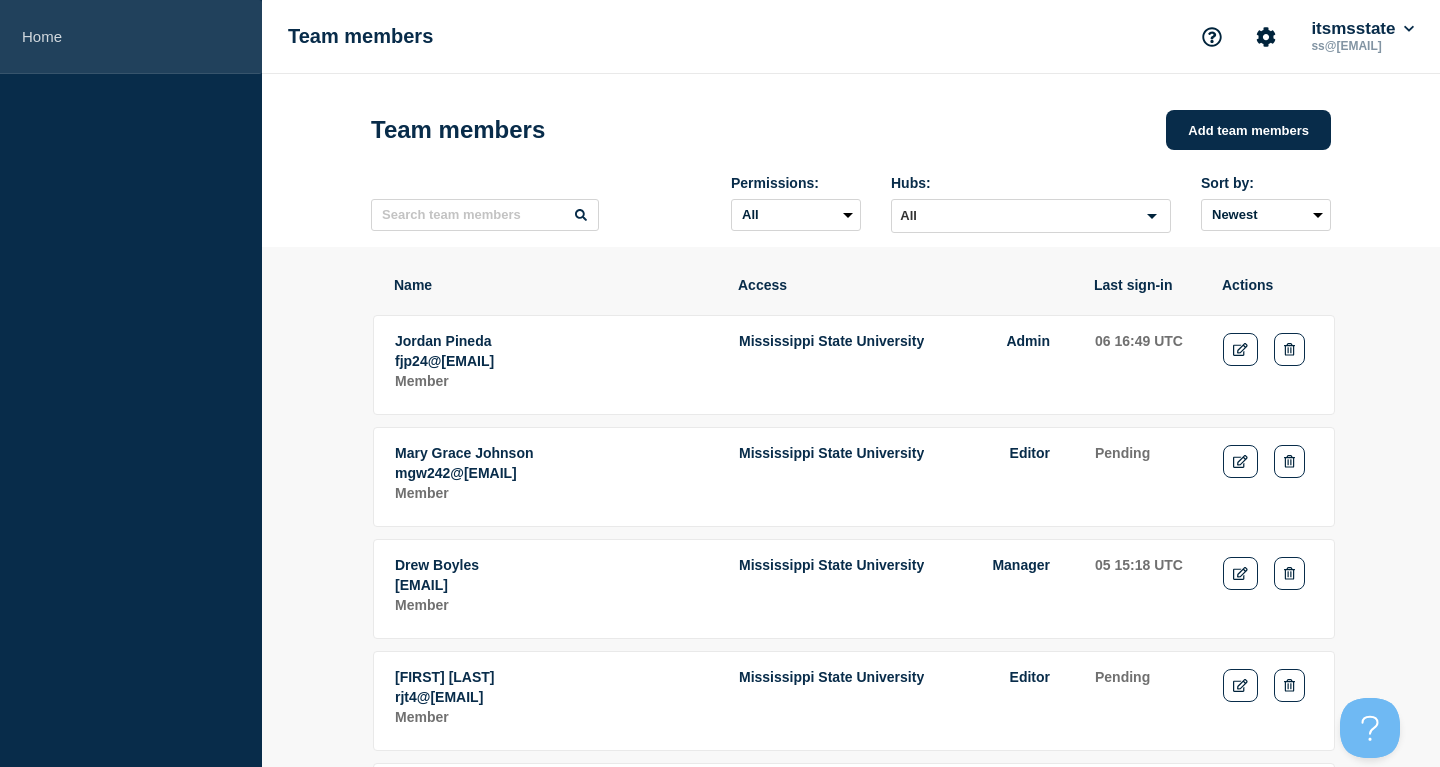 click on "Home" at bounding box center (131, 37) 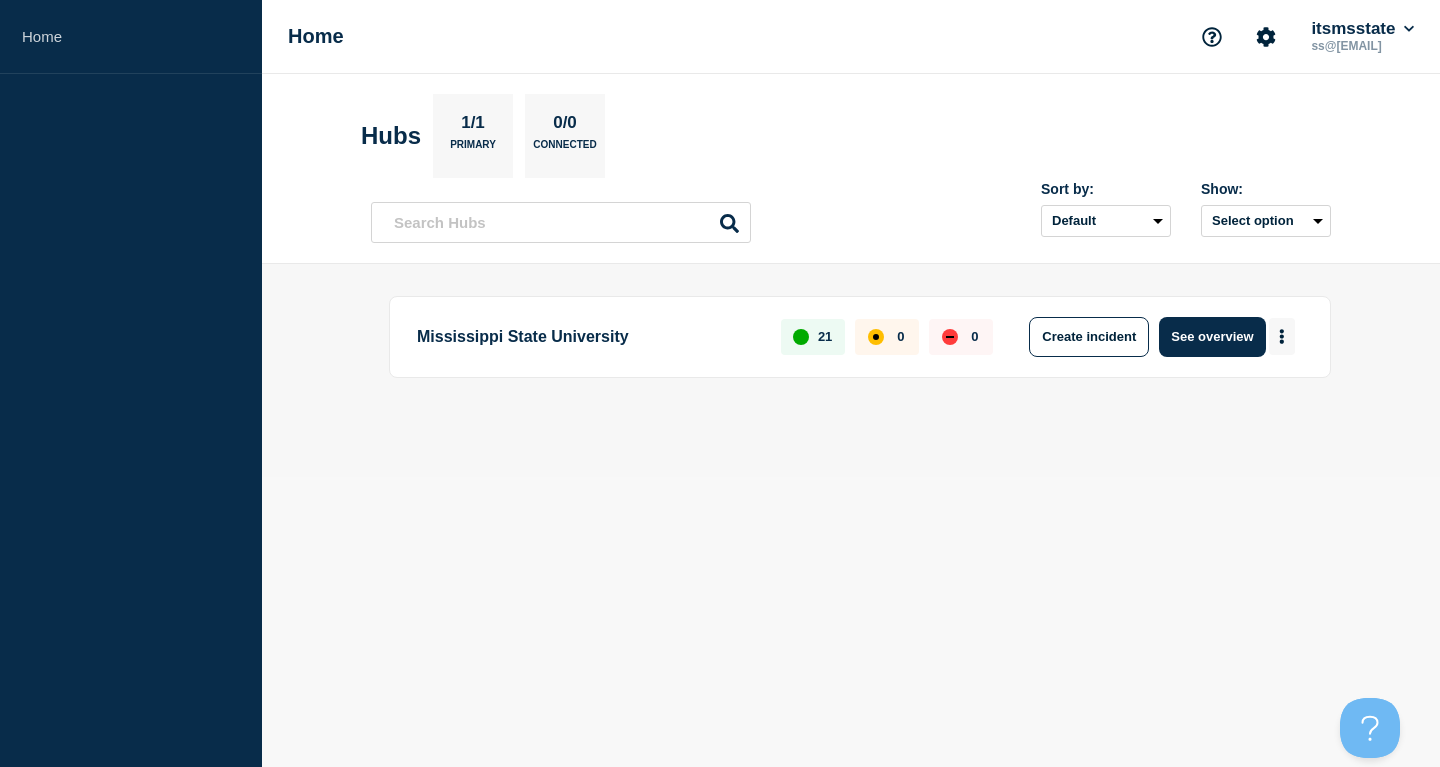 click 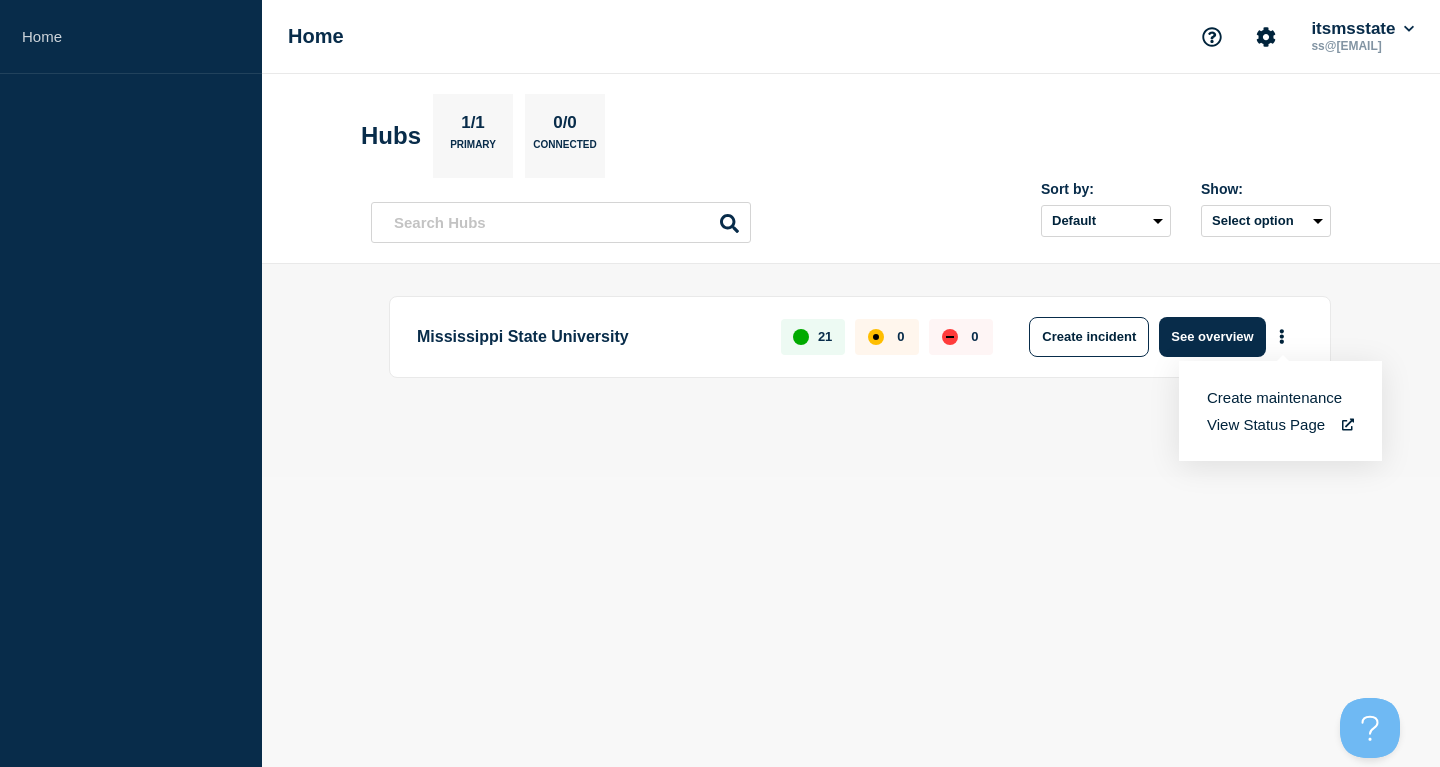click on "Create maintenance" at bounding box center [1274, 397] 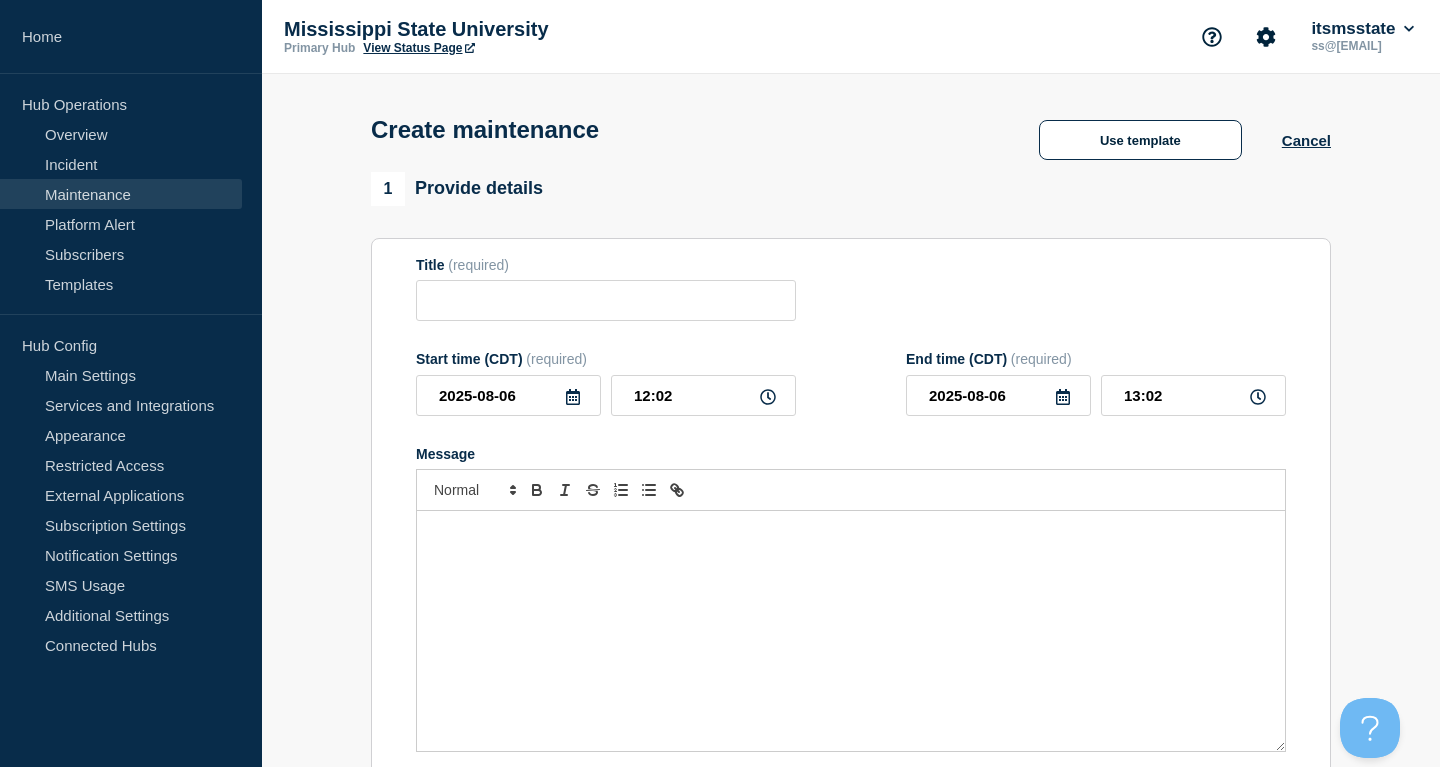 checkbox on "true" 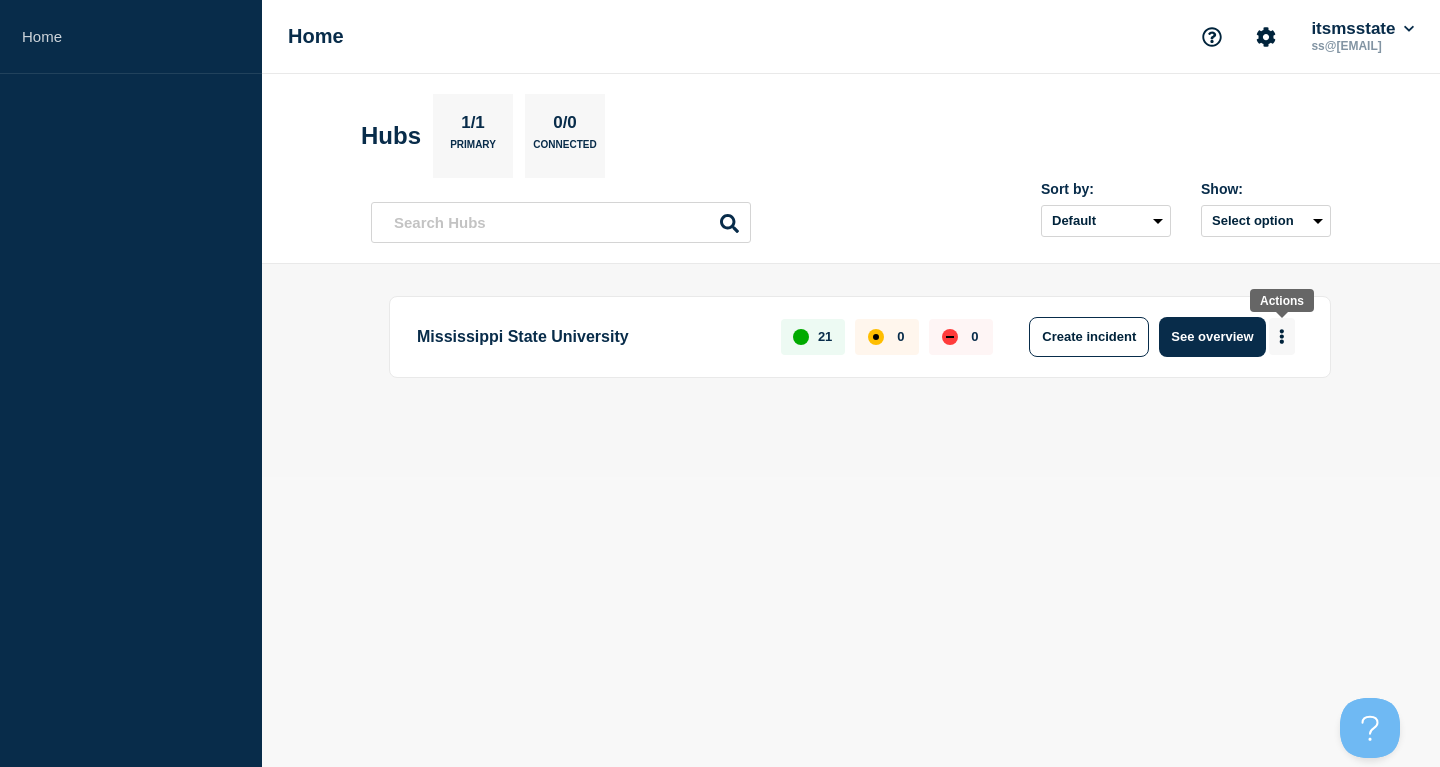 click 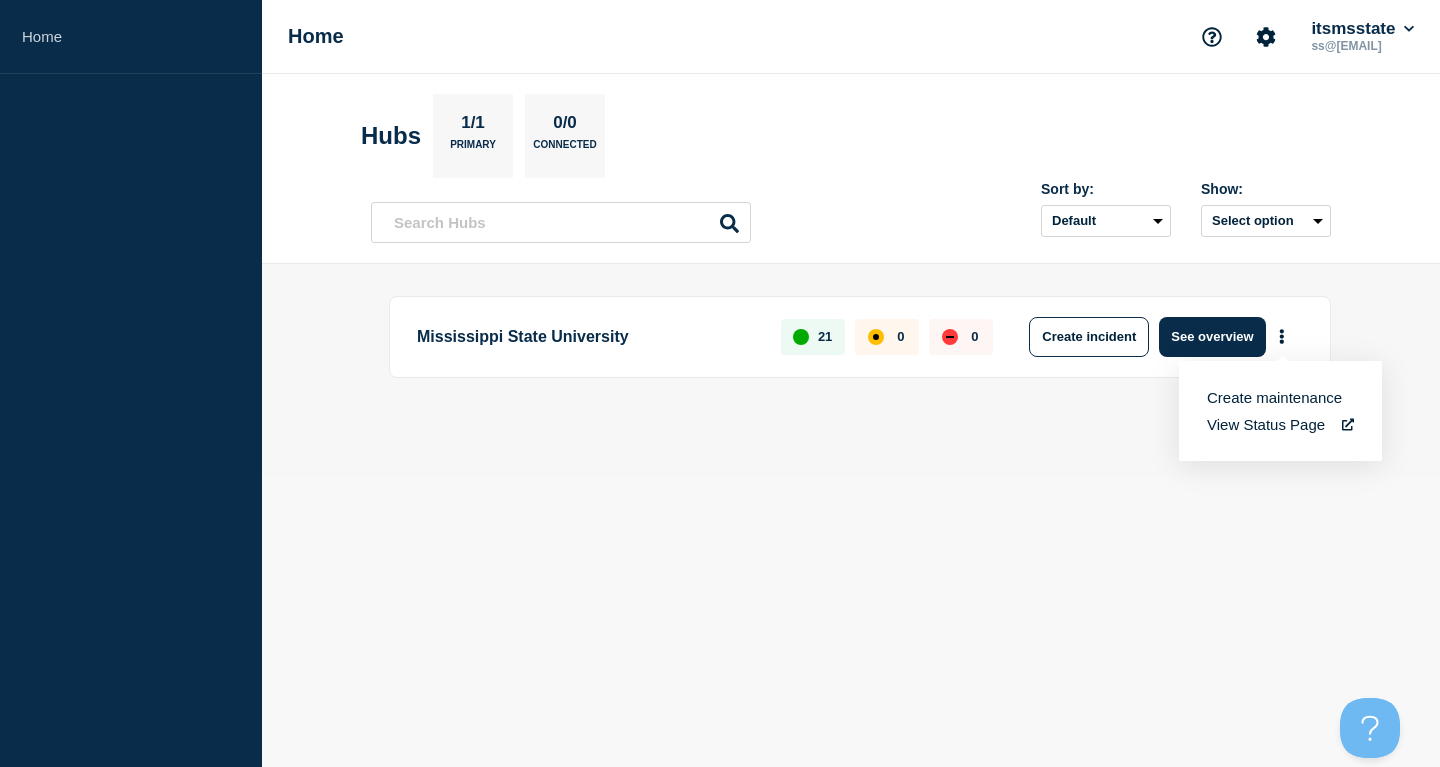click on "Create incident Create maintenance View Status Page" at bounding box center (1280, 411) 